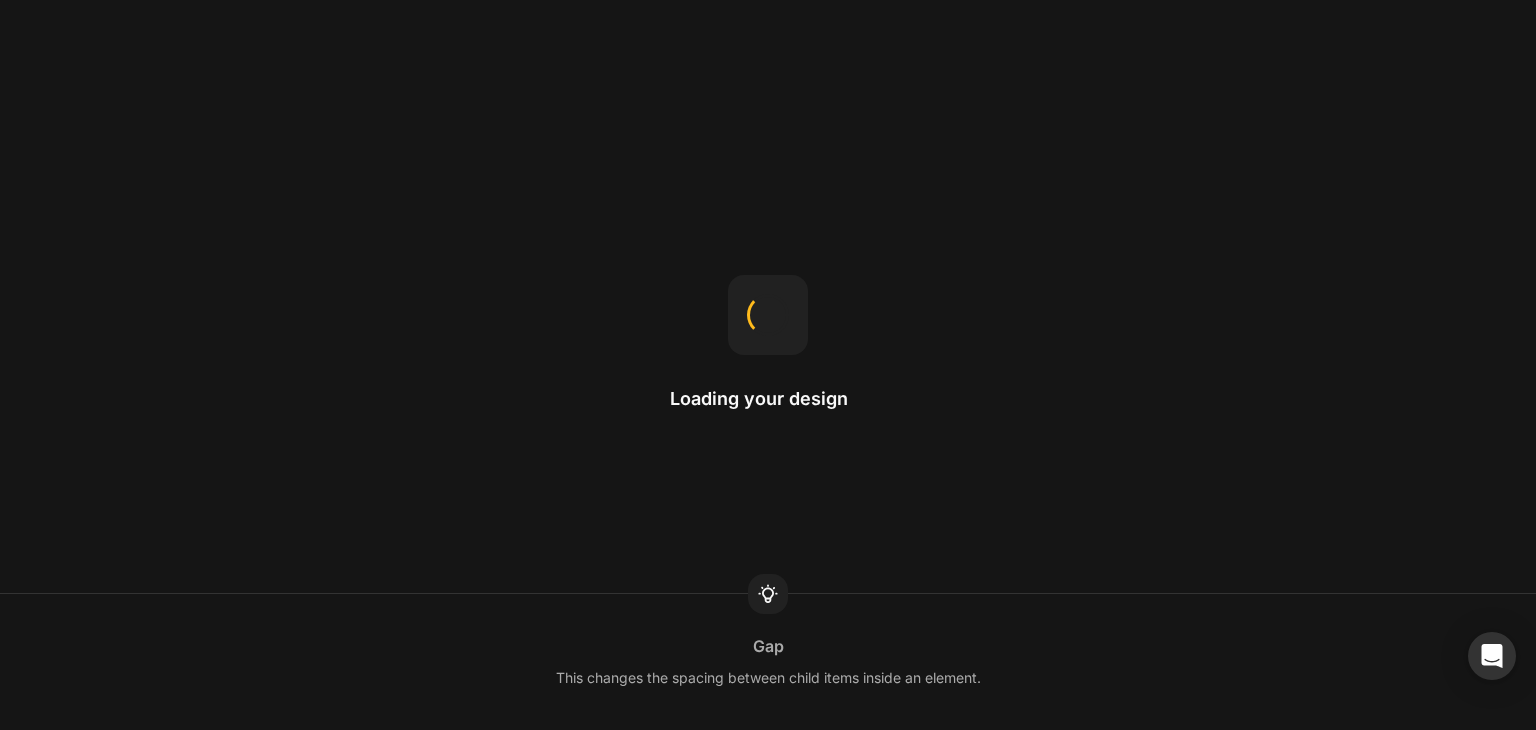 scroll, scrollTop: 0, scrollLeft: 0, axis: both 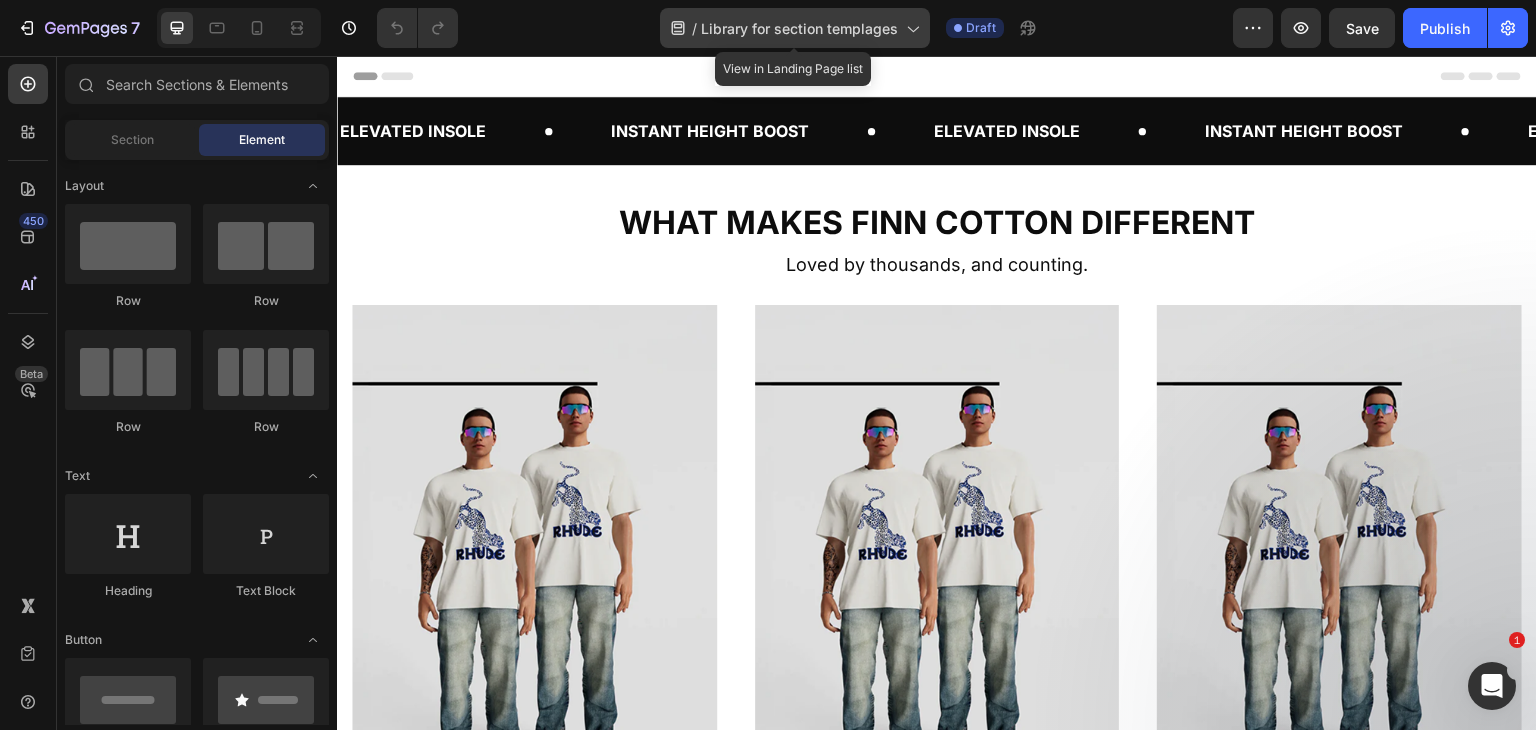 click on "Library for section templages" at bounding box center [799, 28] 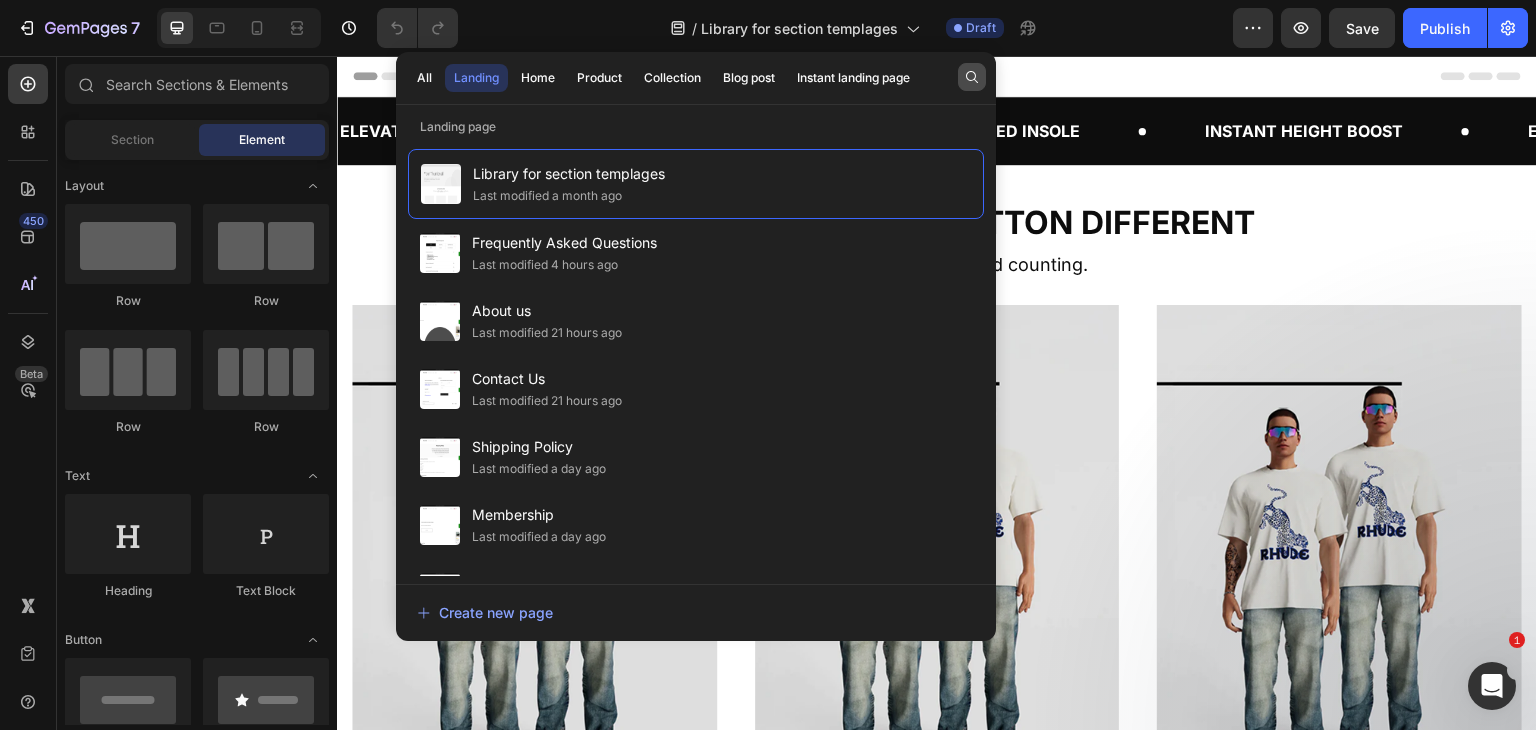 click 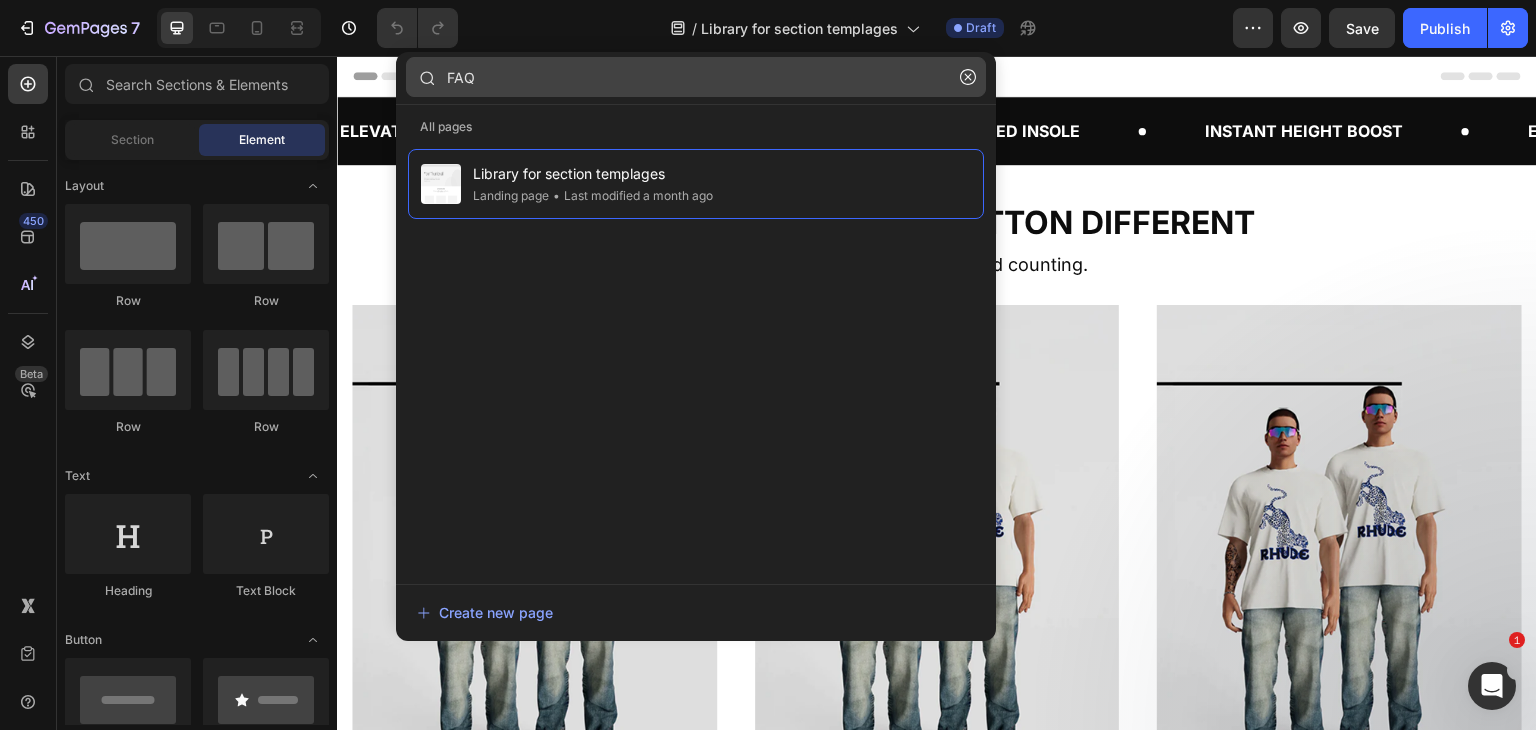 click on "FAQ" 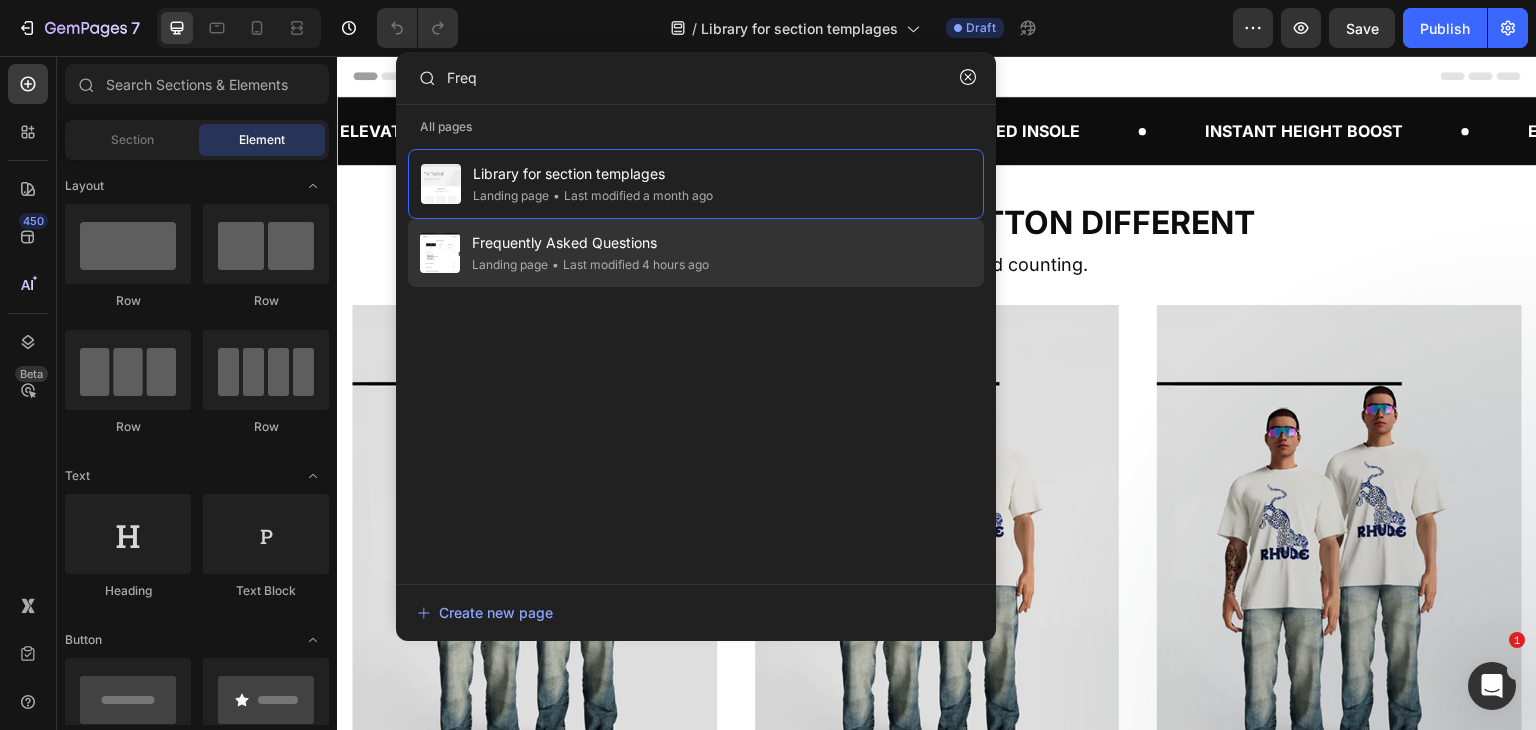 type on "Freq" 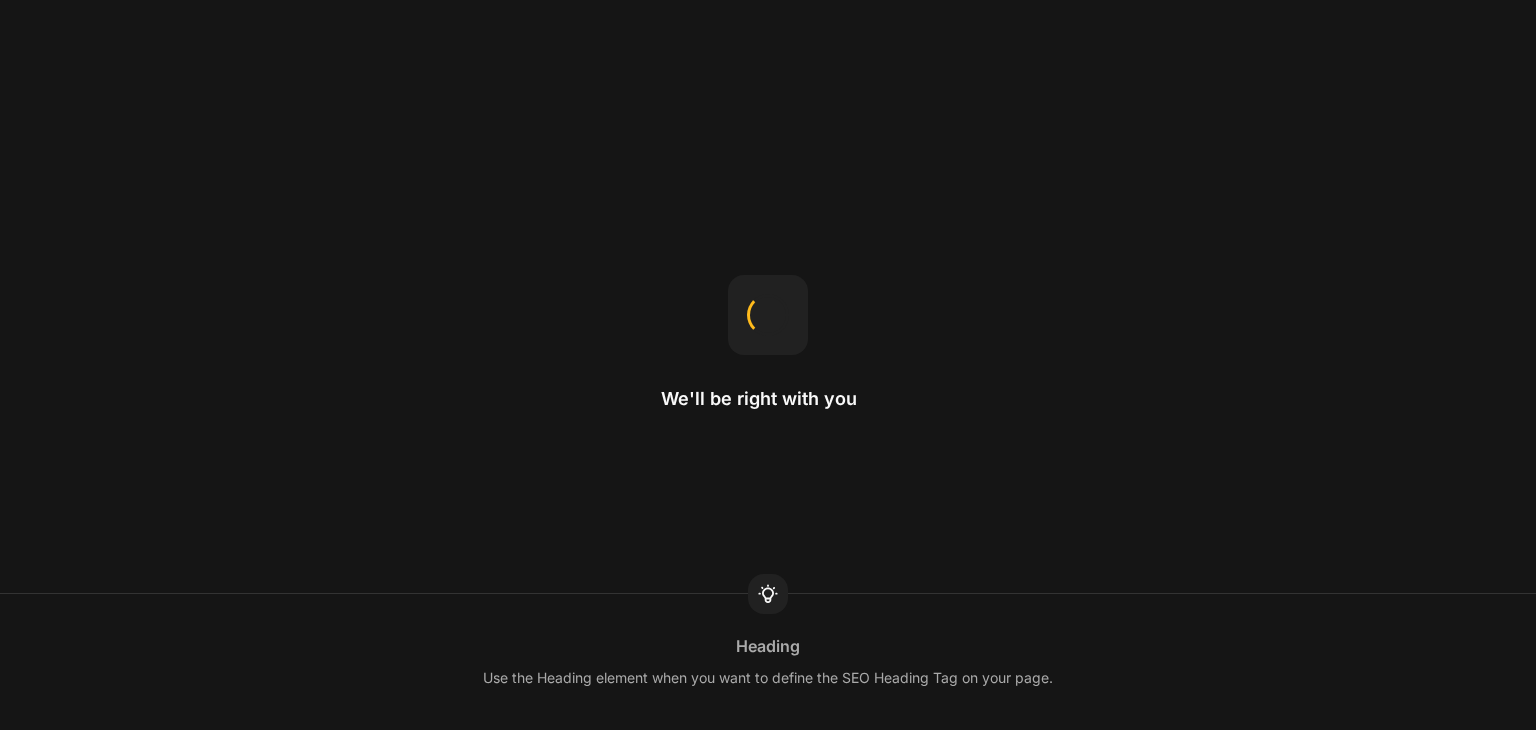 scroll, scrollTop: 0, scrollLeft: 0, axis: both 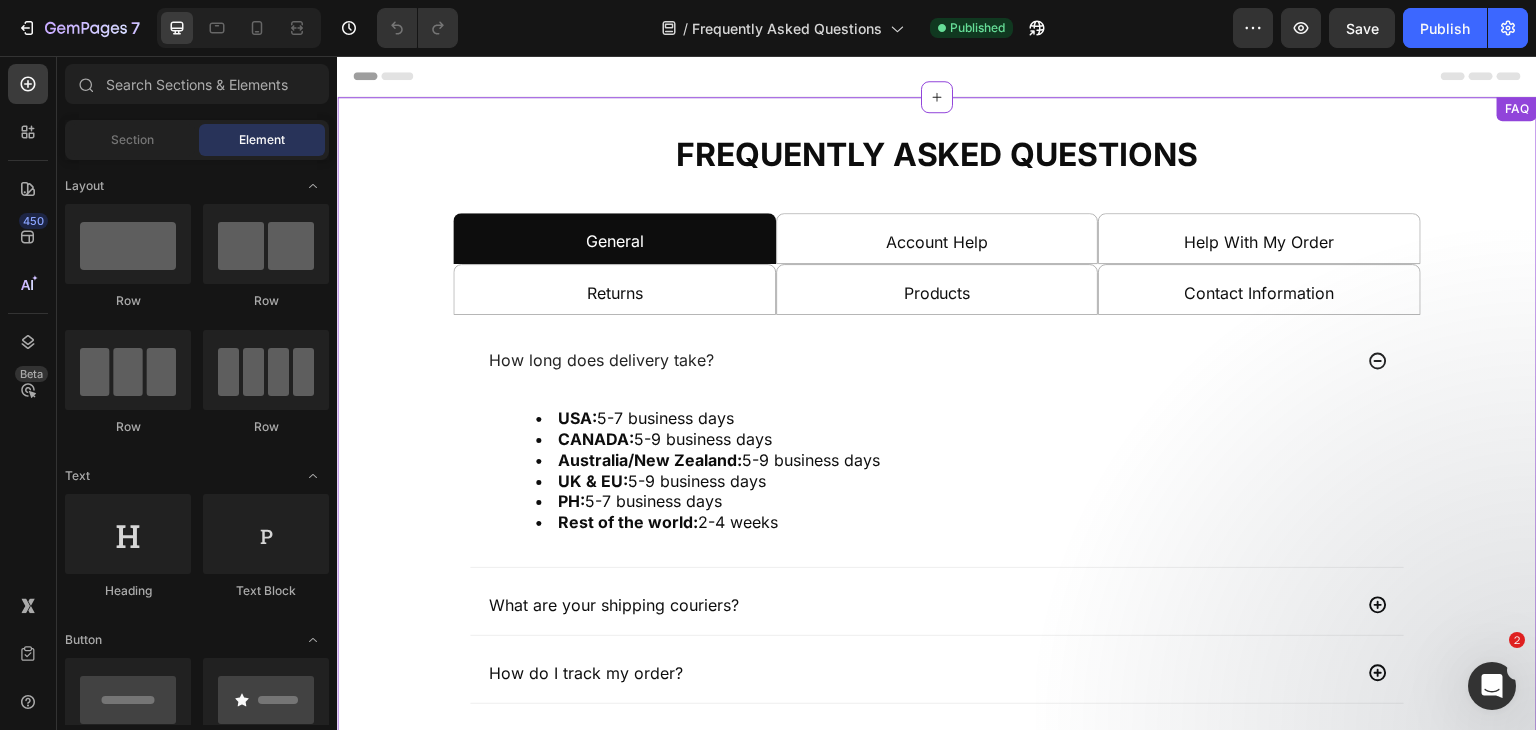 click on "Account Help" at bounding box center (937, 242) 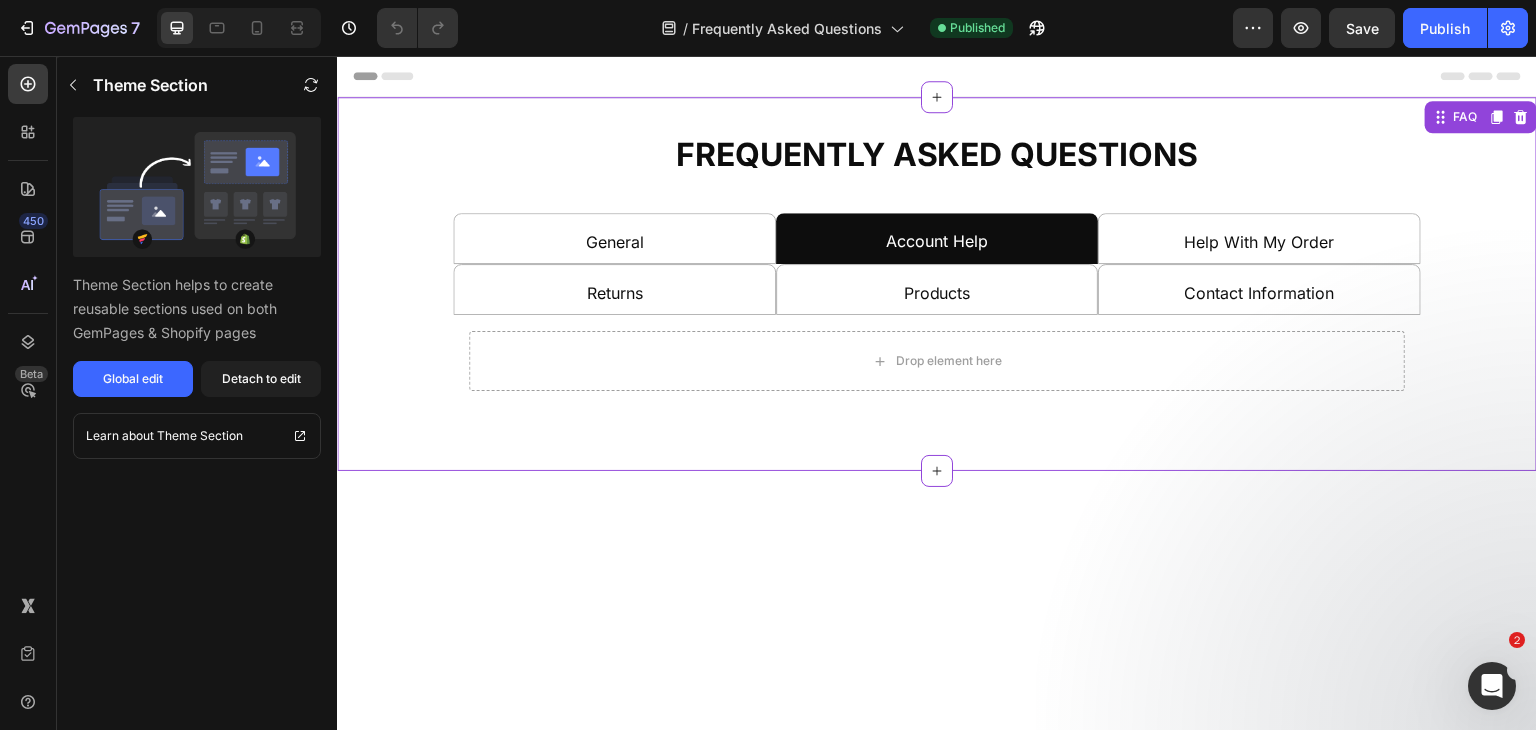 click on "General" at bounding box center (614, 238) 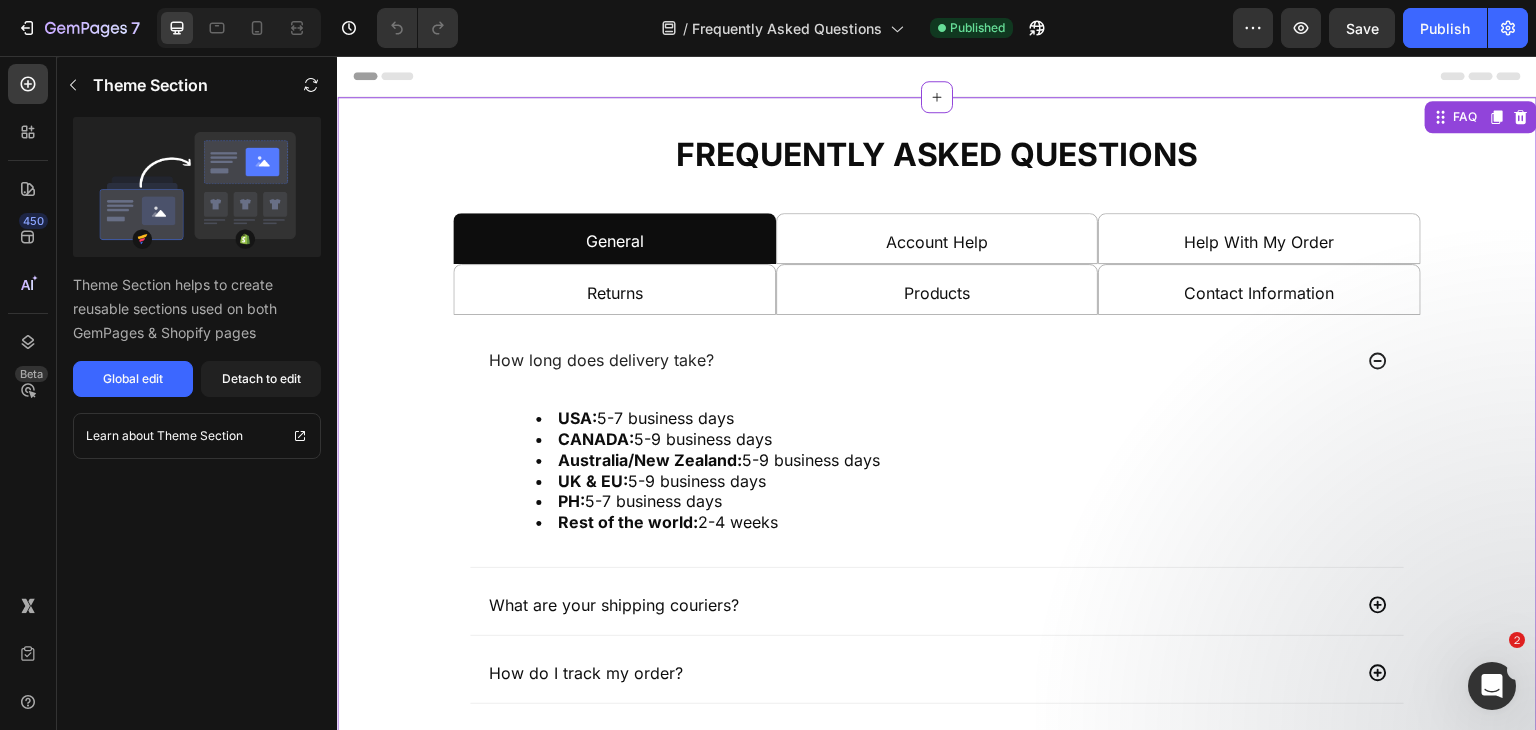 click on "Help With My Order" at bounding box center (1259, 238) 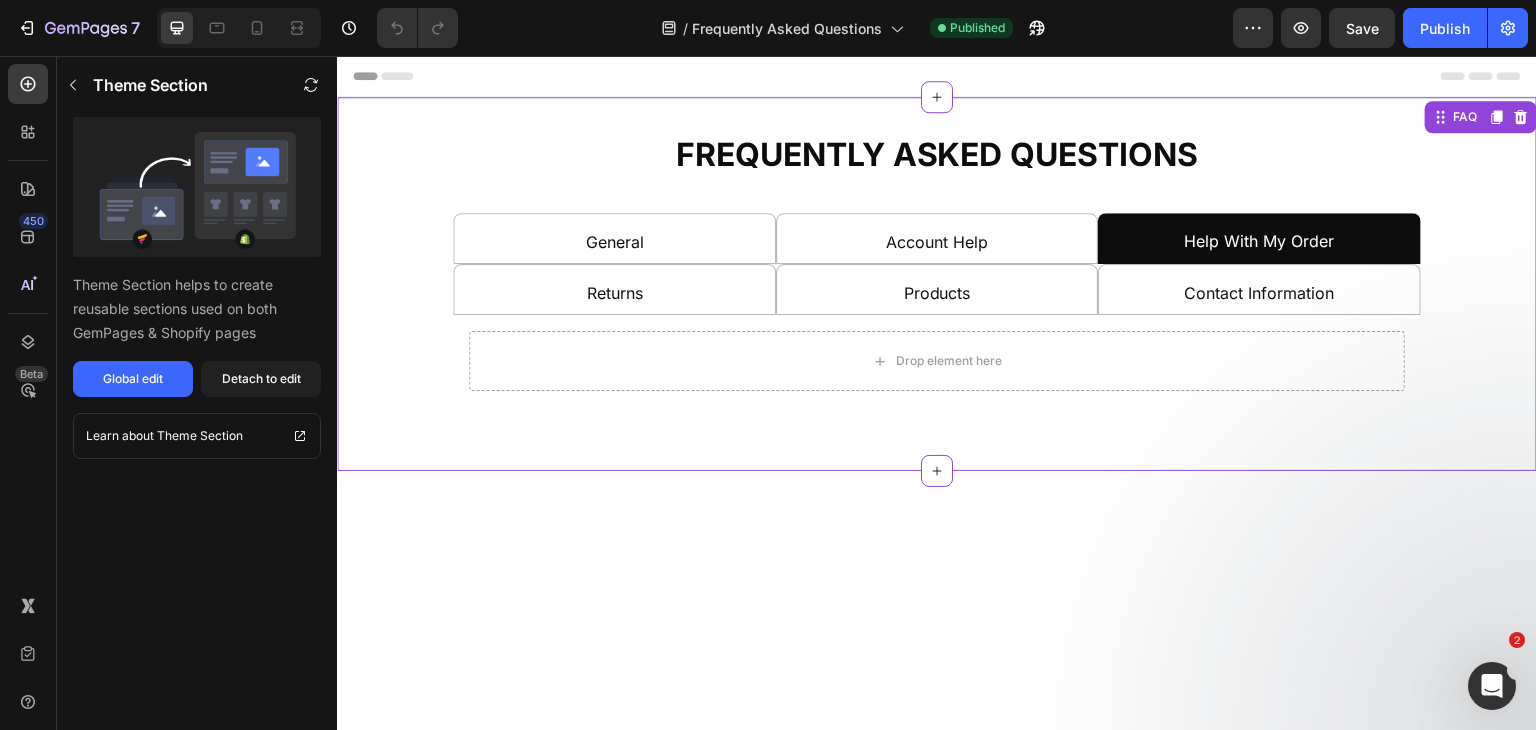 click on "General" at bounding box center (614, 238) 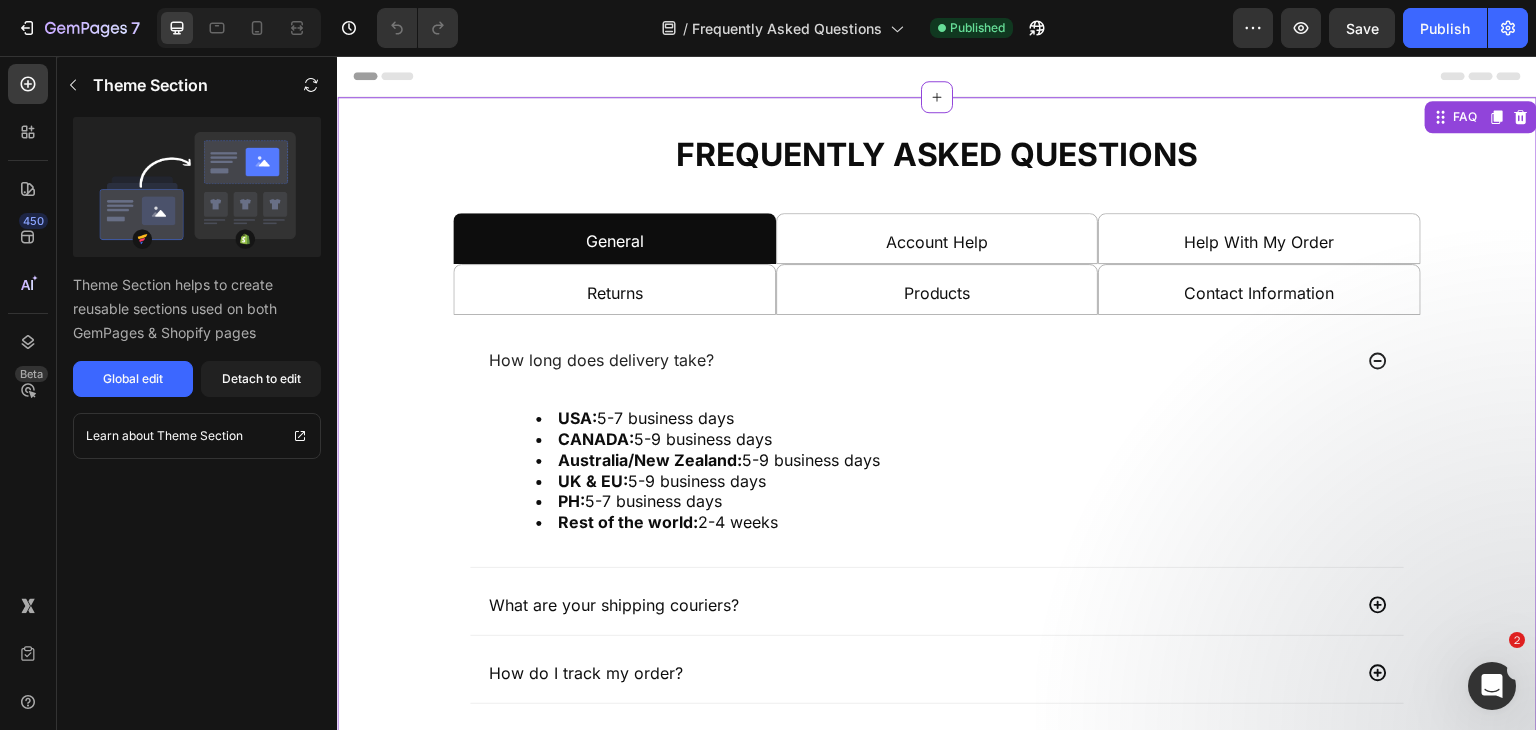 click on "Account Help" at bounding box center [937, 238] 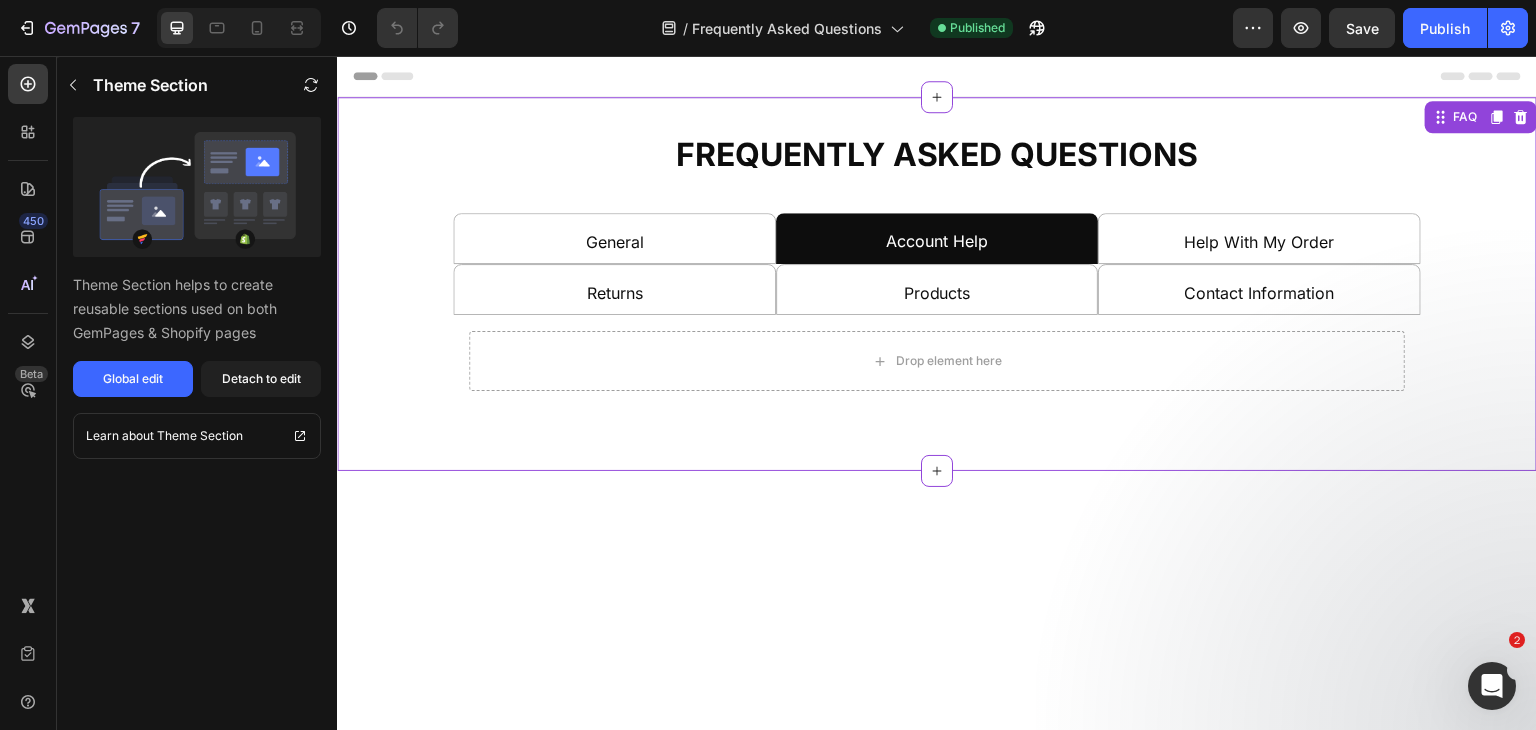 click on "General" at bounding box center [614, 238] 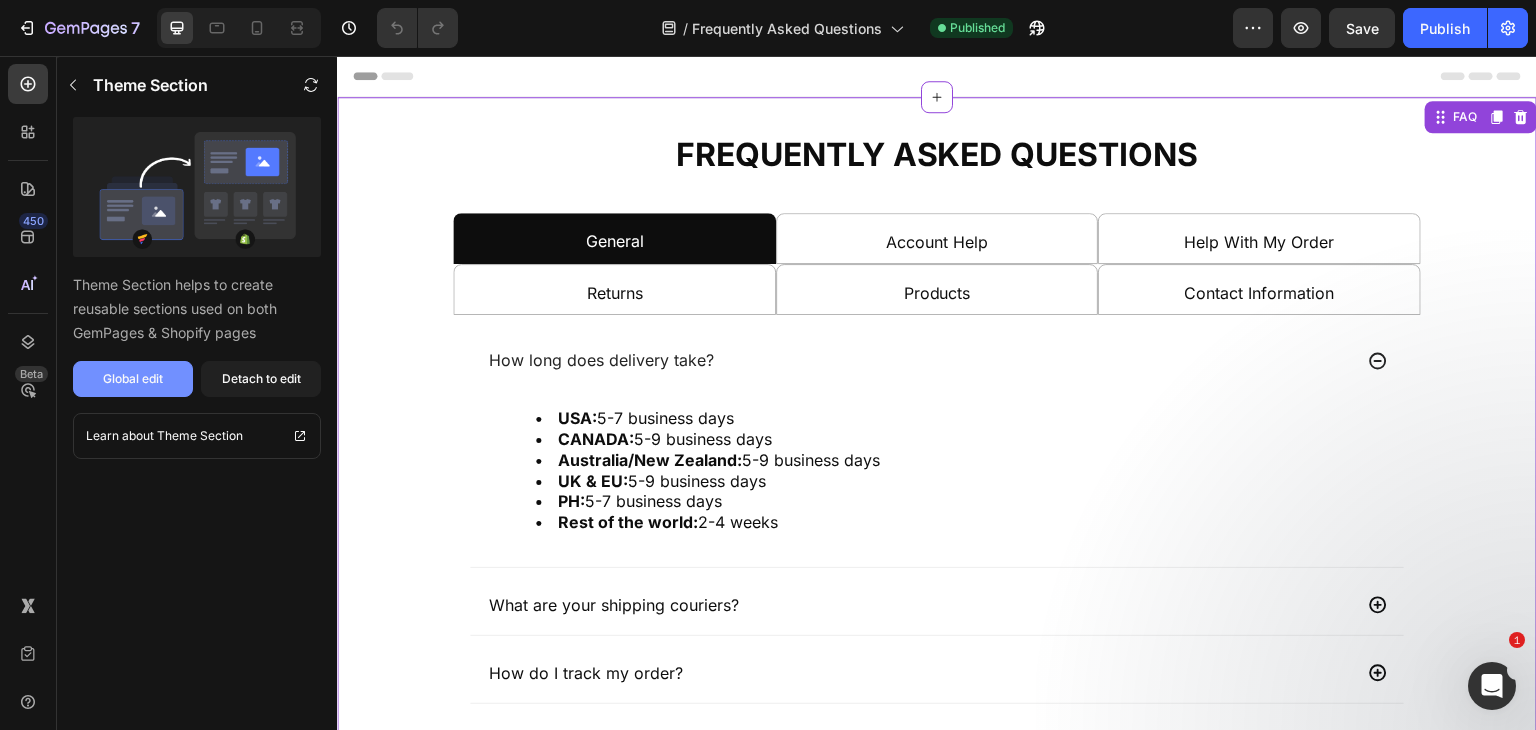 click on "Global edit" at bounding box center [133, 379] 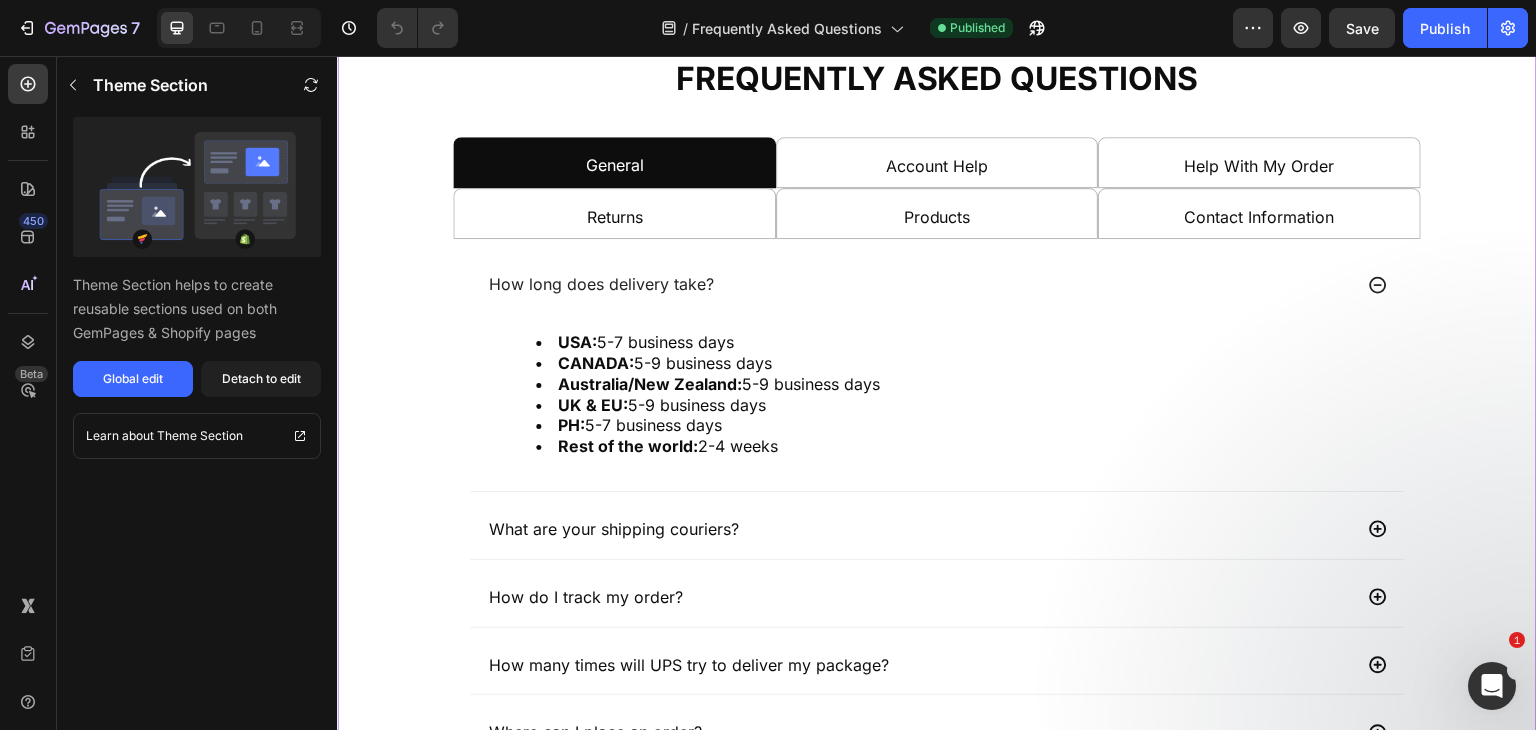 scroll, scrollTop: 0, scrollLeft: 0, axis: both 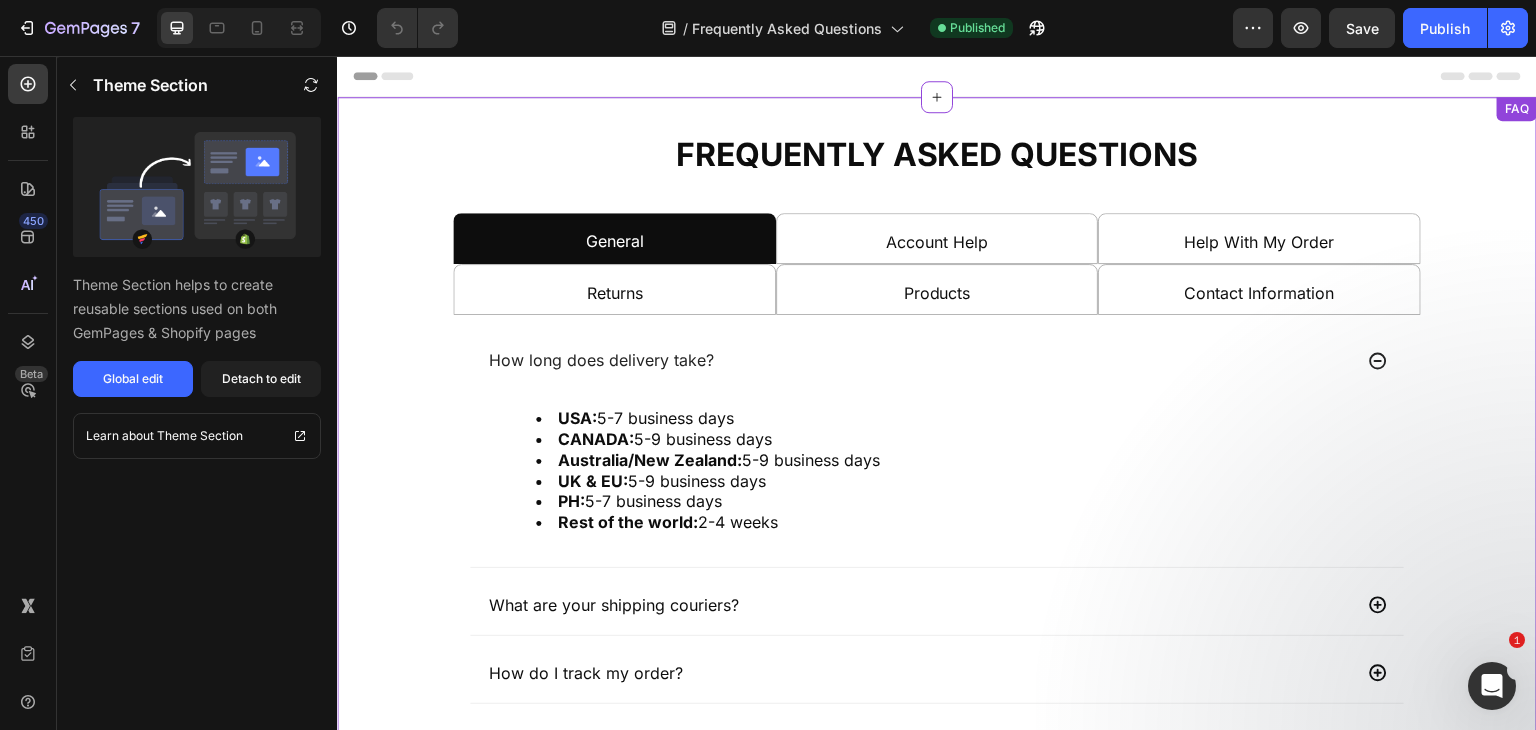drag, startPoint x: 1185, startPoint y: 280, endPoint x: 1135, endPoint y: 285, distance: 50.24938 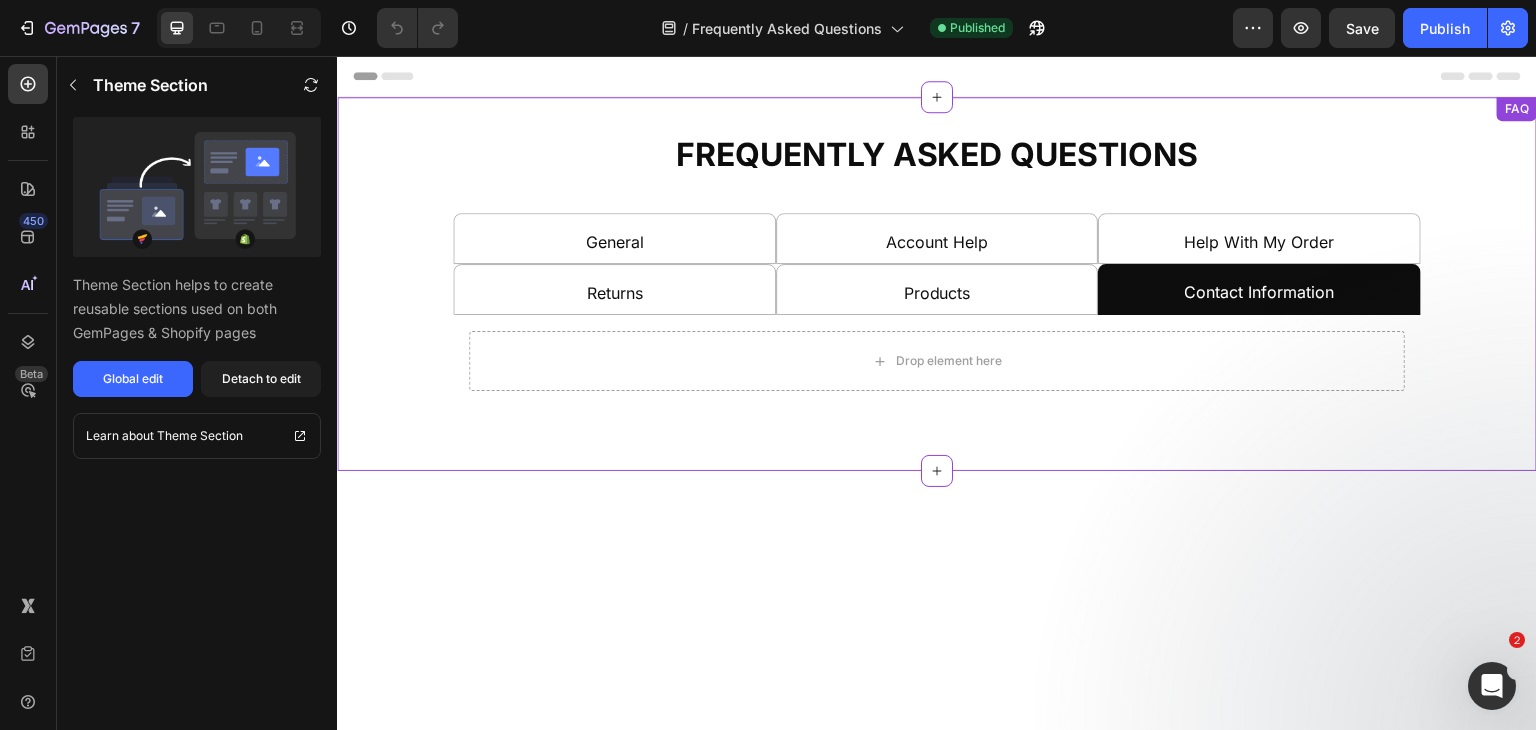 click on "Products" at bounding box center [937, 289] 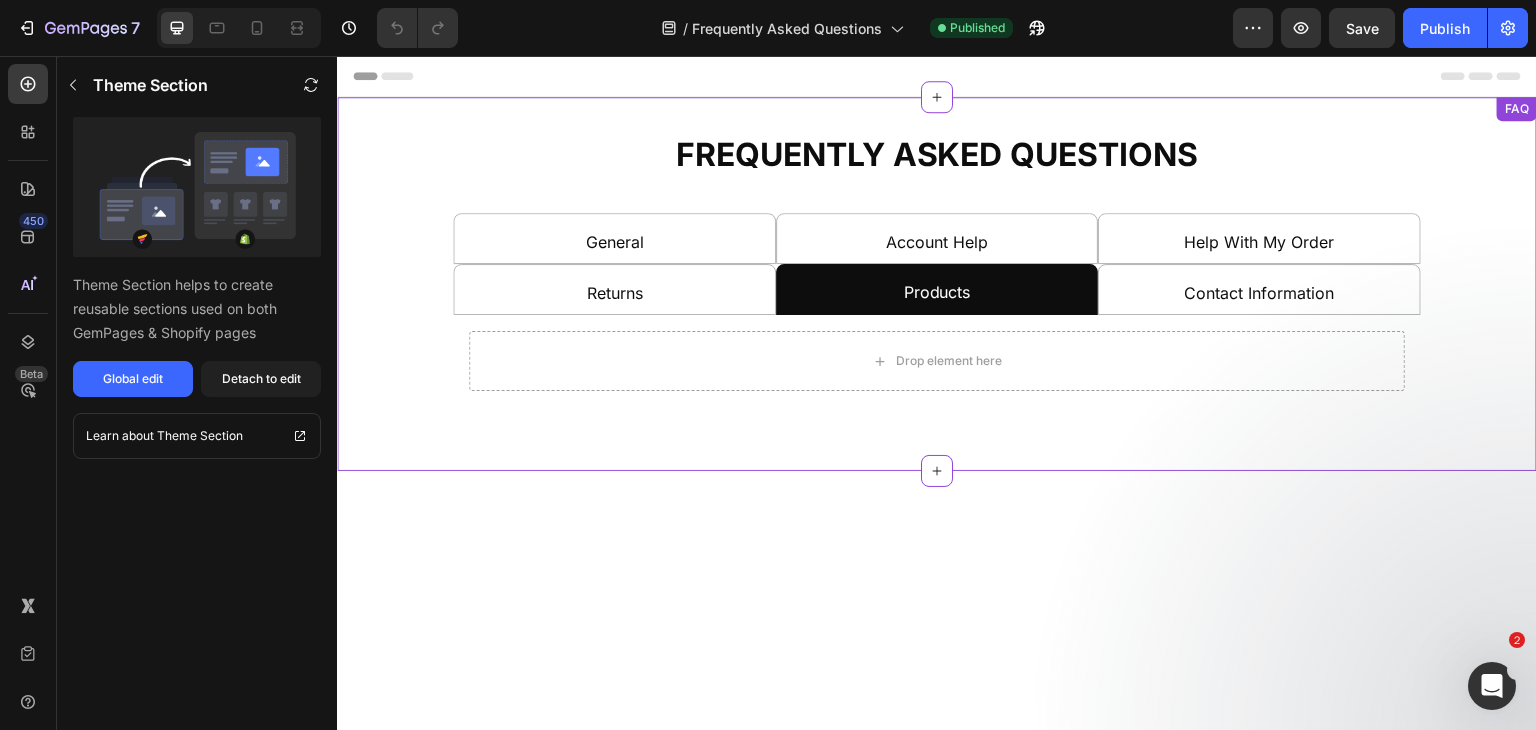click on "Returns" at bounding box center [614, 289] 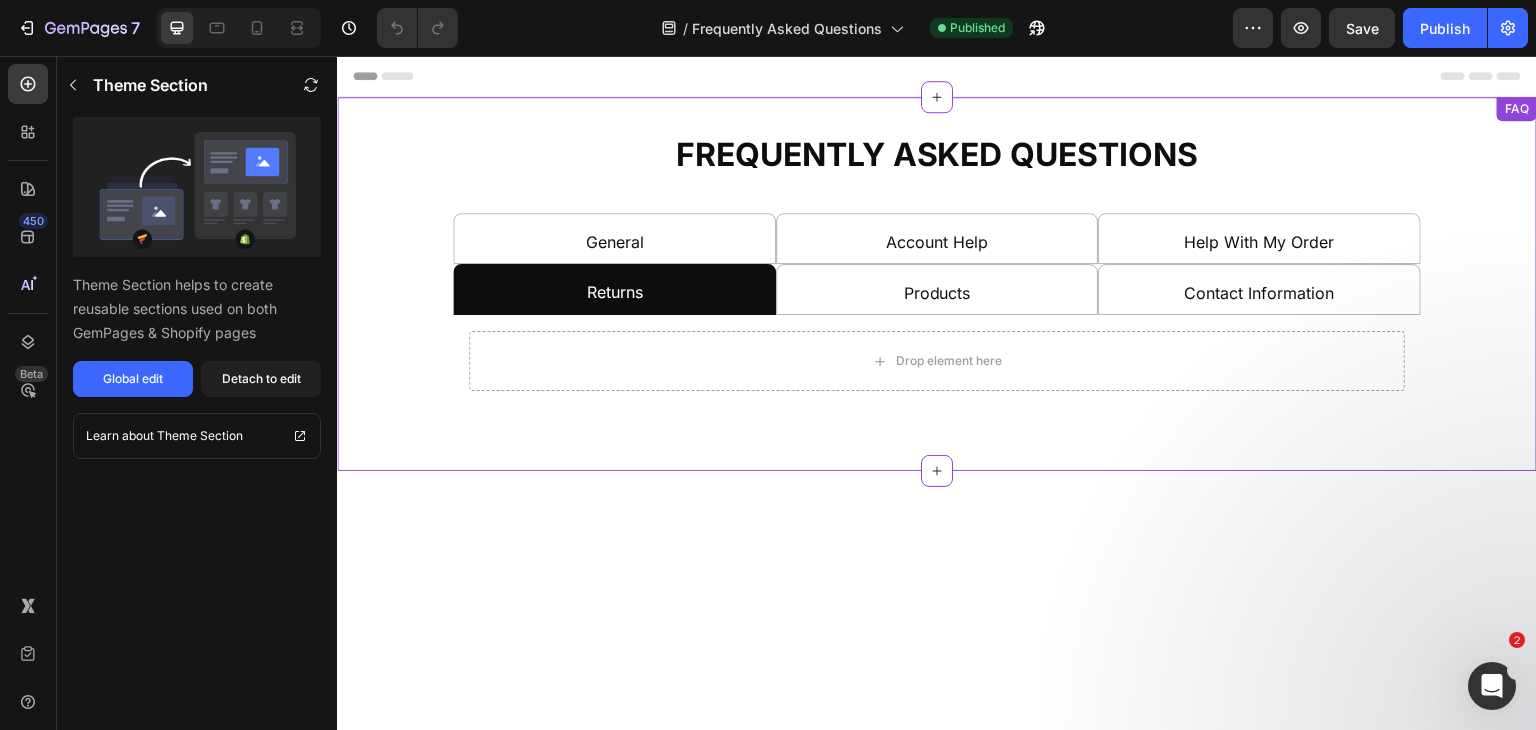 drag, startPoint x: 645, startPoint y: 230, endPoint x: 723, endPoint y: 228, distance: 78.025635 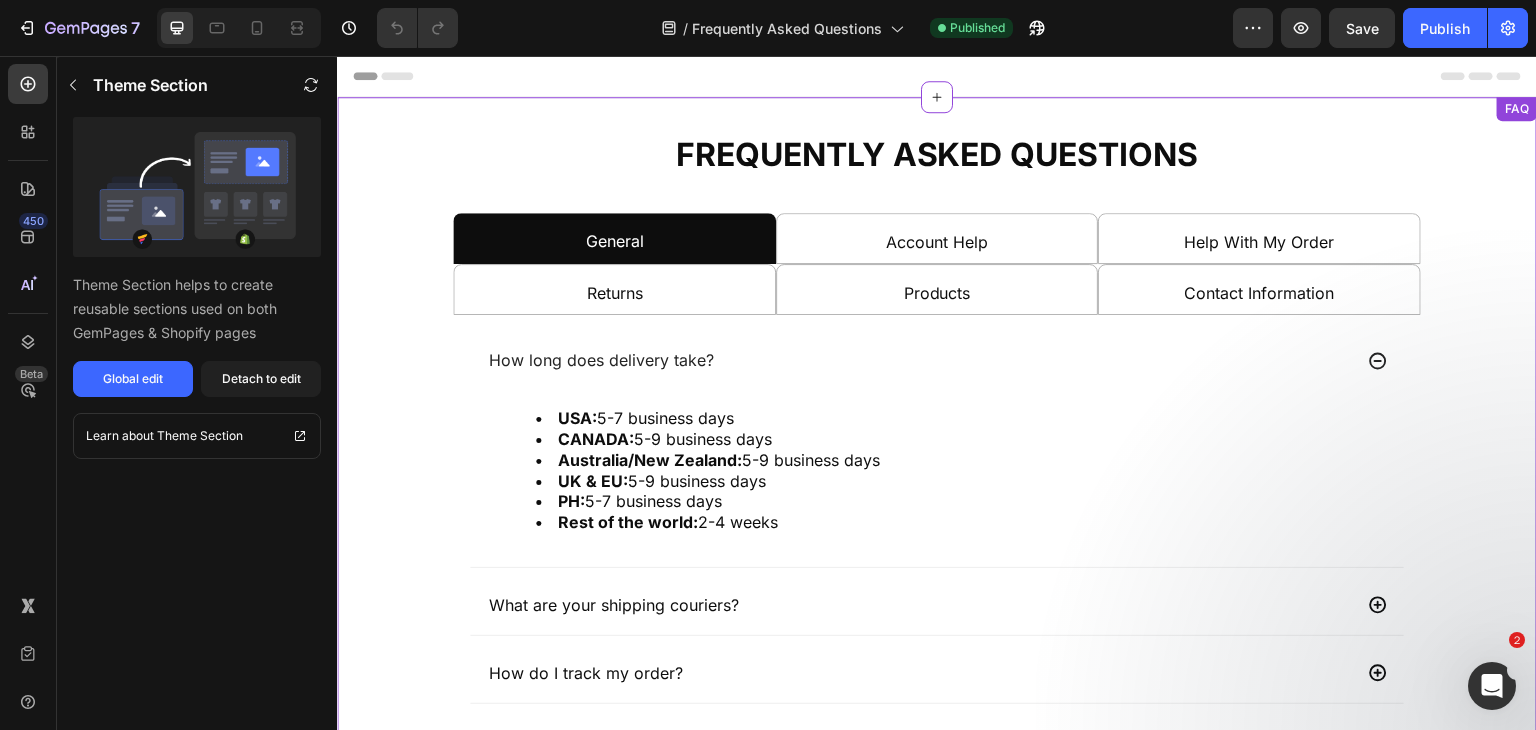click on "General Account Help Help With My Order Returns Products Contact Information
How long does delivery take? USA:  5-7 business days CANADA:  5-9 business days Australia/New Zealand:  5-9 business days UK & EU:  5-9 business days PH:  5-7 business days Rest of the world:  2-4 weeks Text Block
What are your shipping couriers?
How do I track my order?
How many times will UPS try to deliver my package?
Where can I place an order?
What if I received the wrong size or a damaged item?
Can I replace the item if I want to change the design or size?
Can I choose a refund instead of a replacement?
What are your modes of payment? Accordion
Tab" at bounding box center [937, 669] 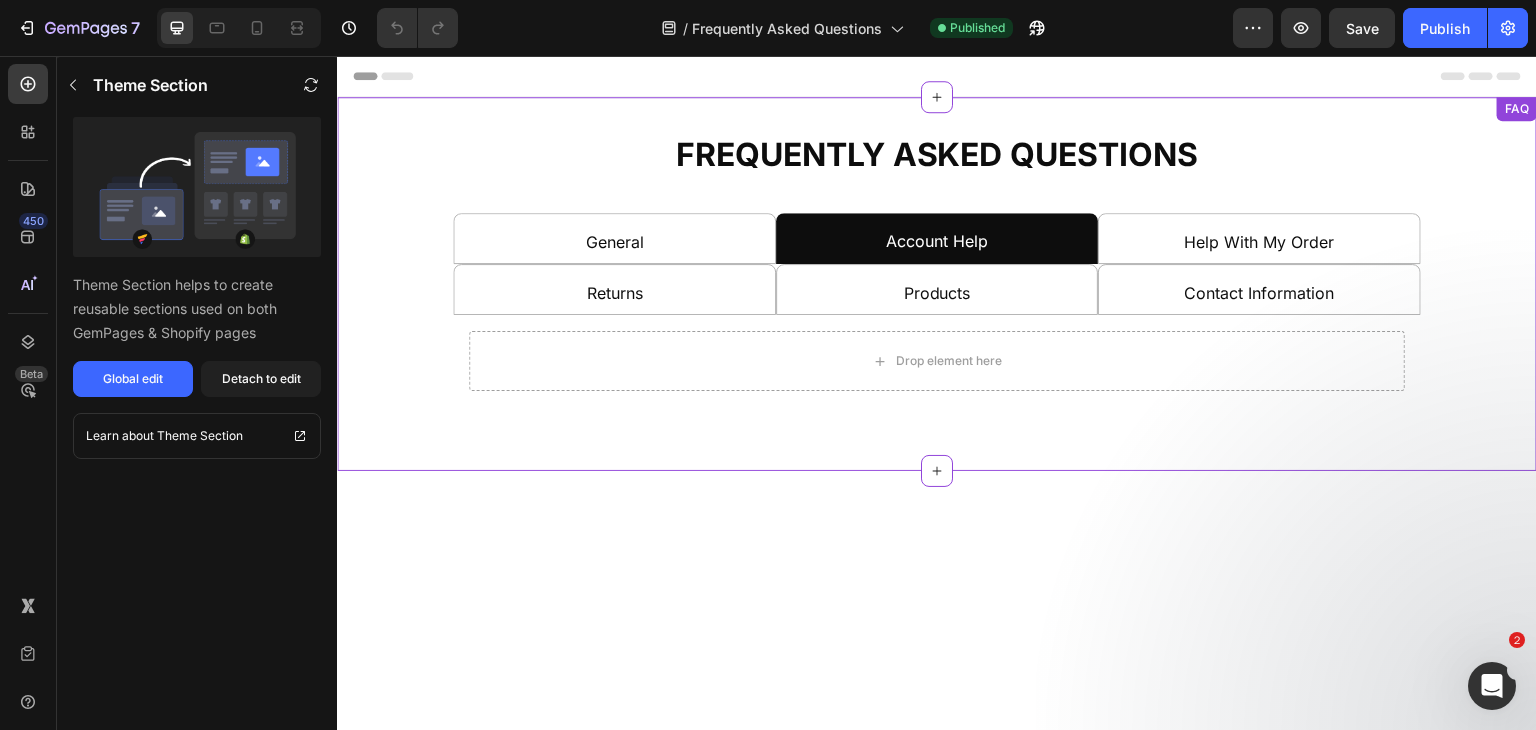 click on "Help With My Order" at bounding box center [1259, 238] 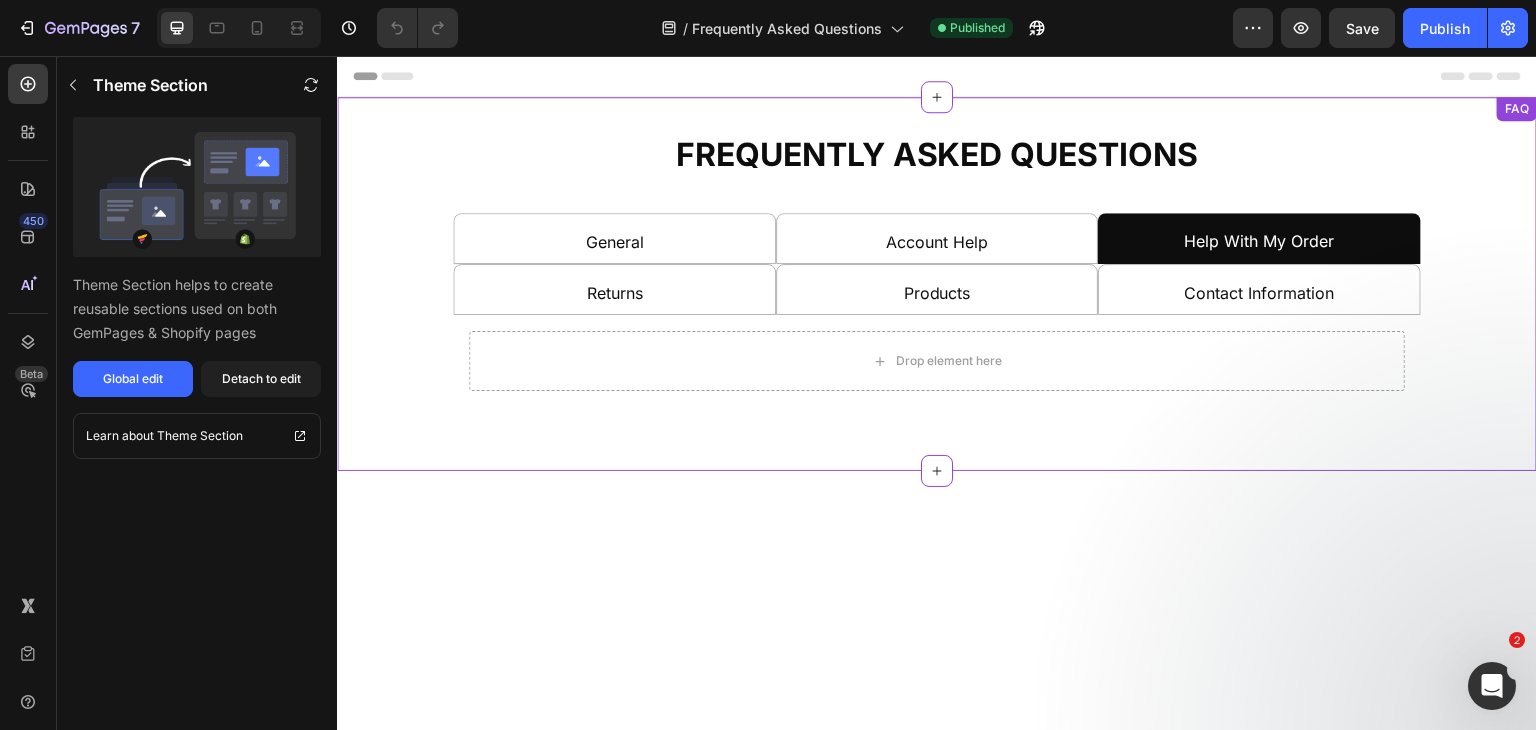 click on "Products" at bounding box center [937, 289] 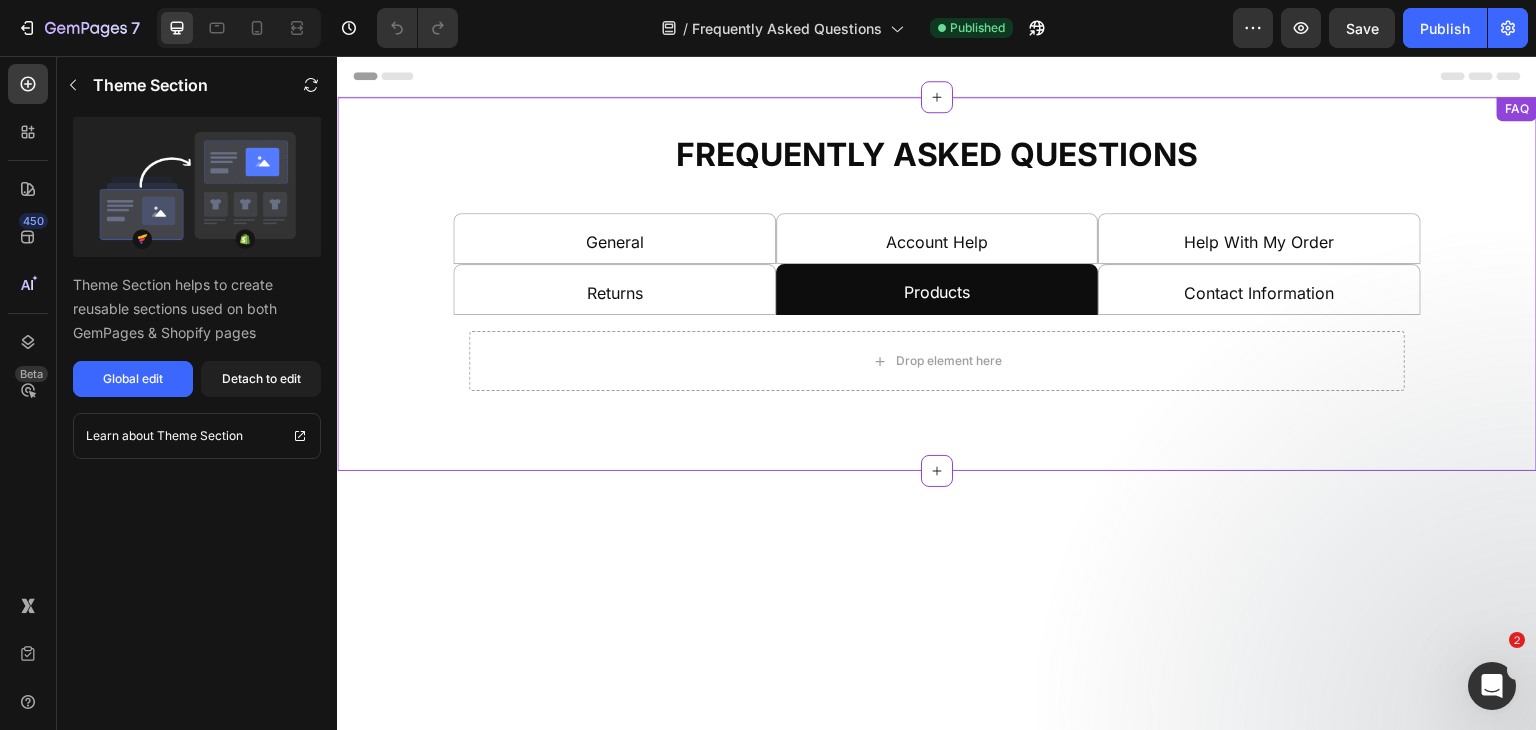 click on "Returns" at bounding box center (614, 289) 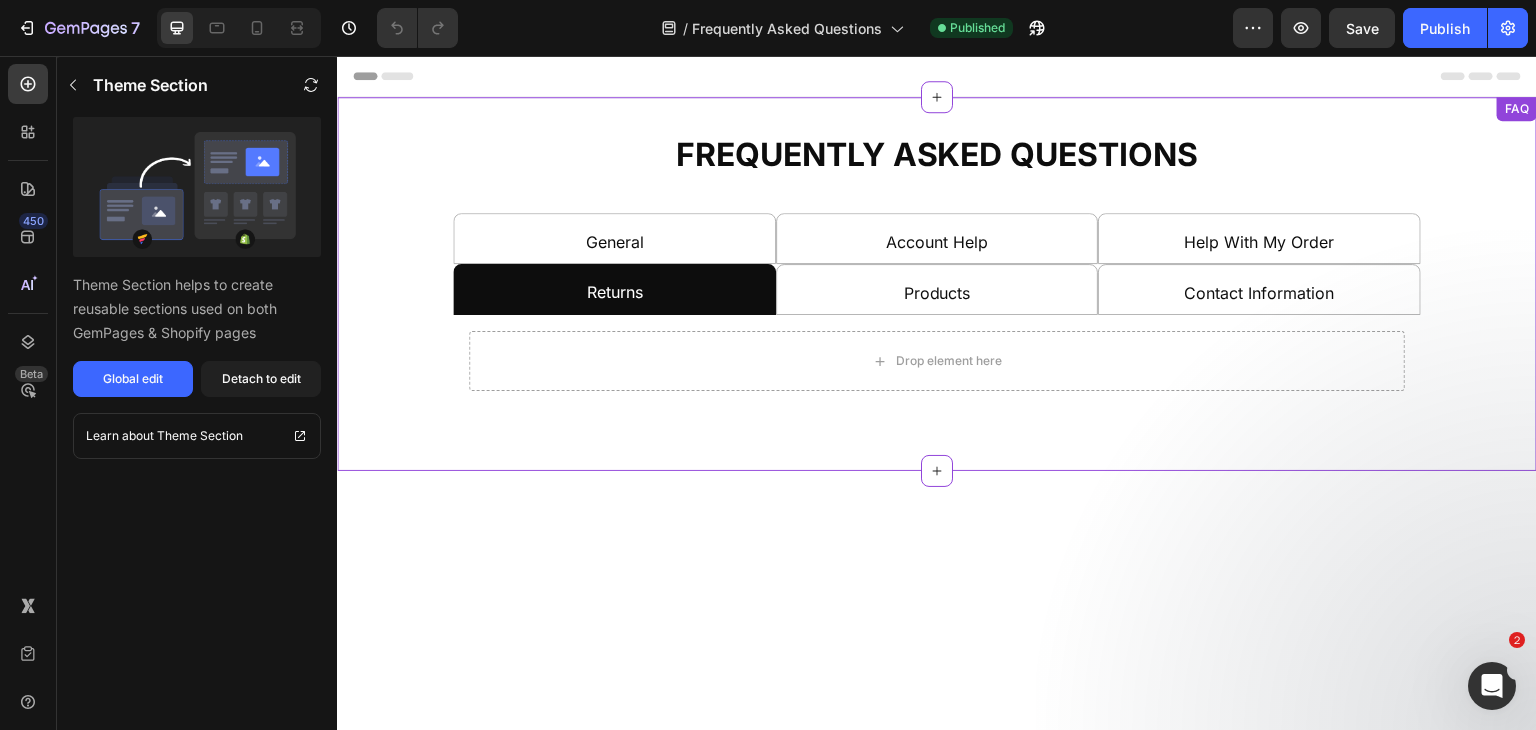 drag, startPoint x: 892, startPoint y: 282, endPoint x: 865, endPoint y: 243, distance: 47.434166 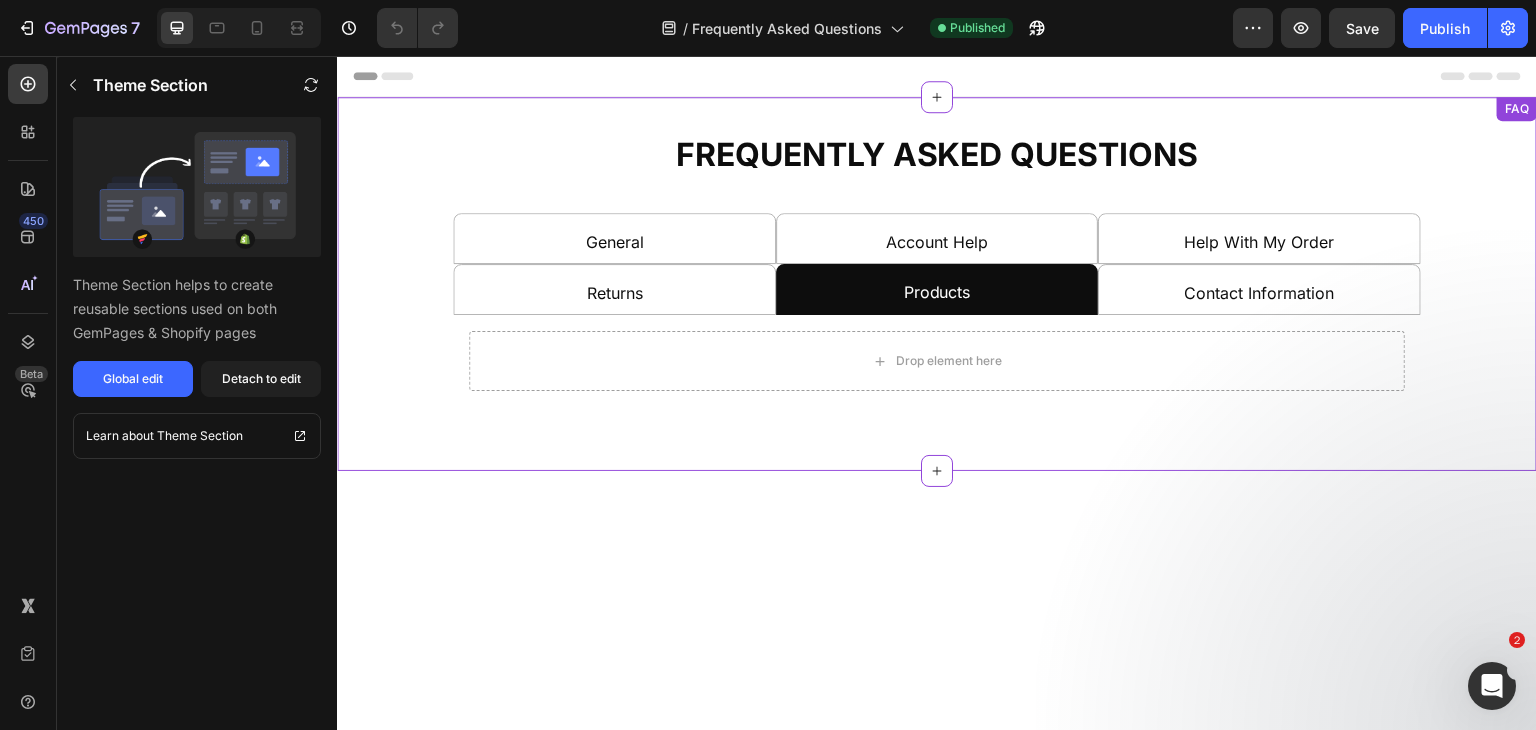 click on "Account Help" at bounding box center (937, 238) 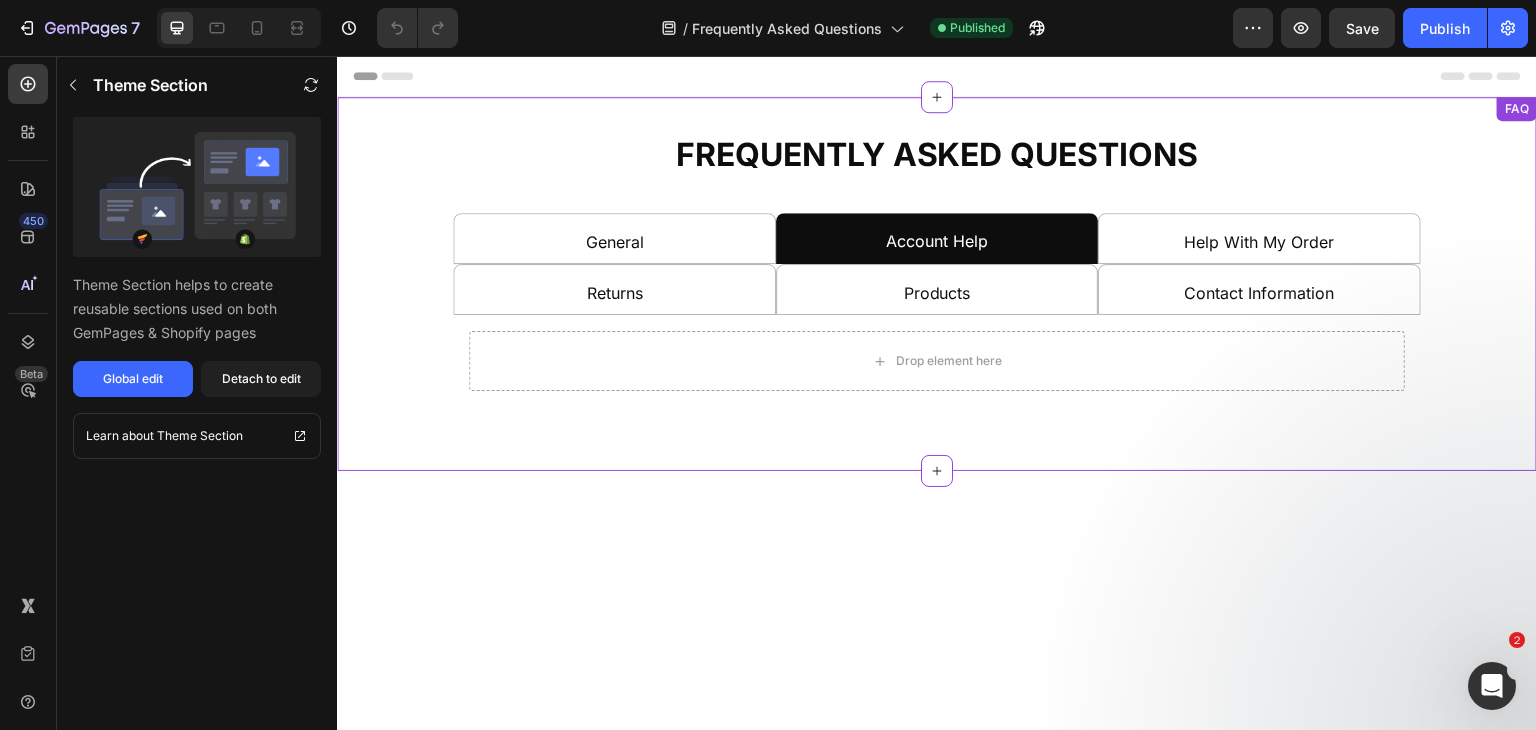click on "Help With My Order" at bounding box center (1259, 238) 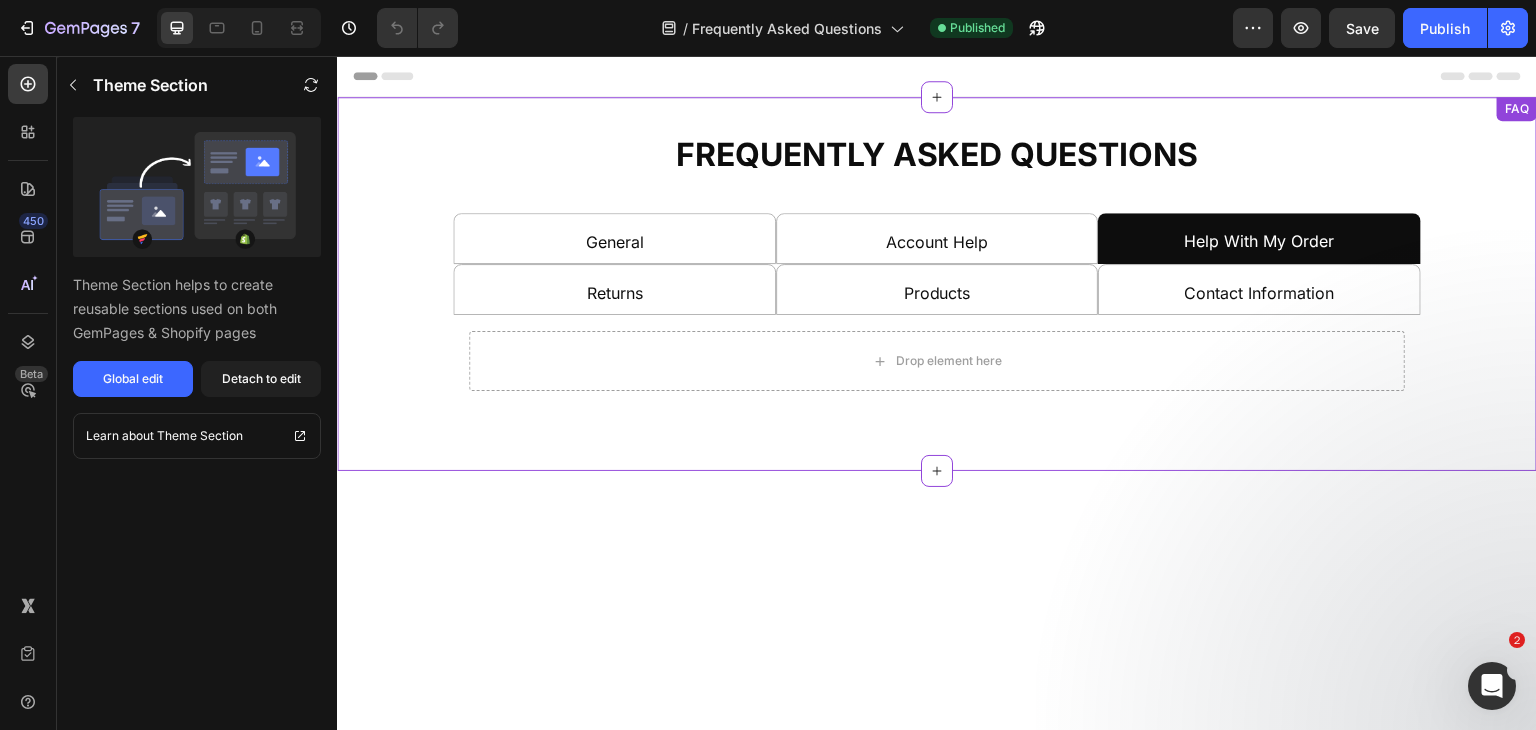 drag, startPoint x: 1152, startPoint y: 277, endPoint x: 1127, endPoint y: 283, distance: 25.70992 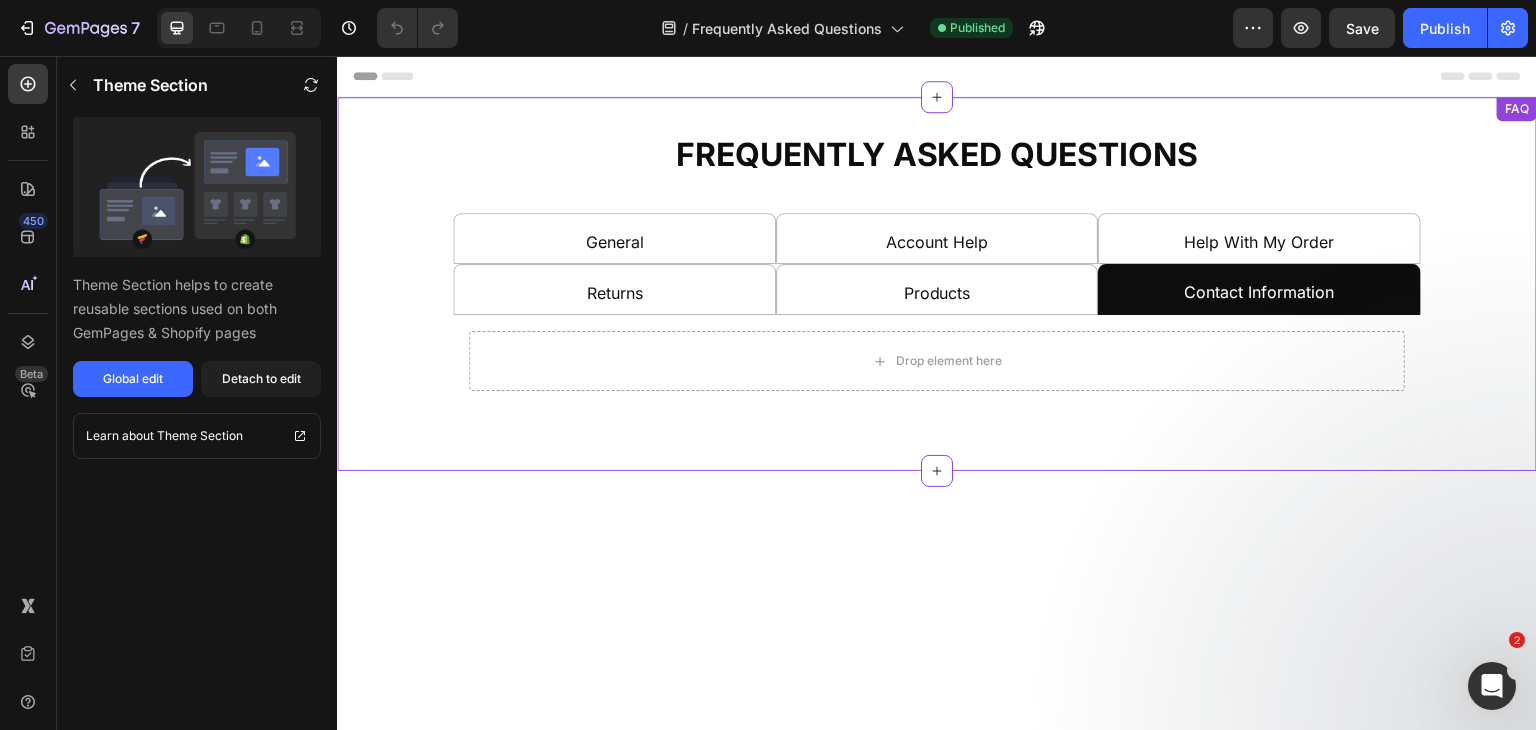 drag, startPoint x: 1033, startPoint y: 281, endPoint x: 767, endPoint y: 273, distance: 266.12027 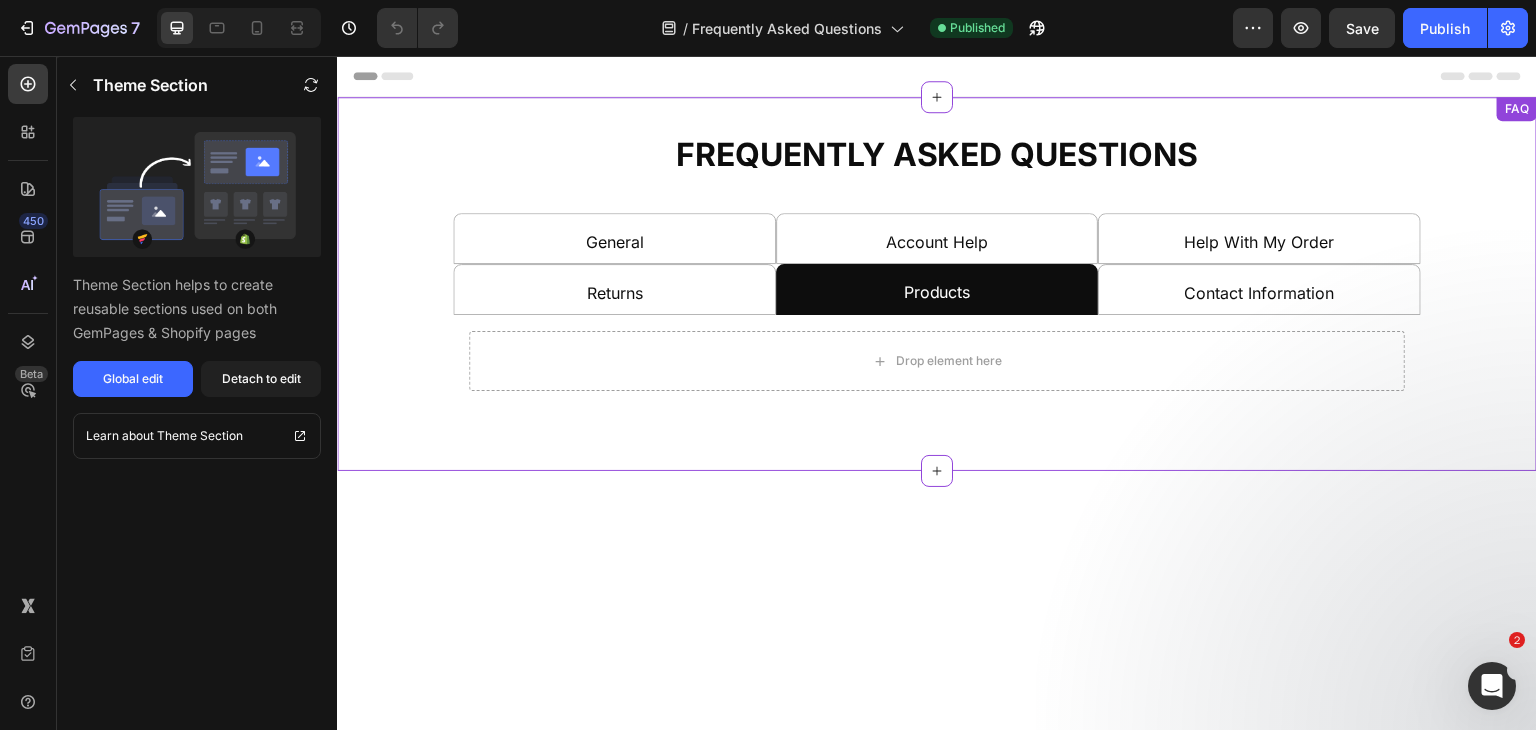 click on "Returns" at bounding box center [614, 289] 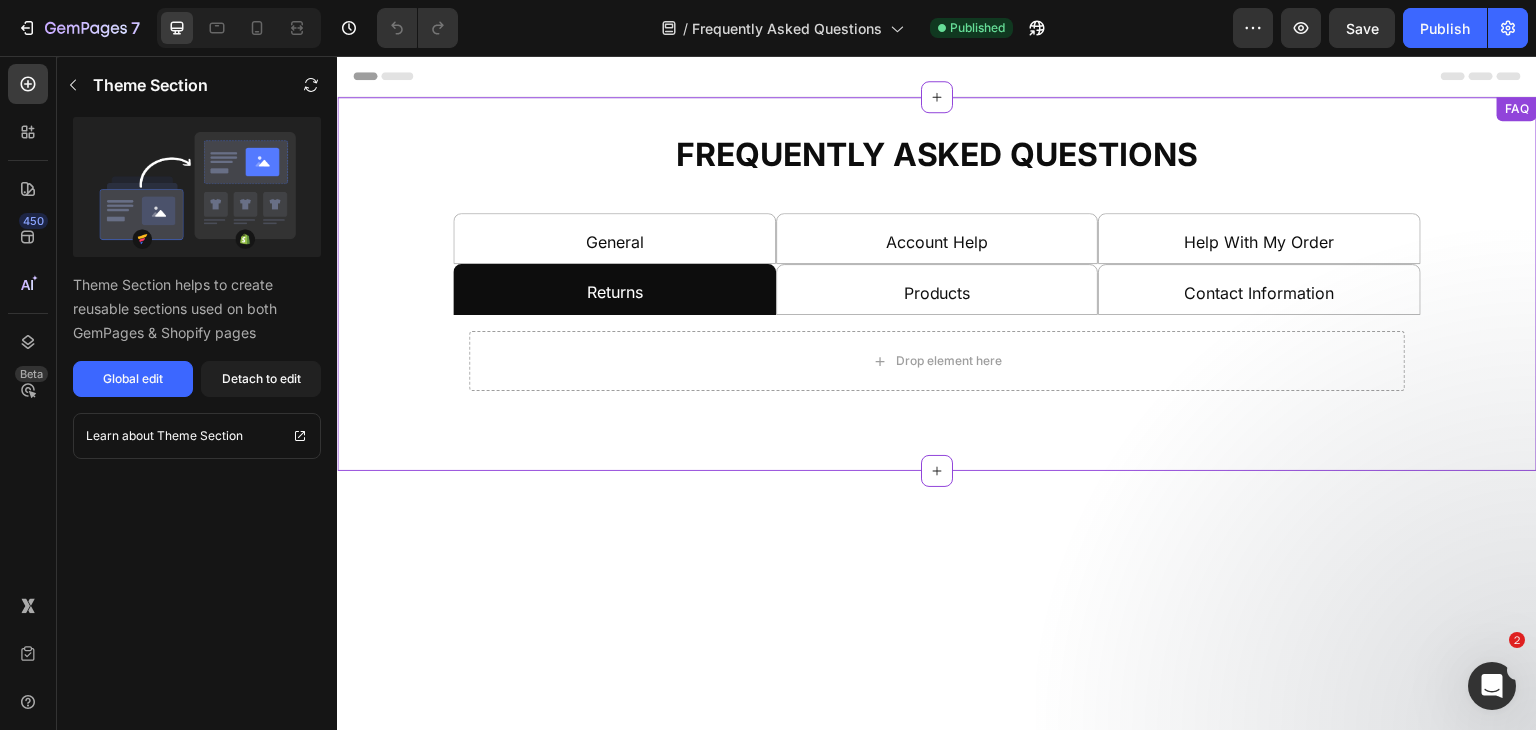 drag, startPoint x: 667, startPoint y: 213, endPoint x: 692, endPoint y: 213, distance: 25 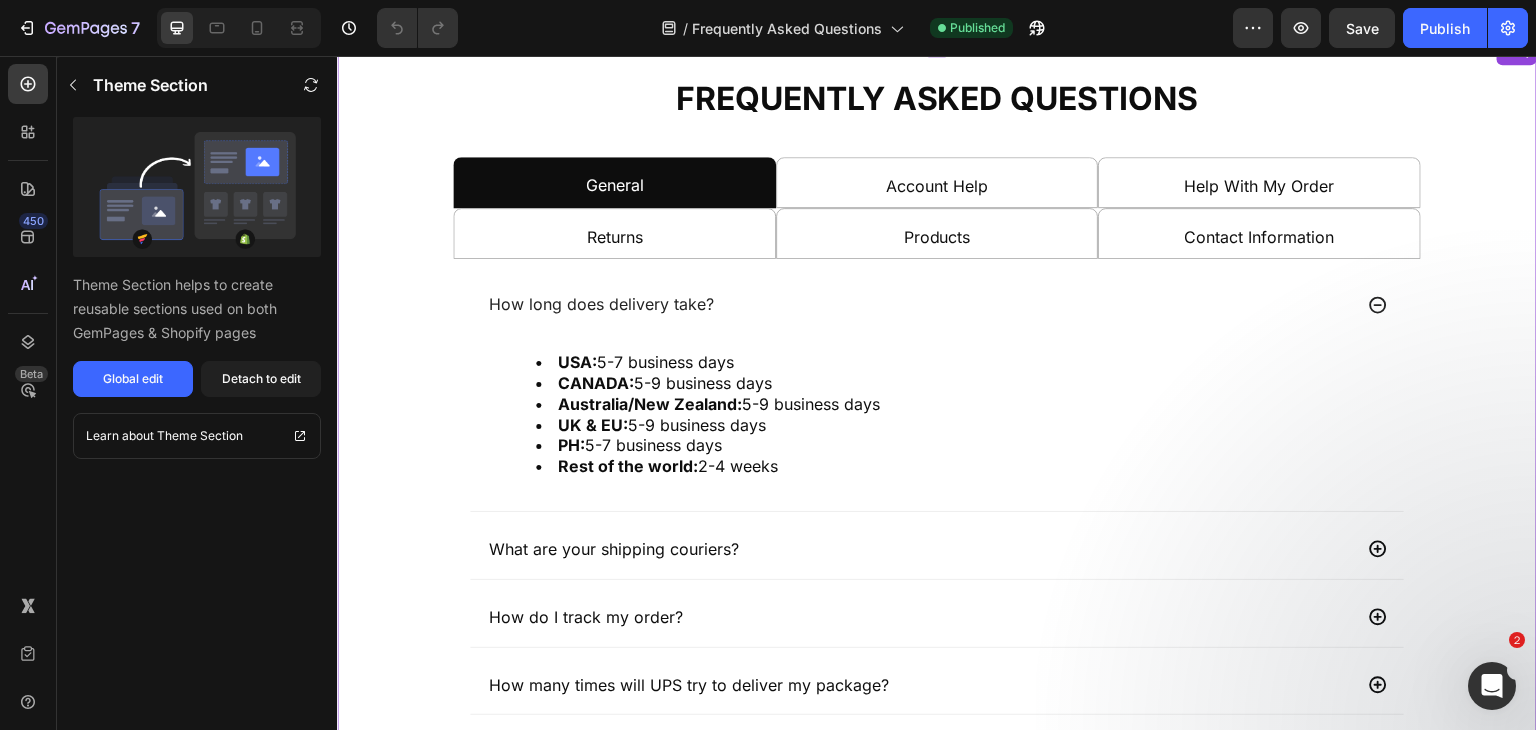 scroll, scrollTop: 0, scrollLeft: 0, axis: both 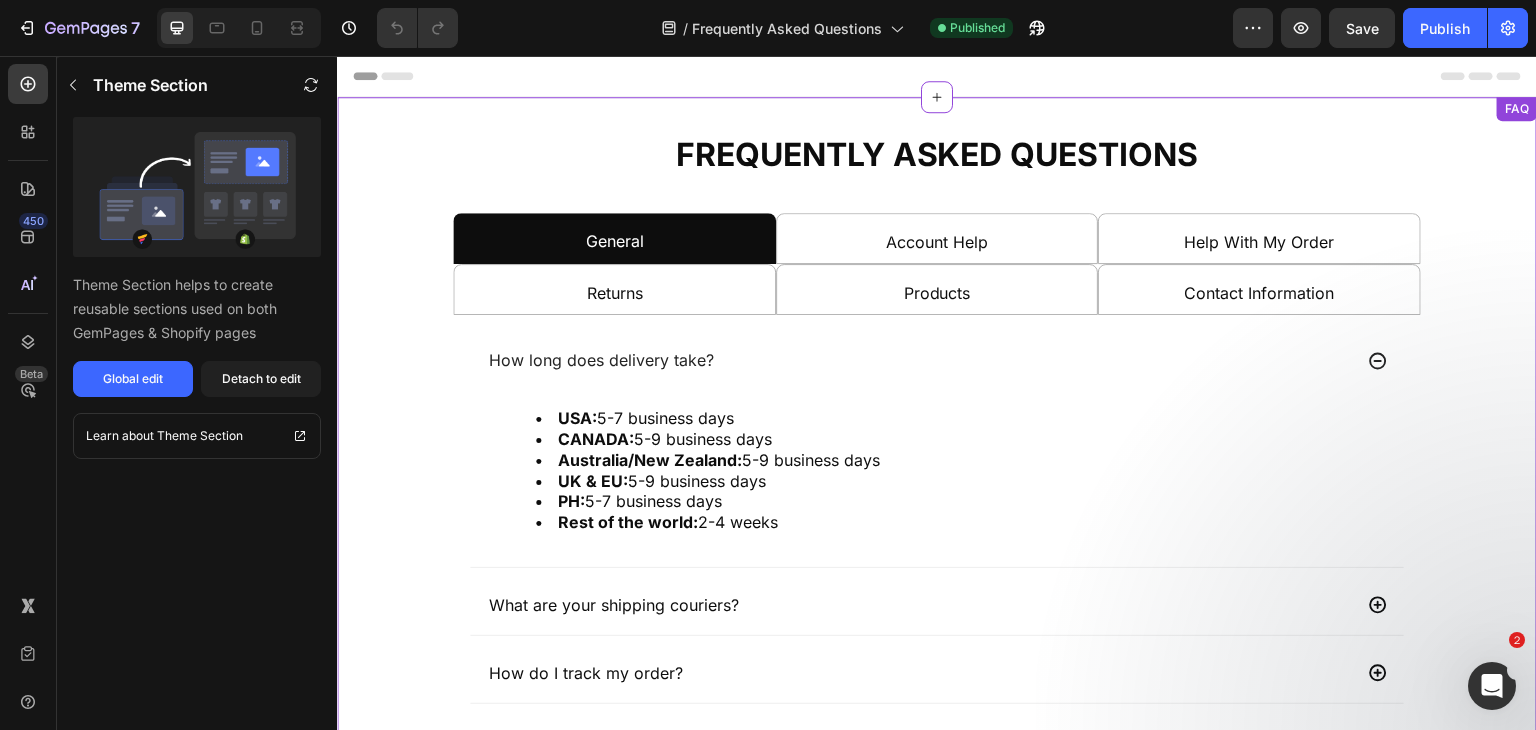 click on "Contact Information" at bounding box center (1259, 289) 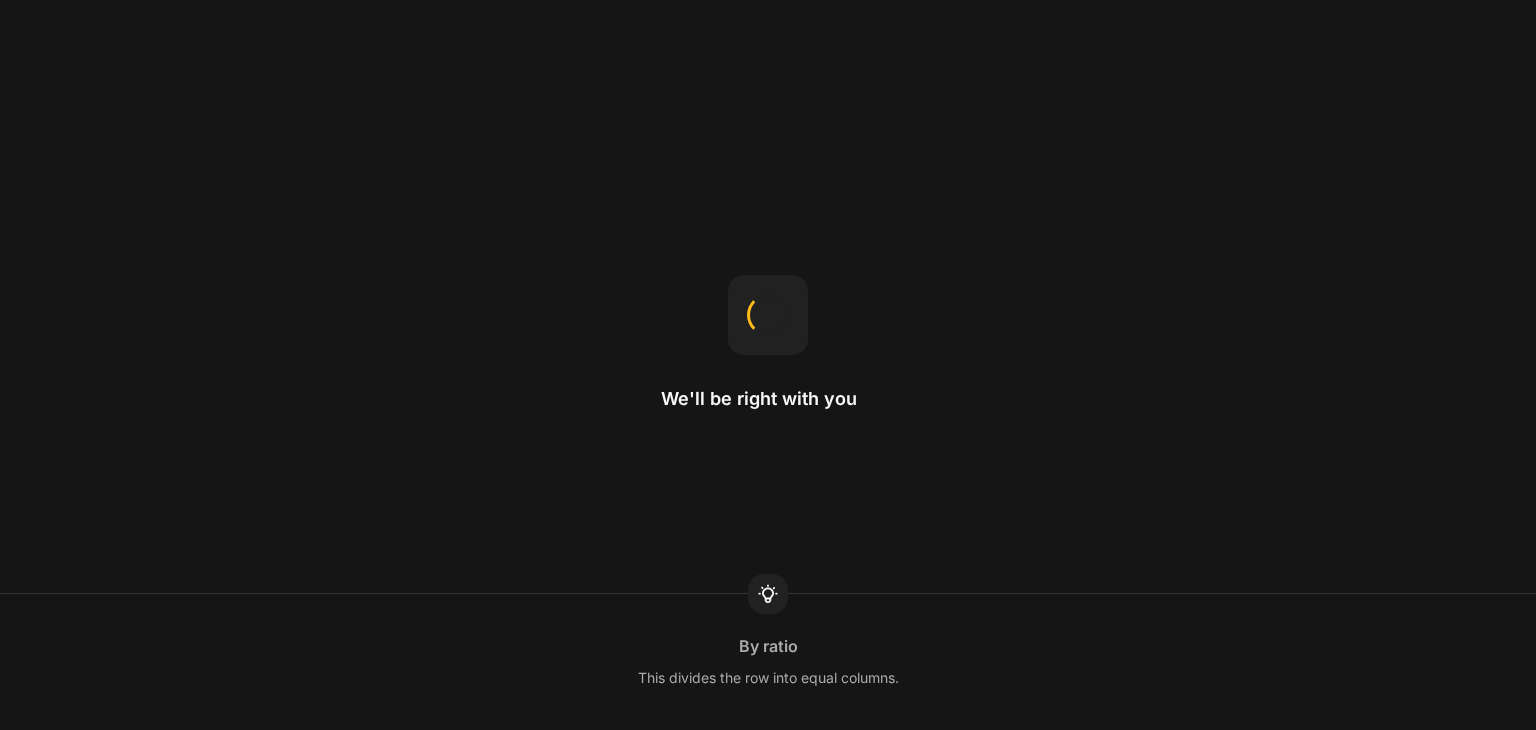 scroll, scrollTop: 0, scrollLeft: 0, axis: both 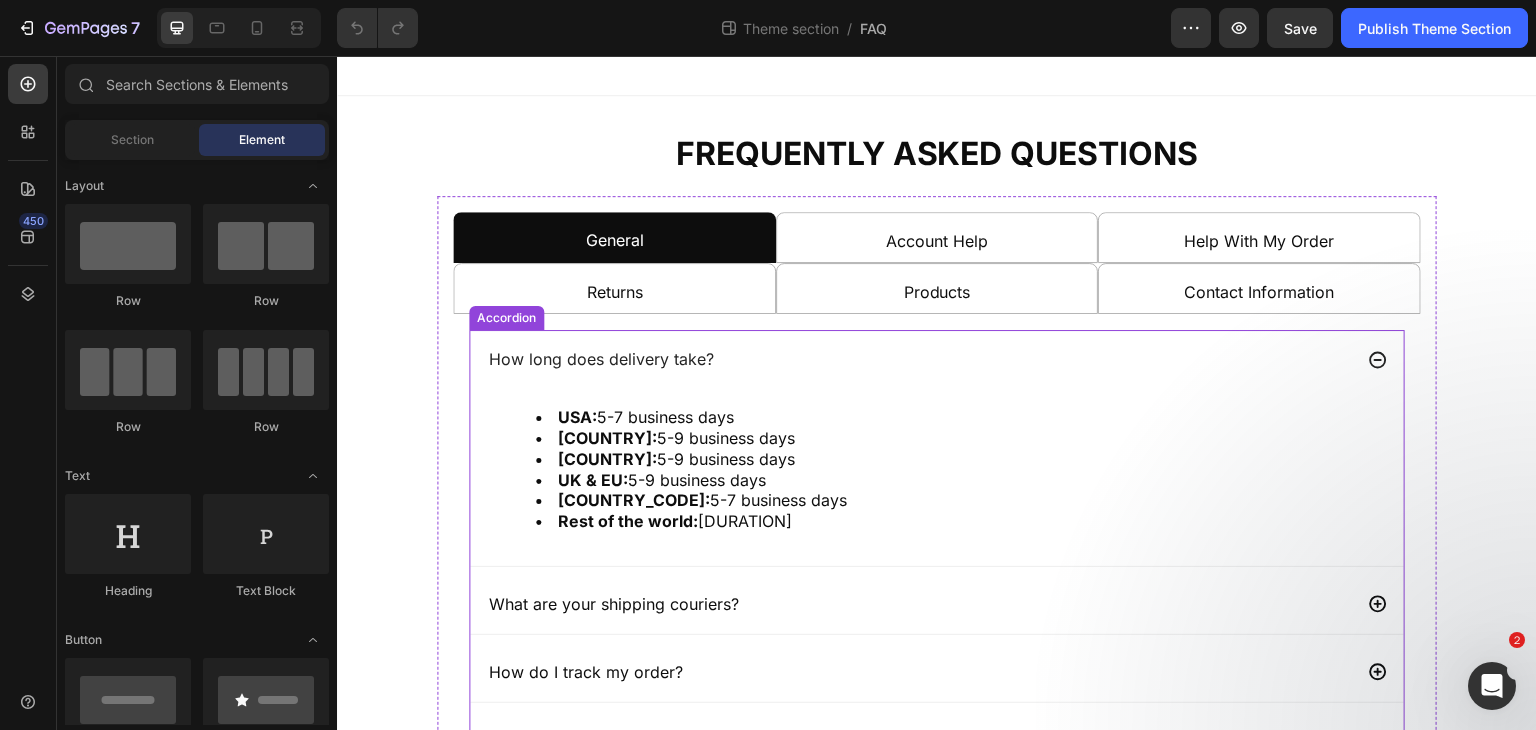 click on "How long does delivery take?" at bounding box center (937, 359) 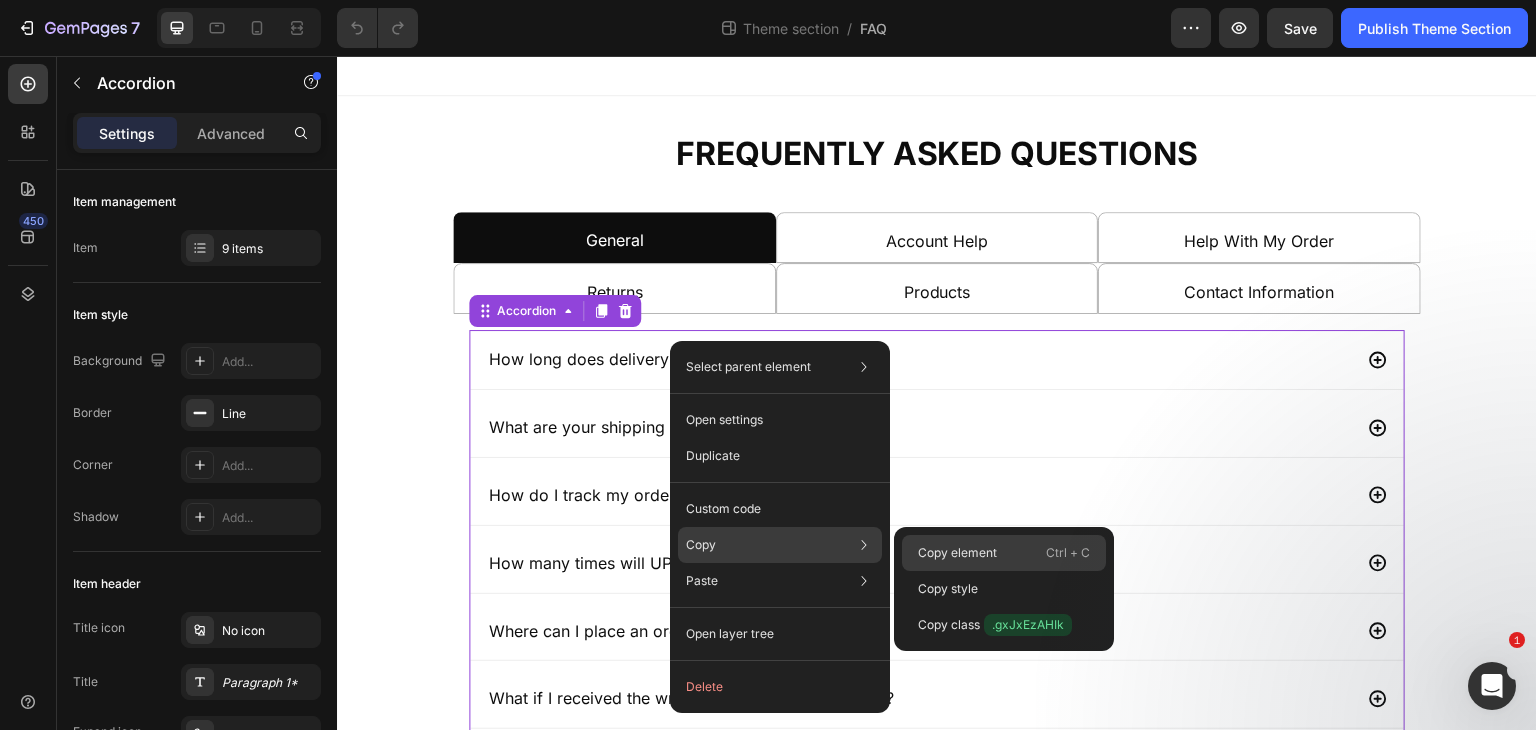 click on "Copy element" at bounding box center [957, 553] 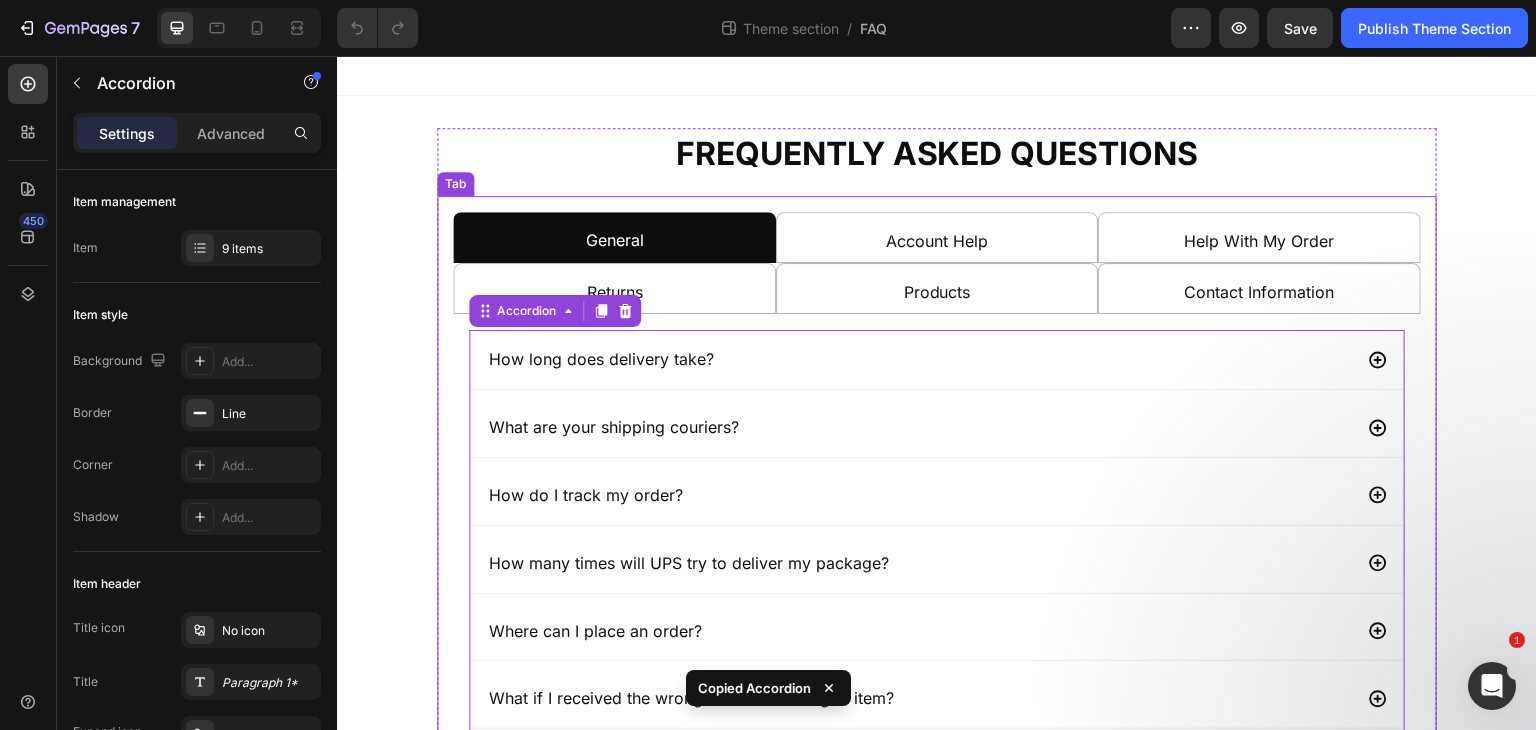 click on "Account Help" at bounding box center [937, 237] 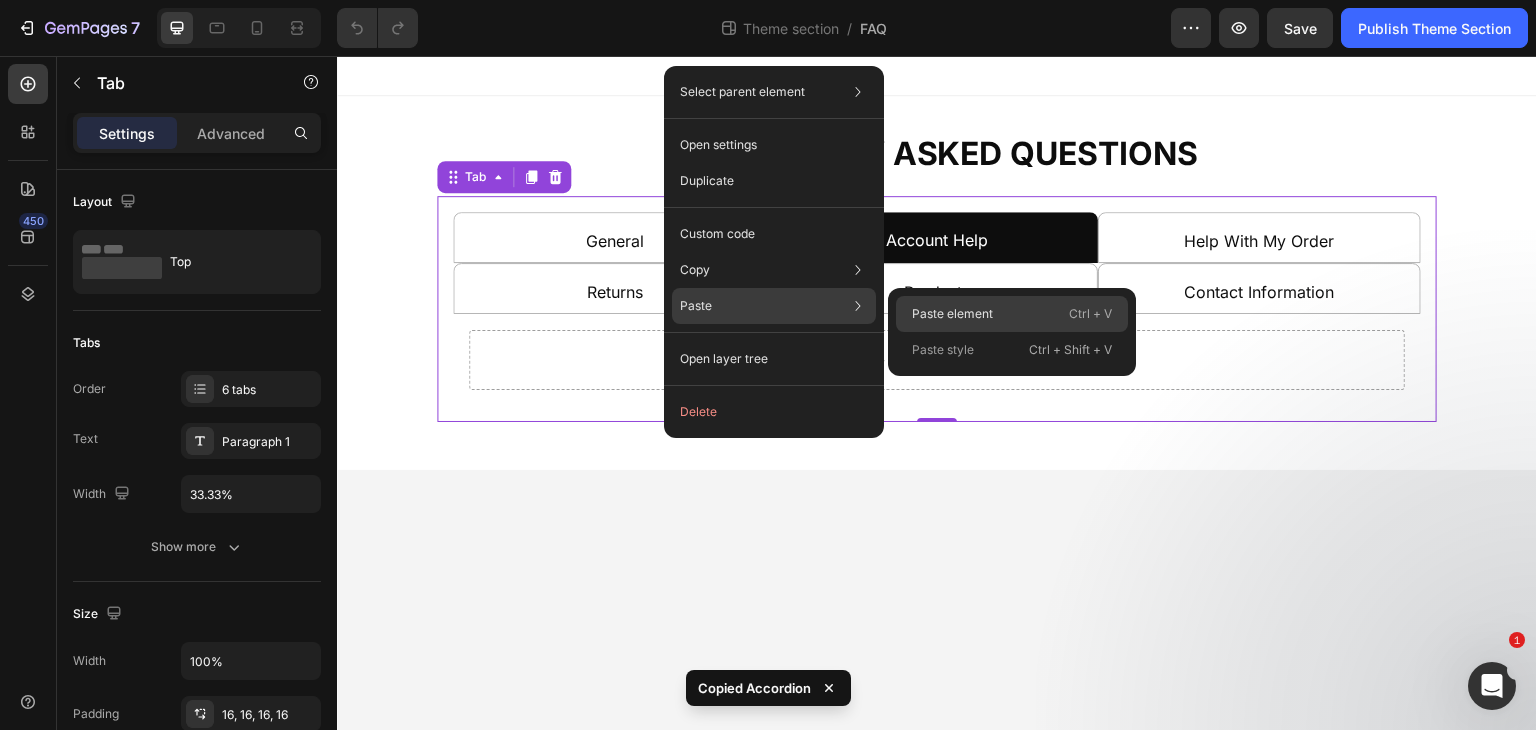 click on "Paste element" at bounding box center (952, 314) 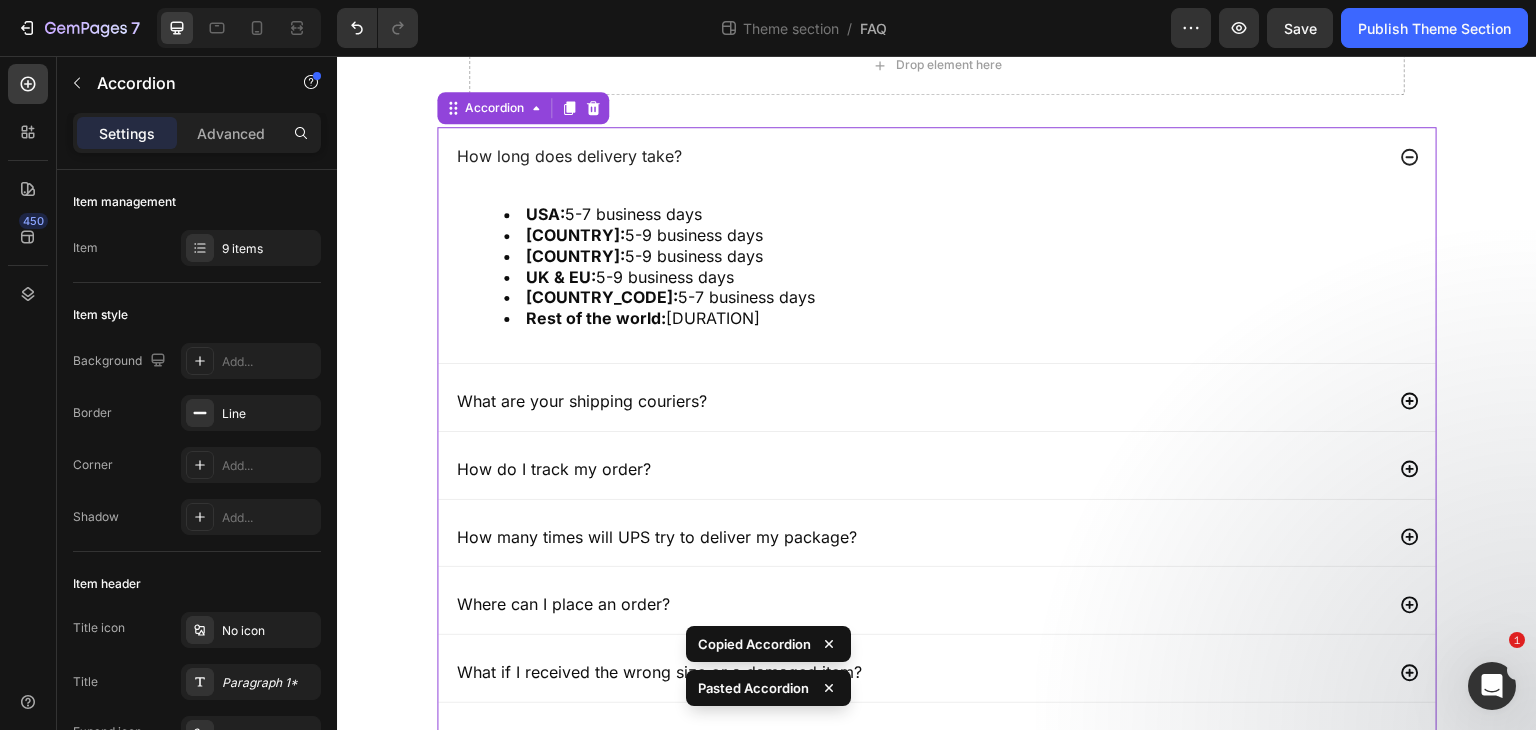 scroll, scrollTop: 0, scrollLeft: 0, axis: both 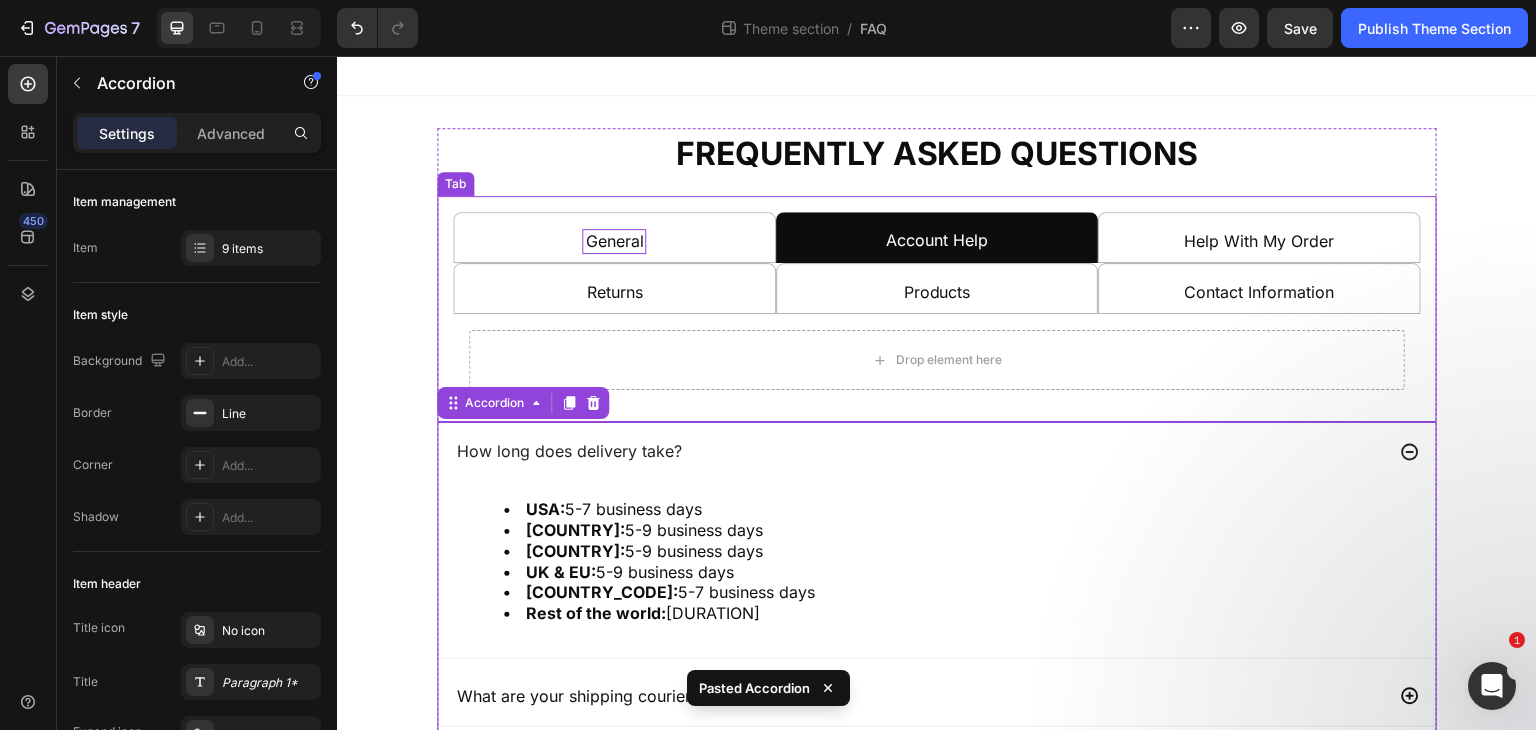 click on "General" at bounding box center [614, 241] 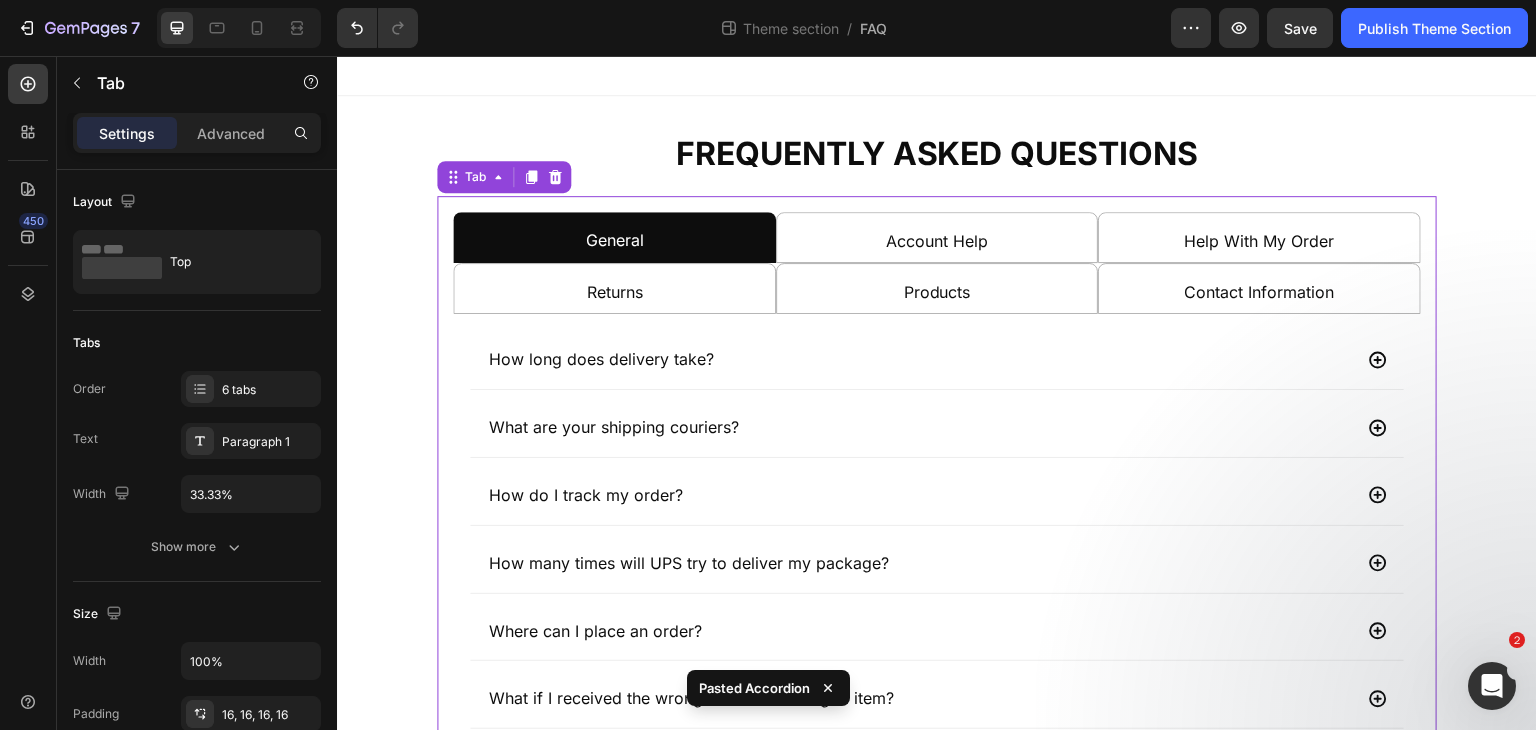 click on "Account Help" at bounding box center [937, 237] 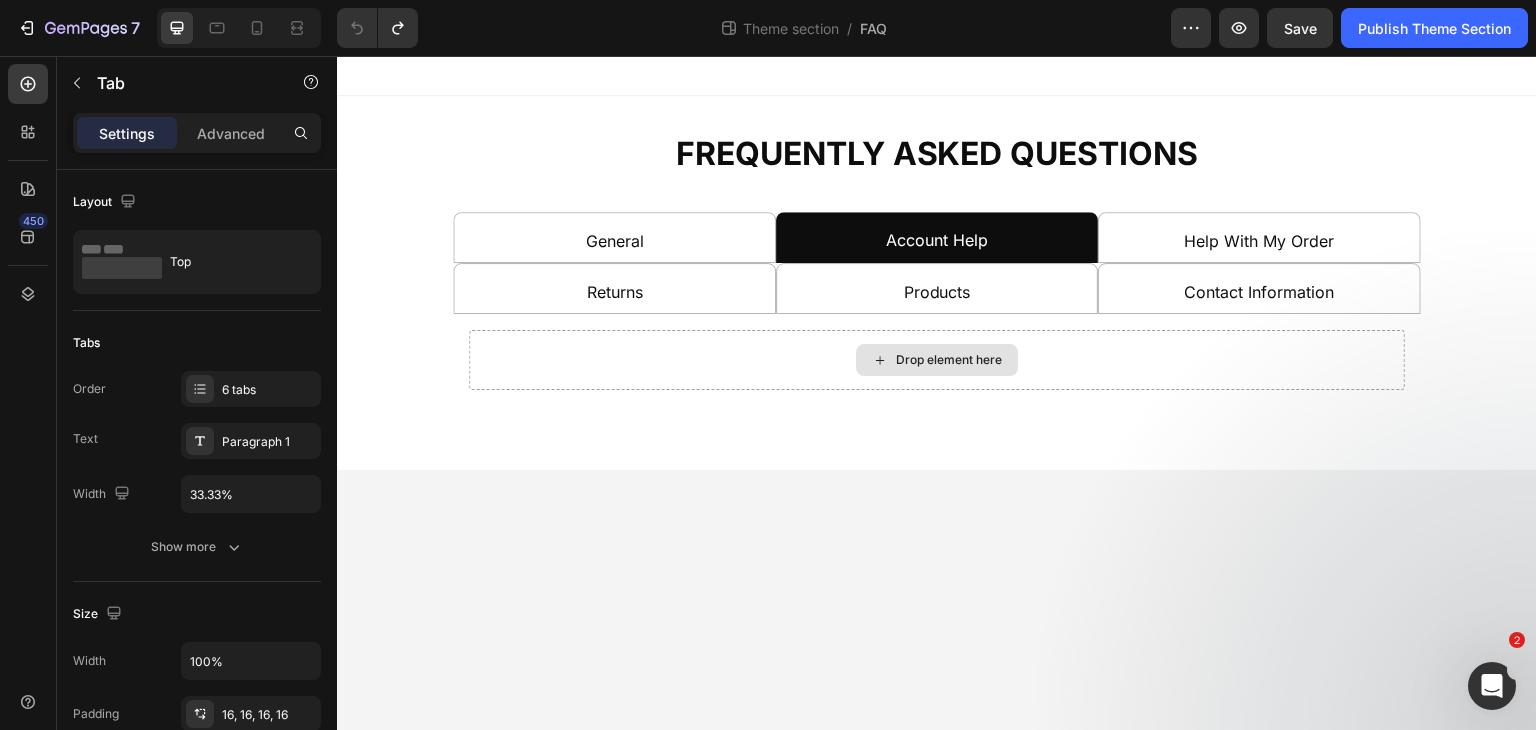 click on "Drop element here" at bounding box center [949, 360] 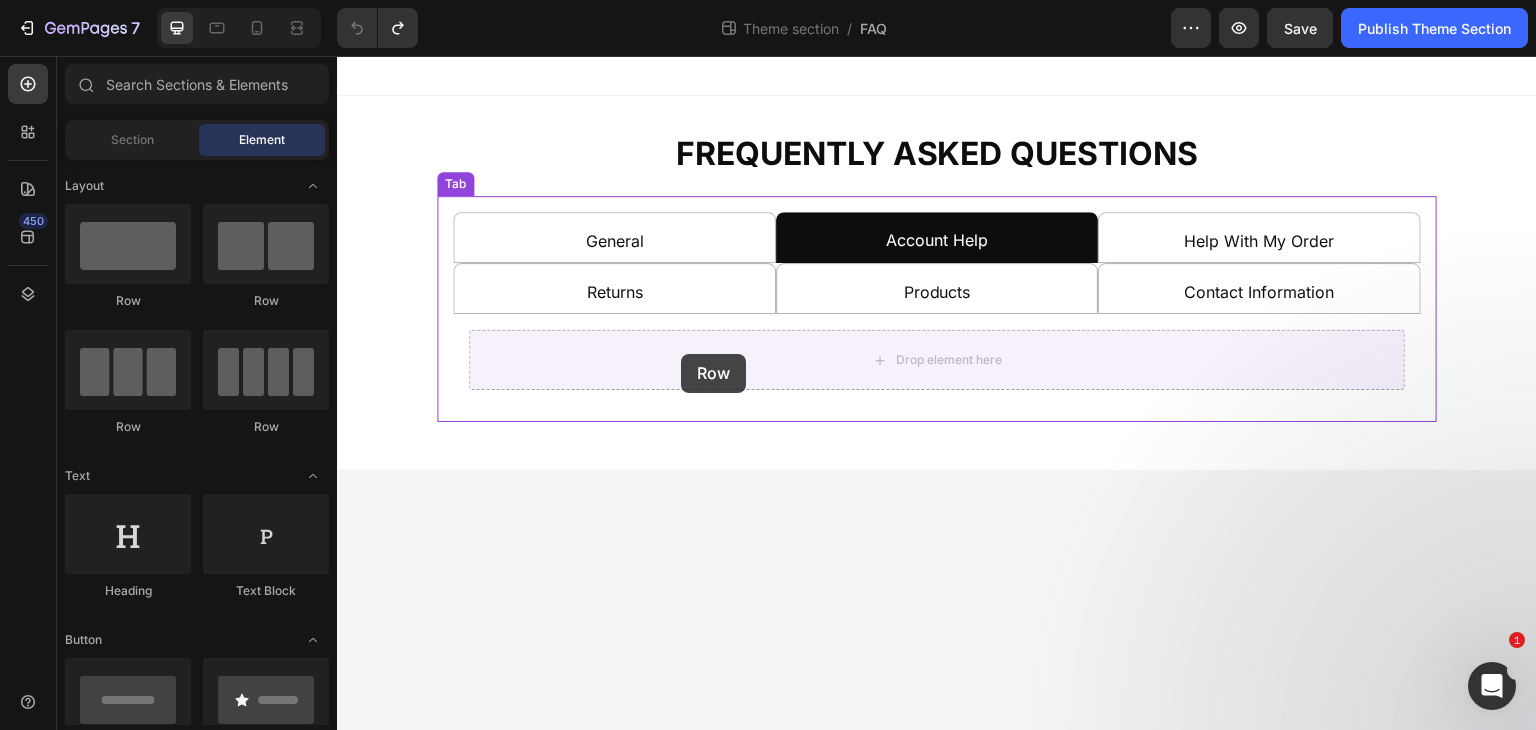 drag, startPoint x: 455, startPoint y: 317, endPoint x: 667, endPoint y: 348, distance: 214.25452 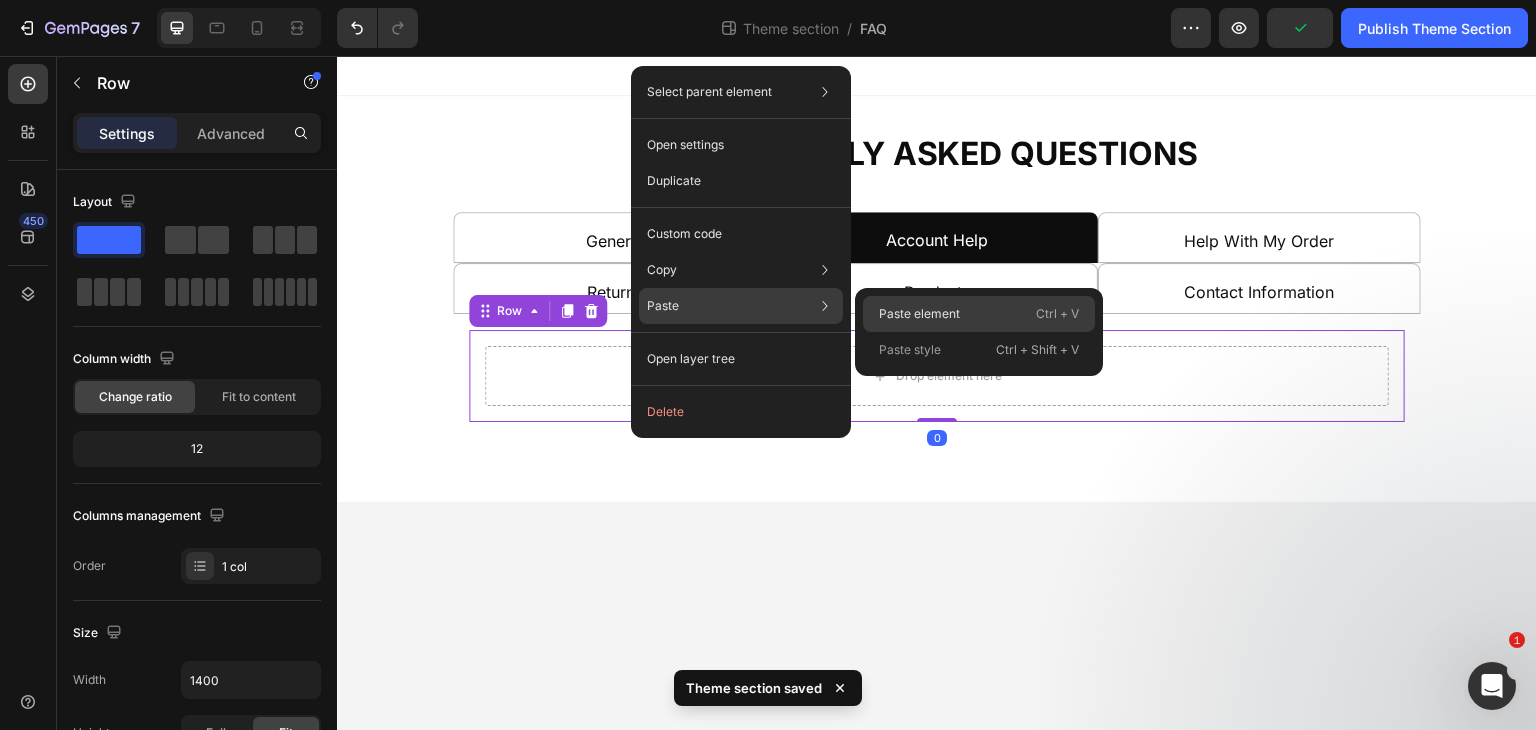 click on "Paste element  Ctrl + V" 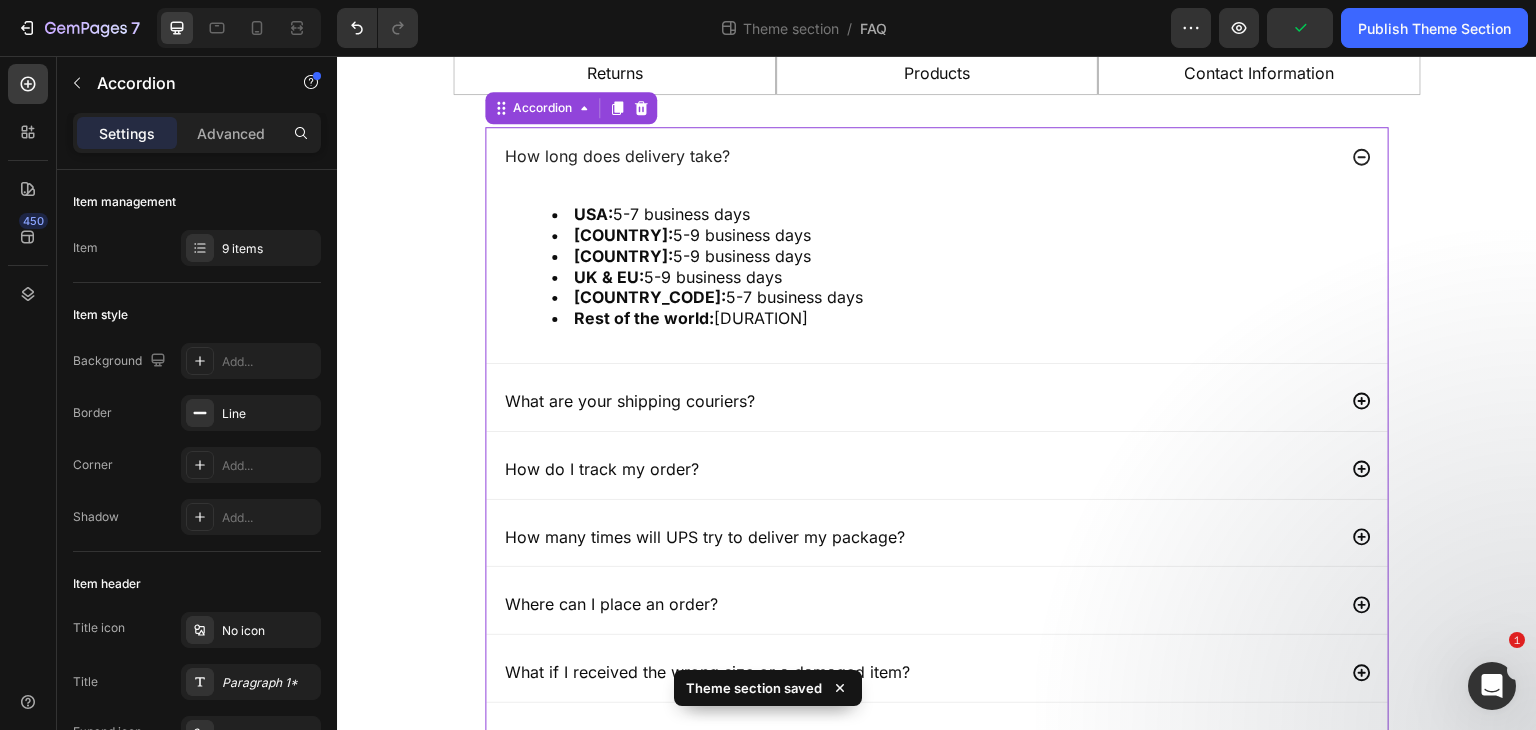scroll, scrollTop: 0, scrollLeft: 0, axis: both 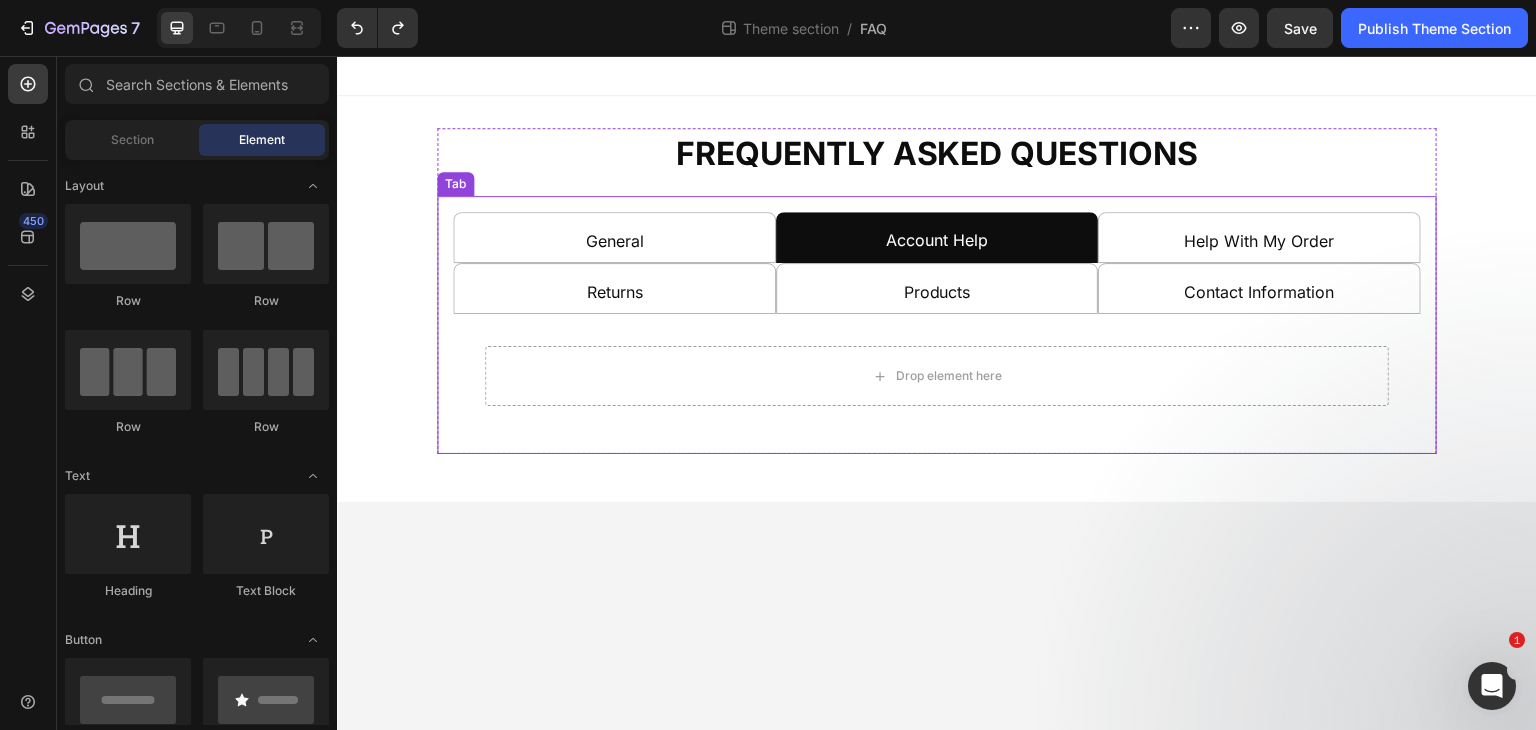 click on "Products" at bounding box center [937, 288] 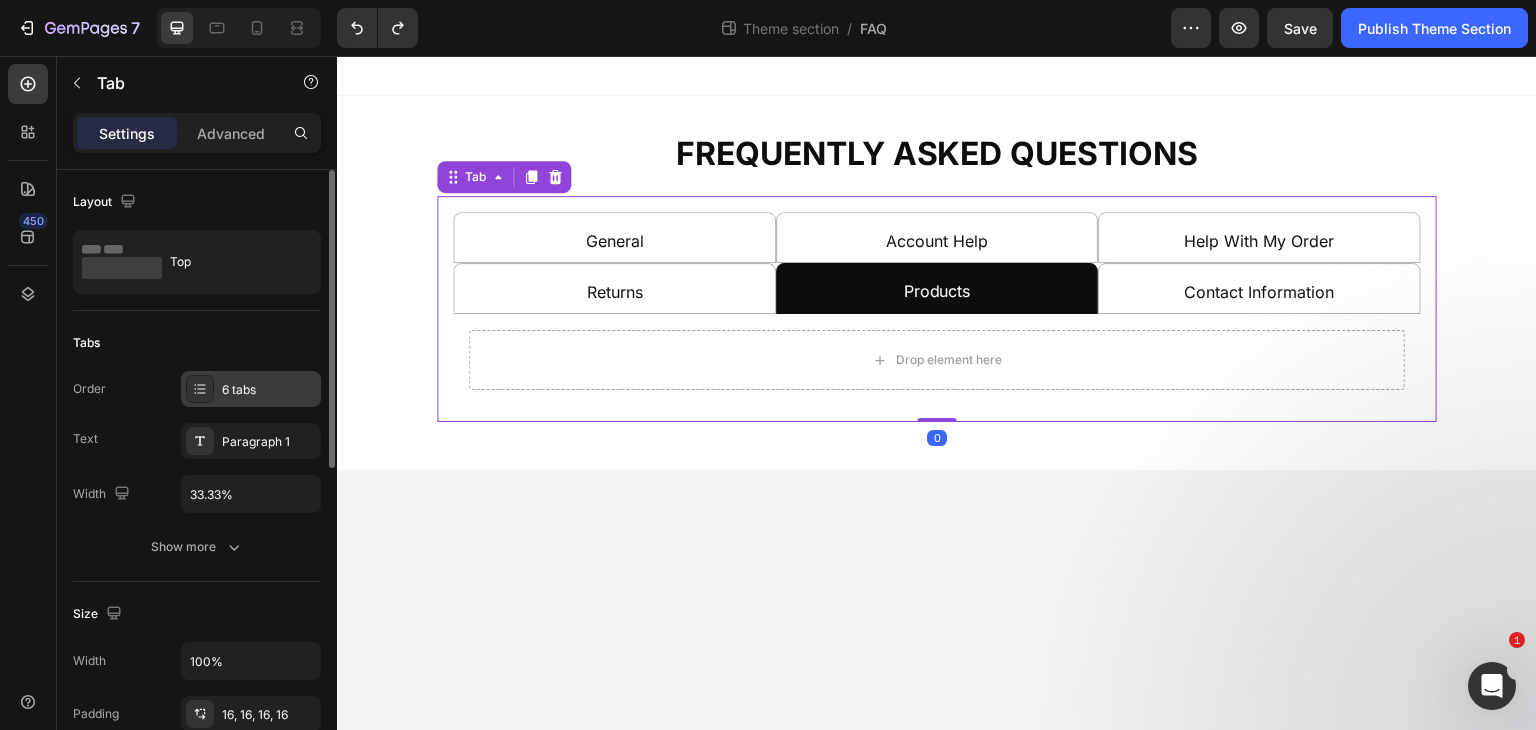 click on "6 tabs" at bounding box center [269, 390] 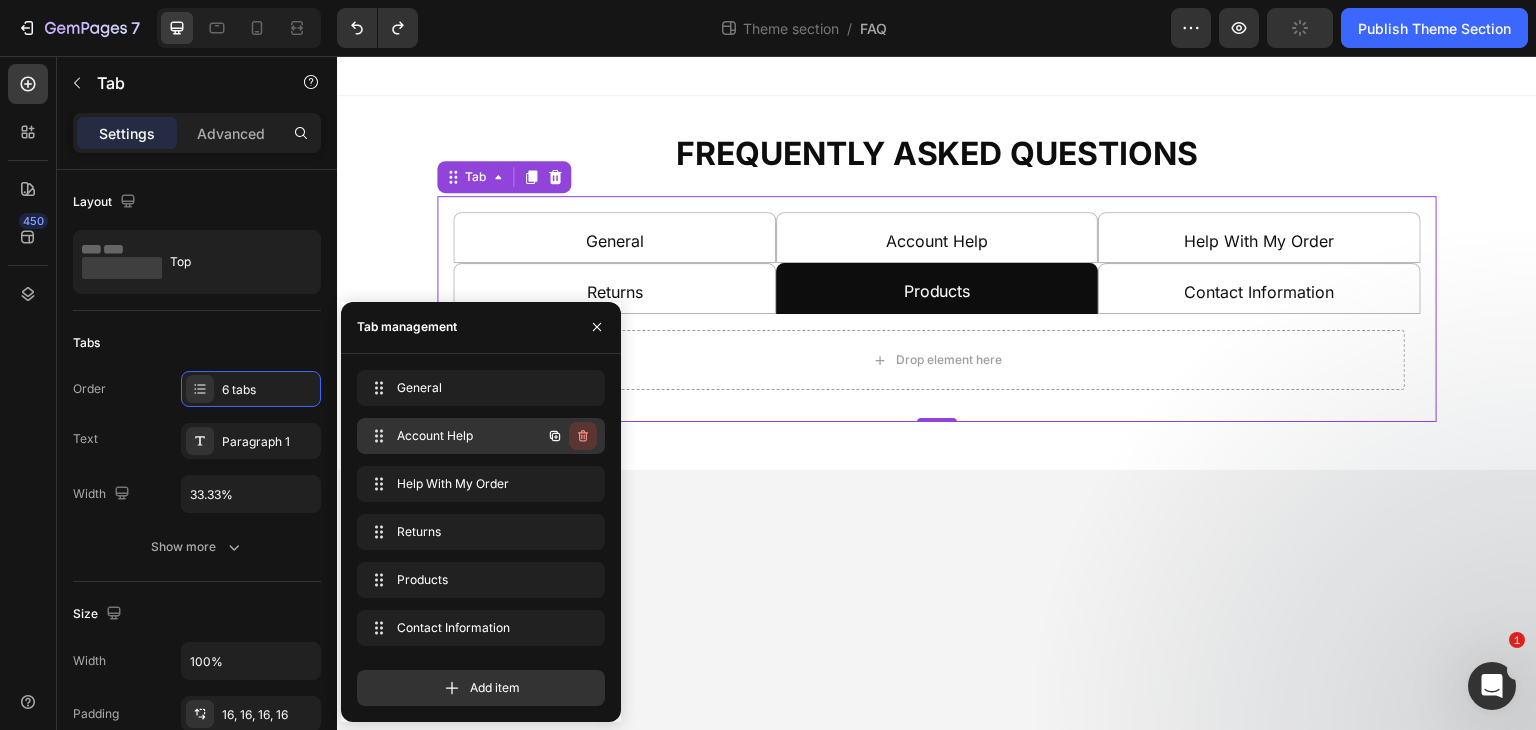 click 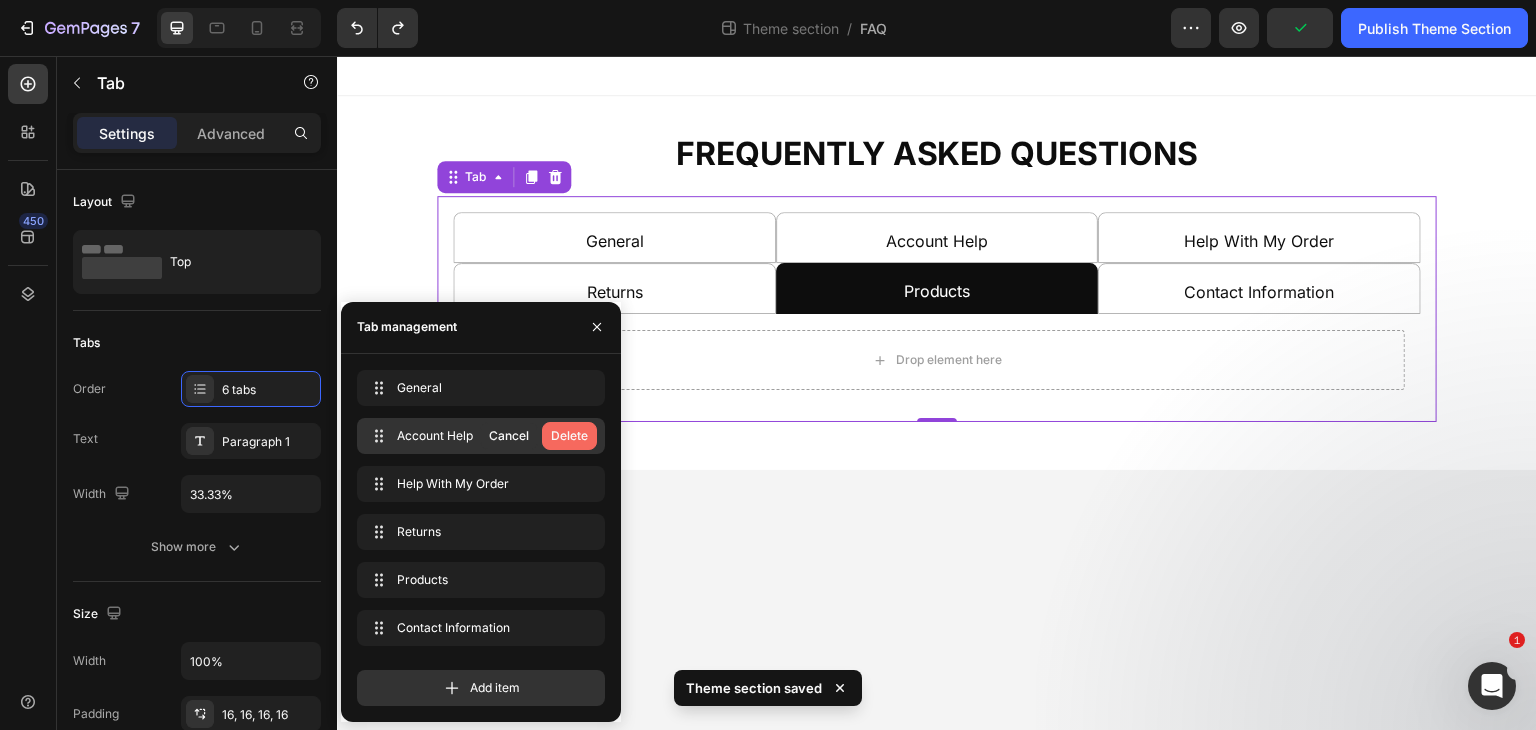 click on "Delete" at bounding box center [569, 436] 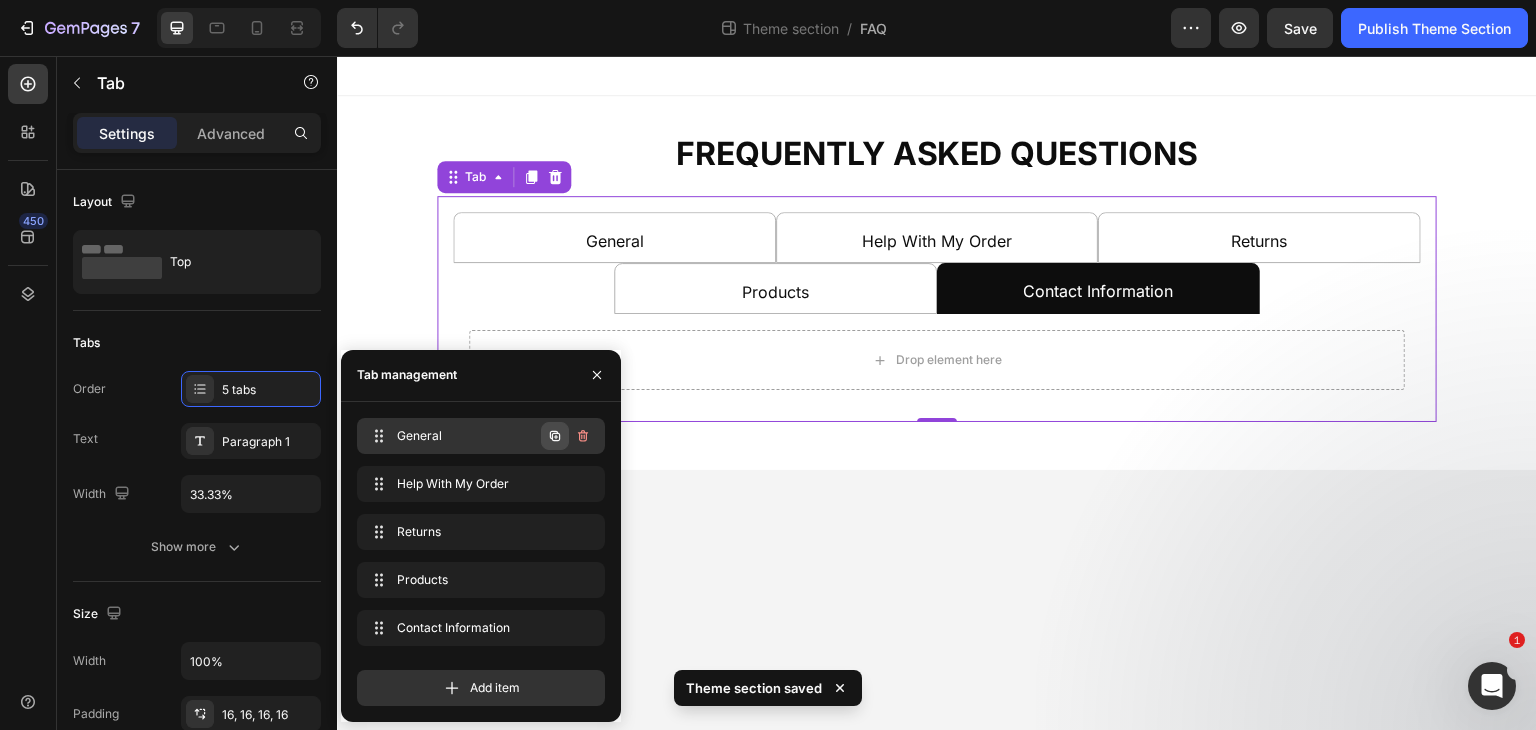 click 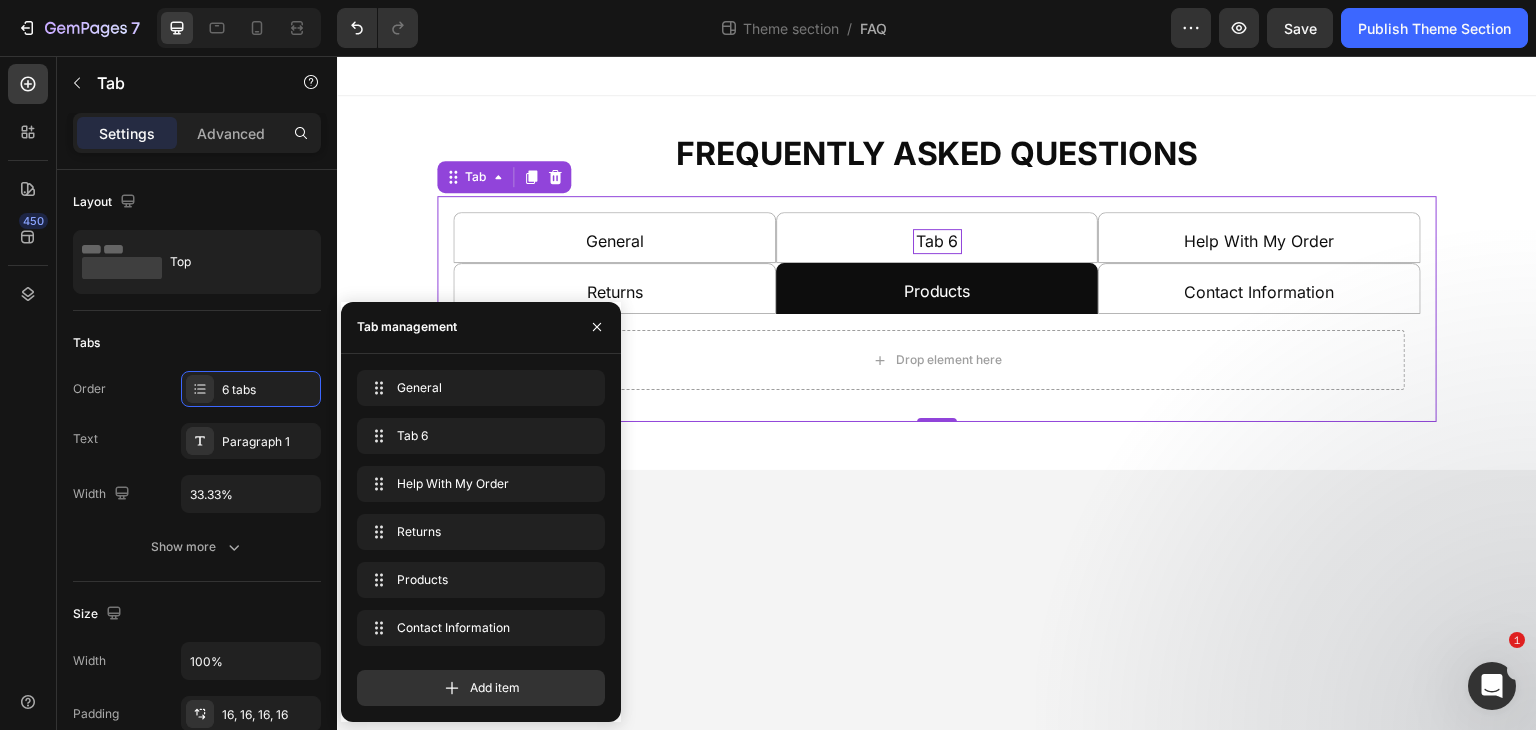 click on "Tab 6" at bounding box center (937, 241) 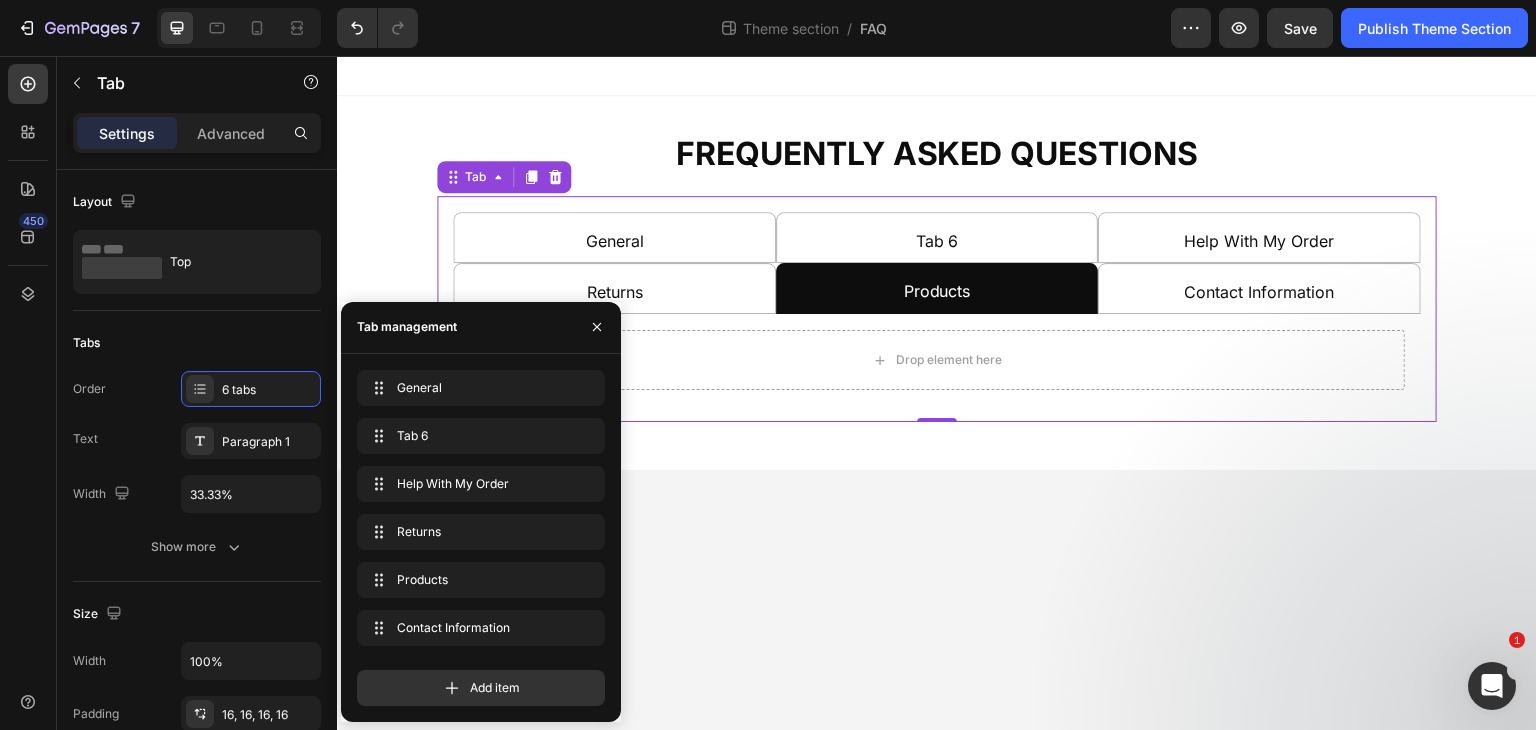click on "Tab 6" at bounding box center [937, 237] 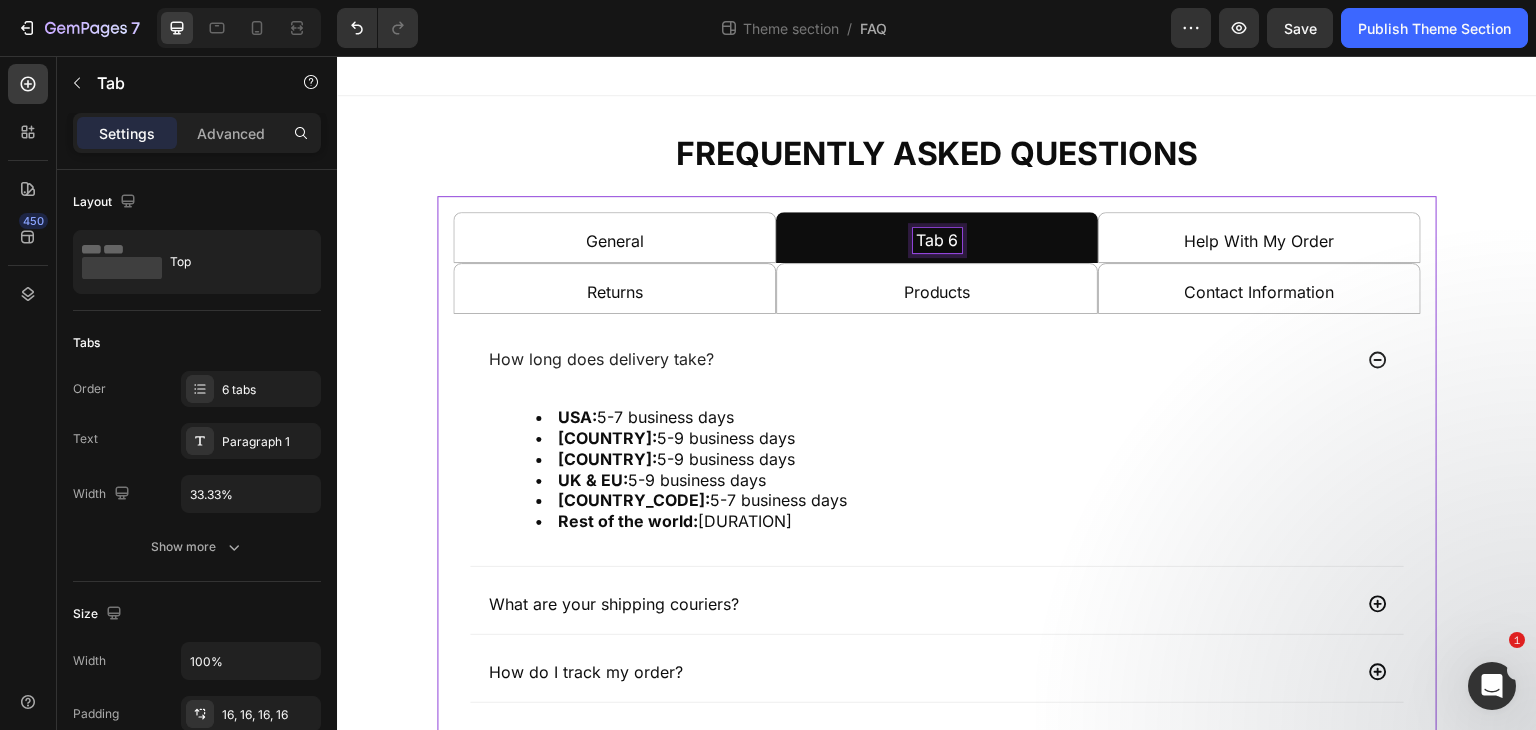 click on "Tab 6" at bounding box center (937, 240) 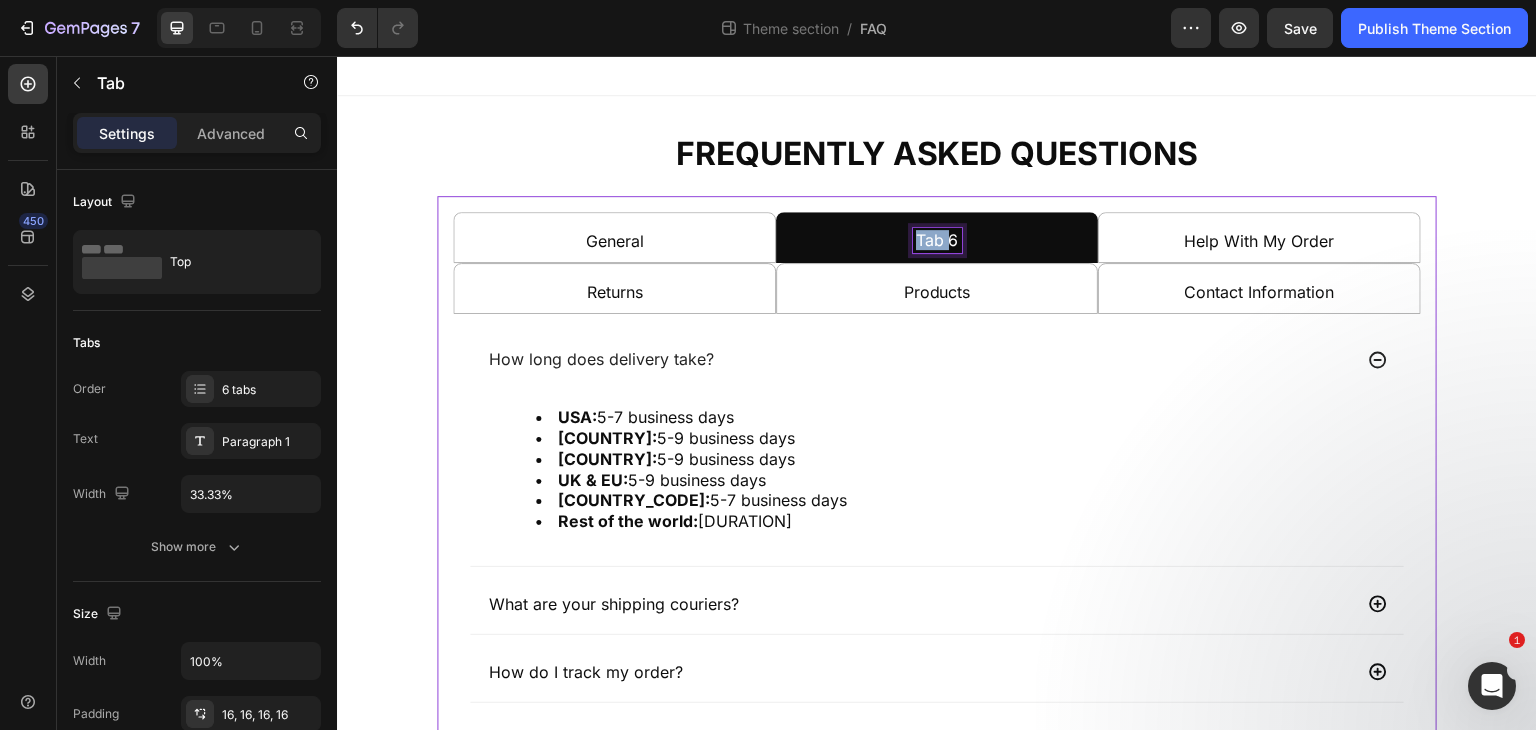 click on "Tab 6" at bounding box center [937, 240] 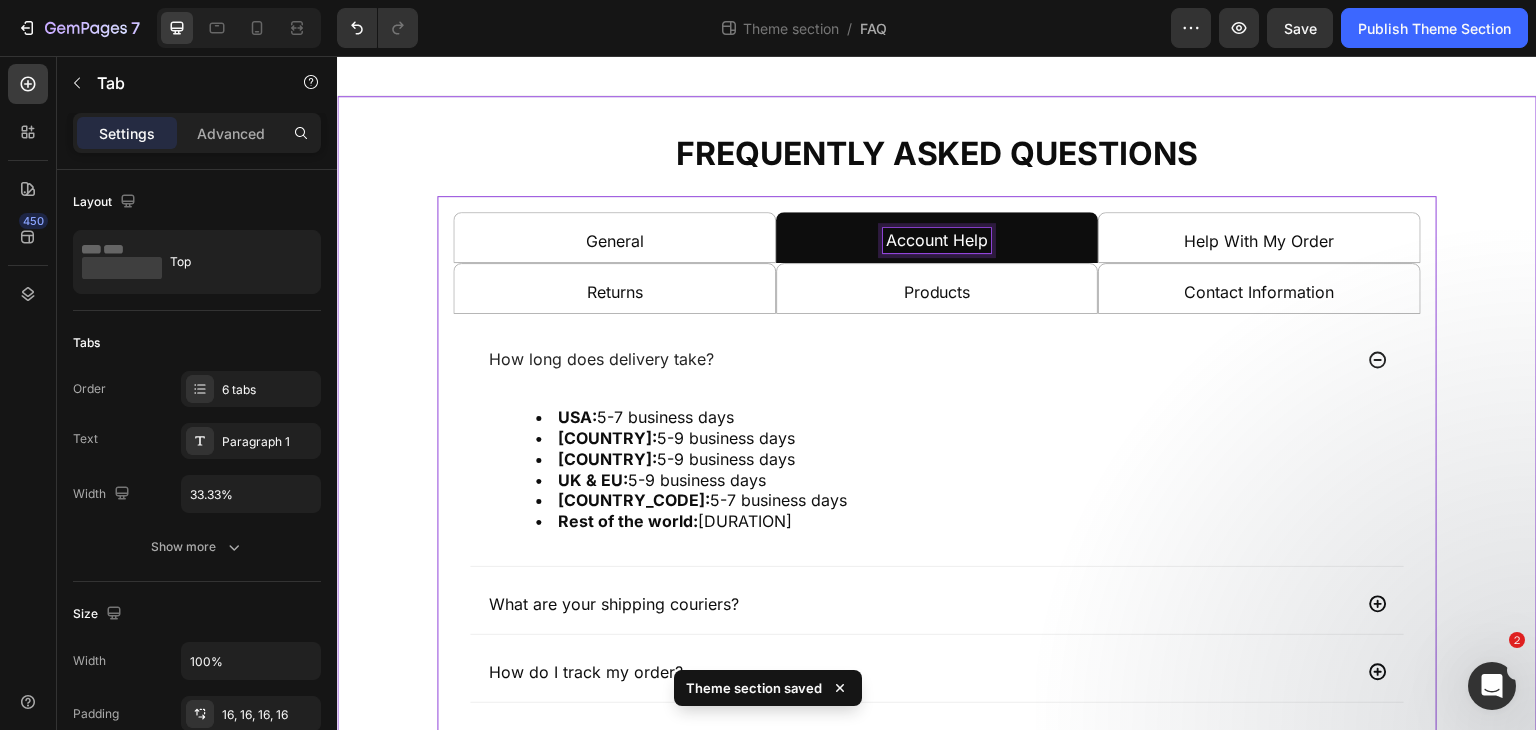 click on "Frequently Asked Questions Heading General Account Help Help With My Order Returns Products Contact Information
How long does delivery take? USA:  5-7 business days CANADA:  5-9 business days Australia/New Zealand:  5-9 business days UK & EU:  5-9 business days PH:  5-7 business days Rest of the world:  2-4 weeks Text Block
What are your shipping couriers?
How do I track my order?
How many times will UPS try to deliver my package? Accordion" at bounding box center [937, 634] 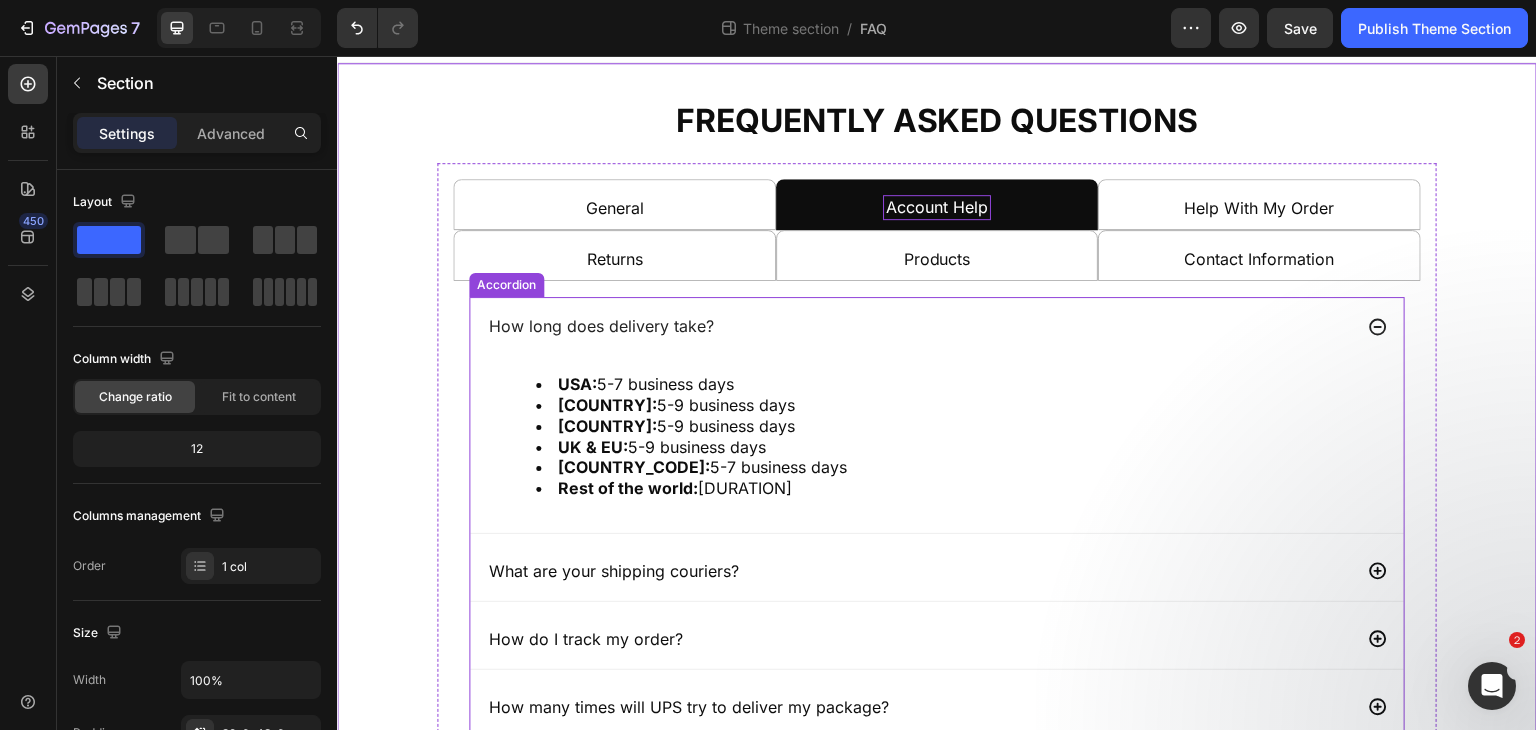 scroll, scrollTop: 0, scrollLeft: 0, axis: both 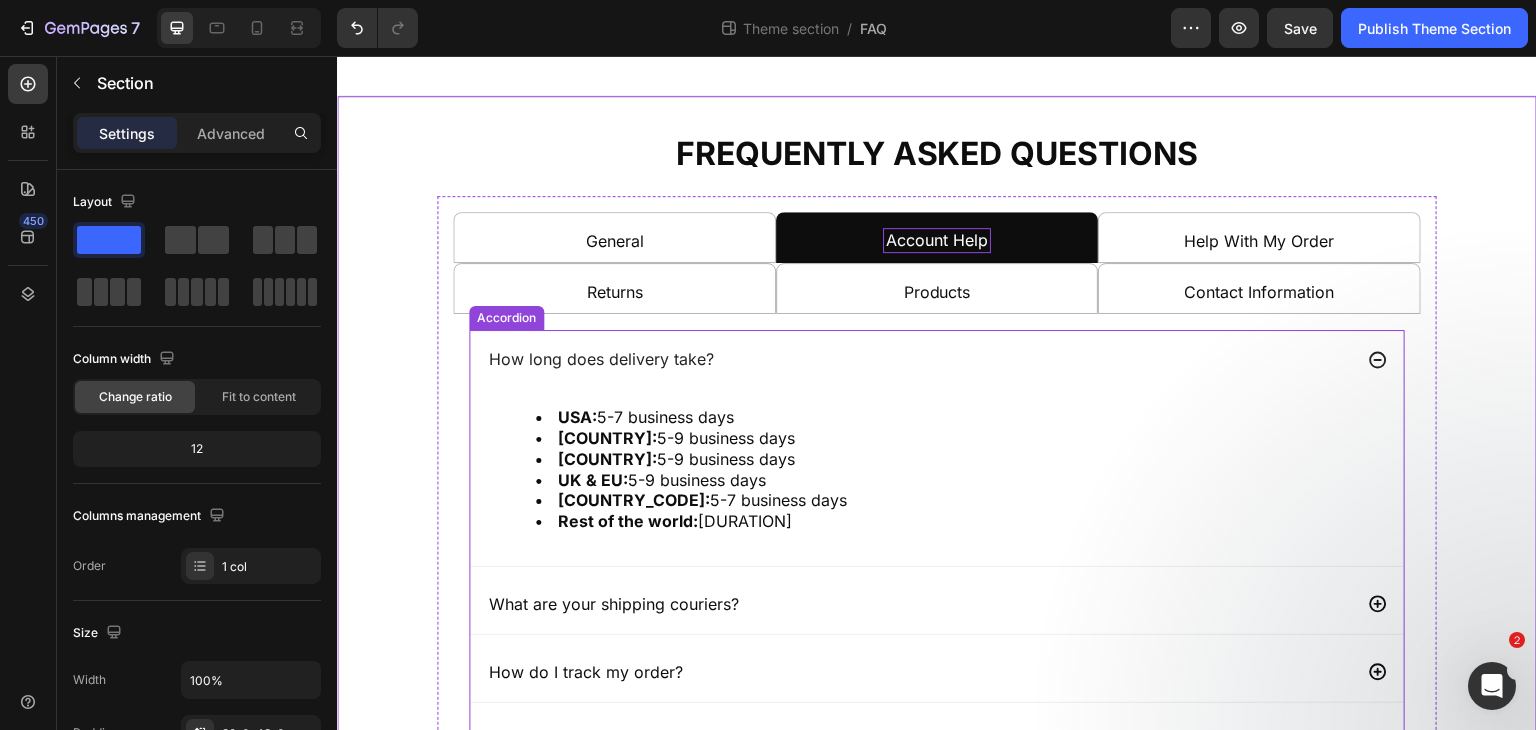 click on "How long does delivery take?" at bounding box center [937, 359] 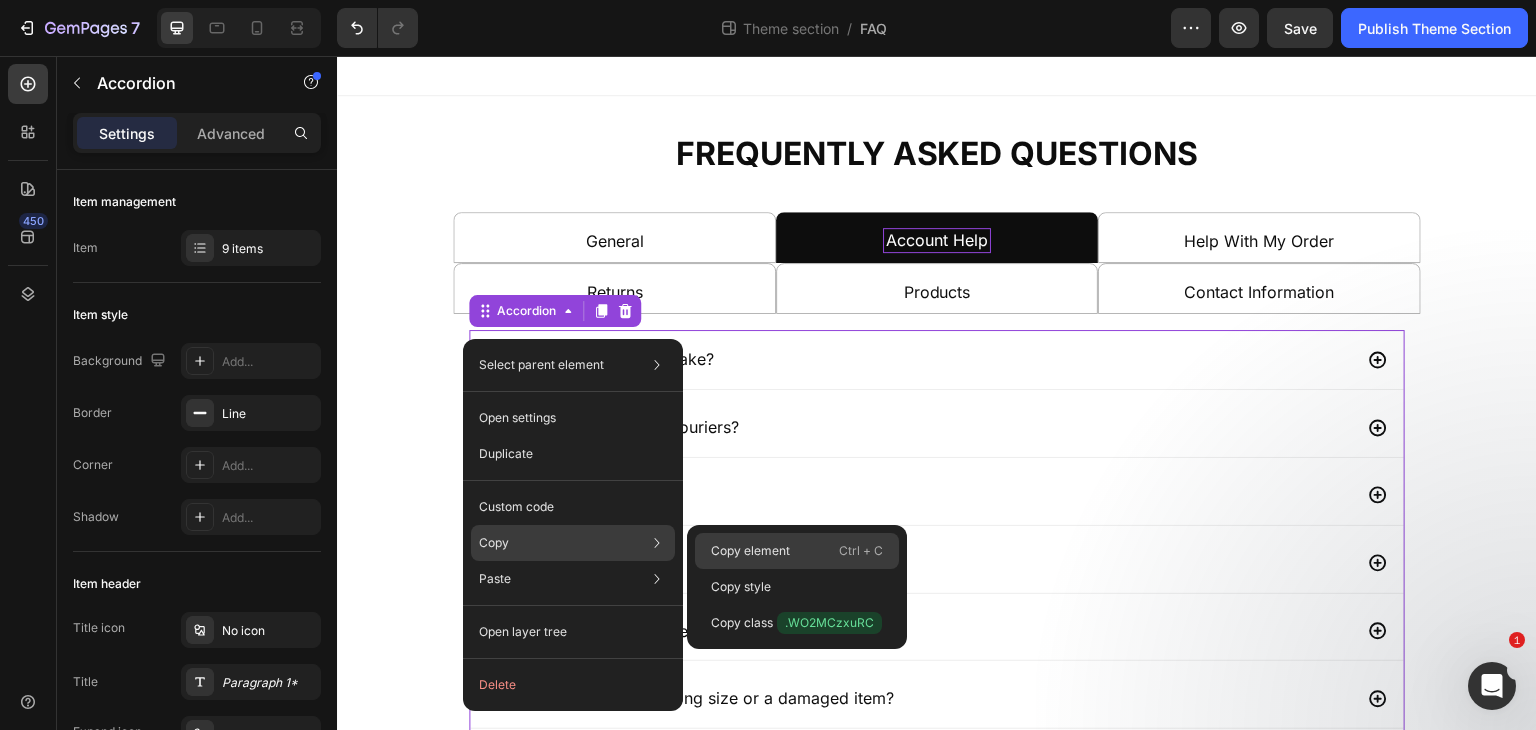 click on "Copy element" at bounding box center [750, 551] 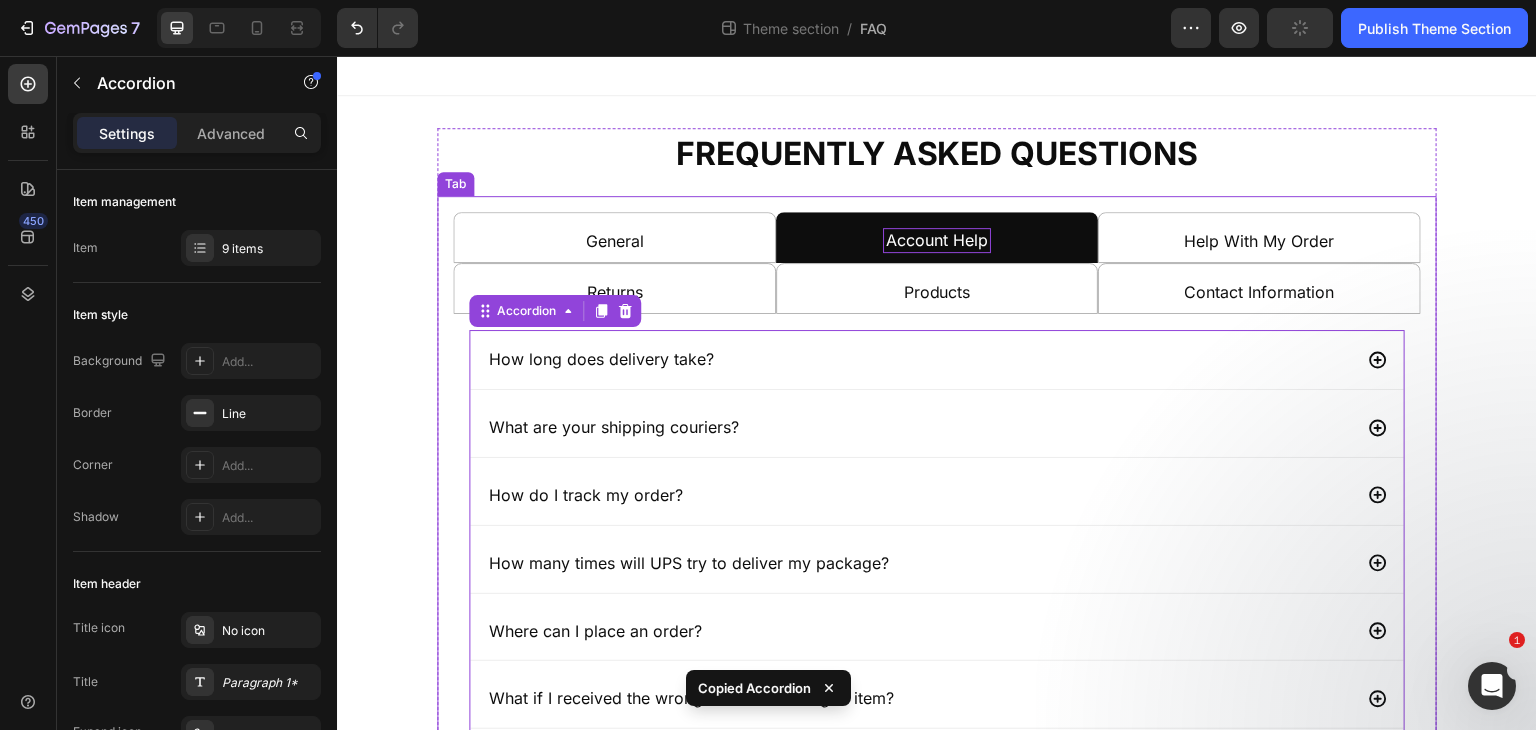 click on "Help With My Order" at bounding box center (1259, 237) 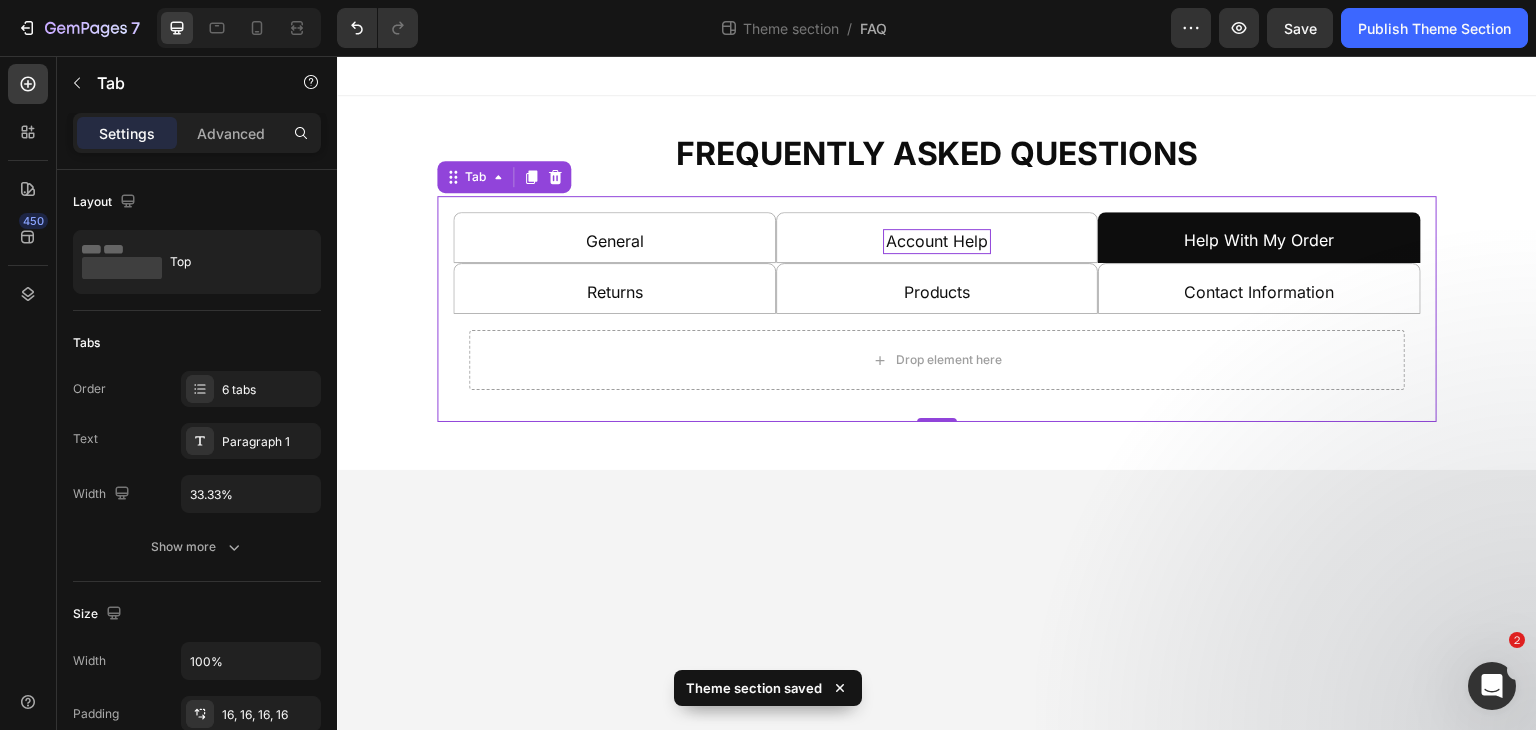 click on "Account Help" at bounding box center [937, 237] 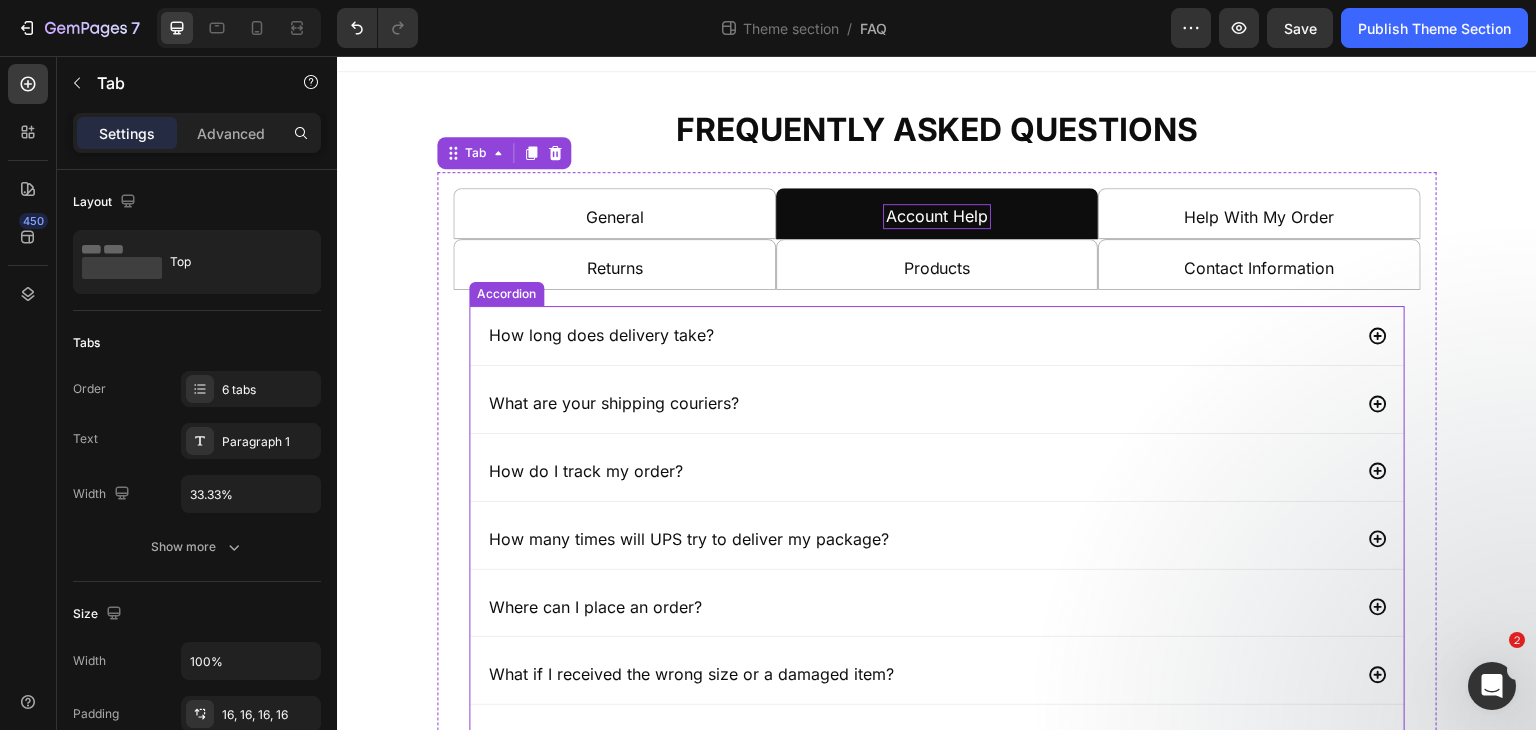 scroll, scrollTop: 0, scrollLeft: 0, axis: both 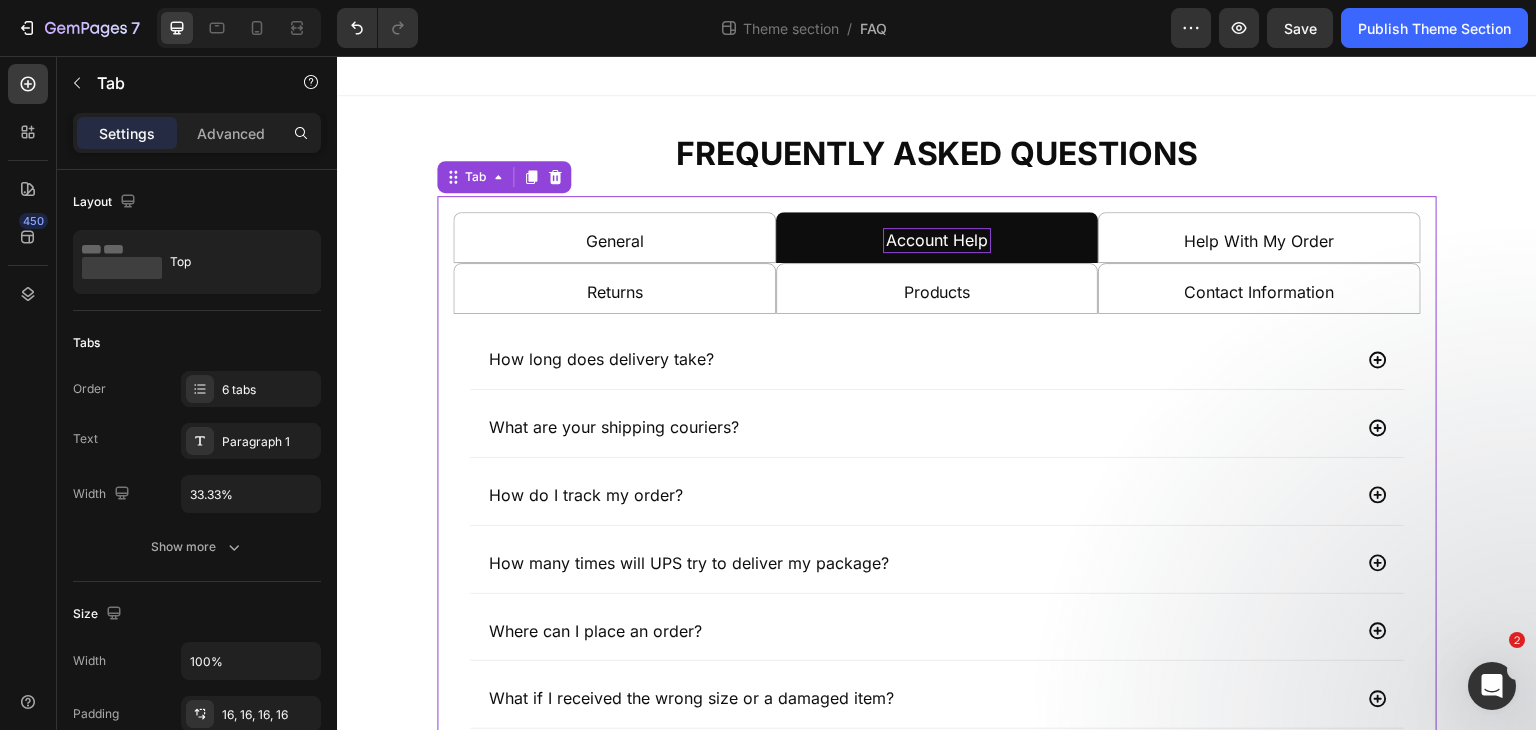 click on "Help With My Order" at bounding box center [1259, 237] 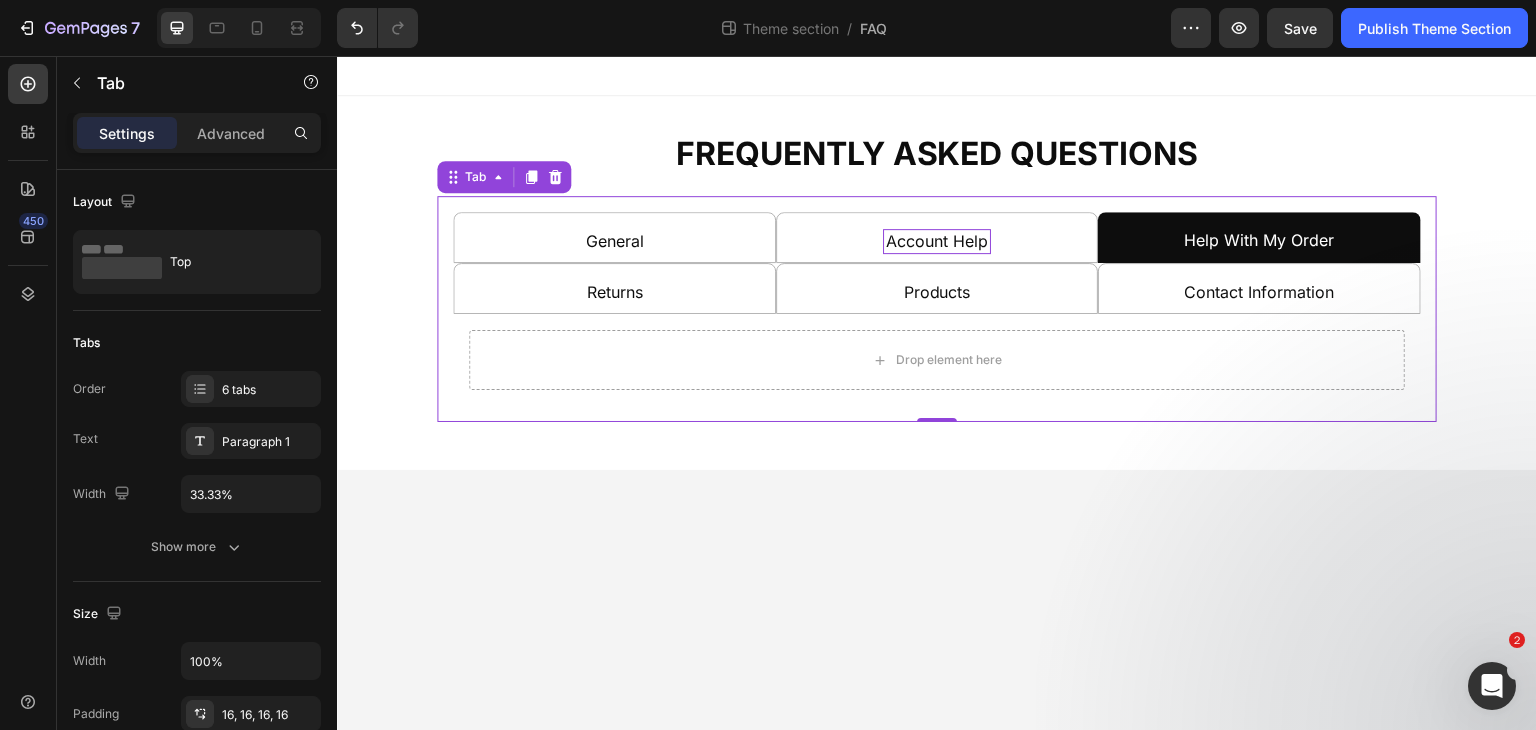 click on "Account Help" at bounding box center [937, 237] 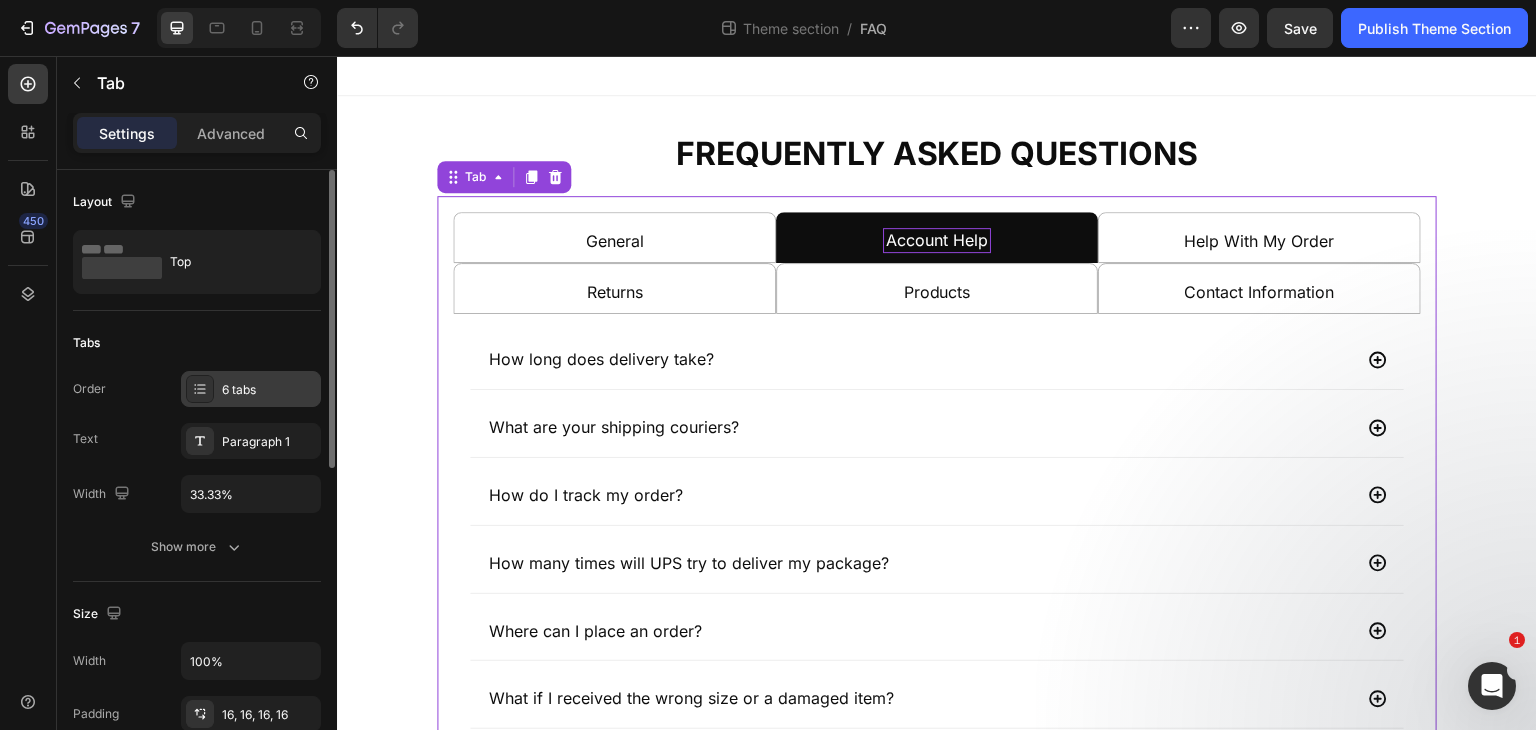 click on "6 tabs" at bounding box center (269, 390) 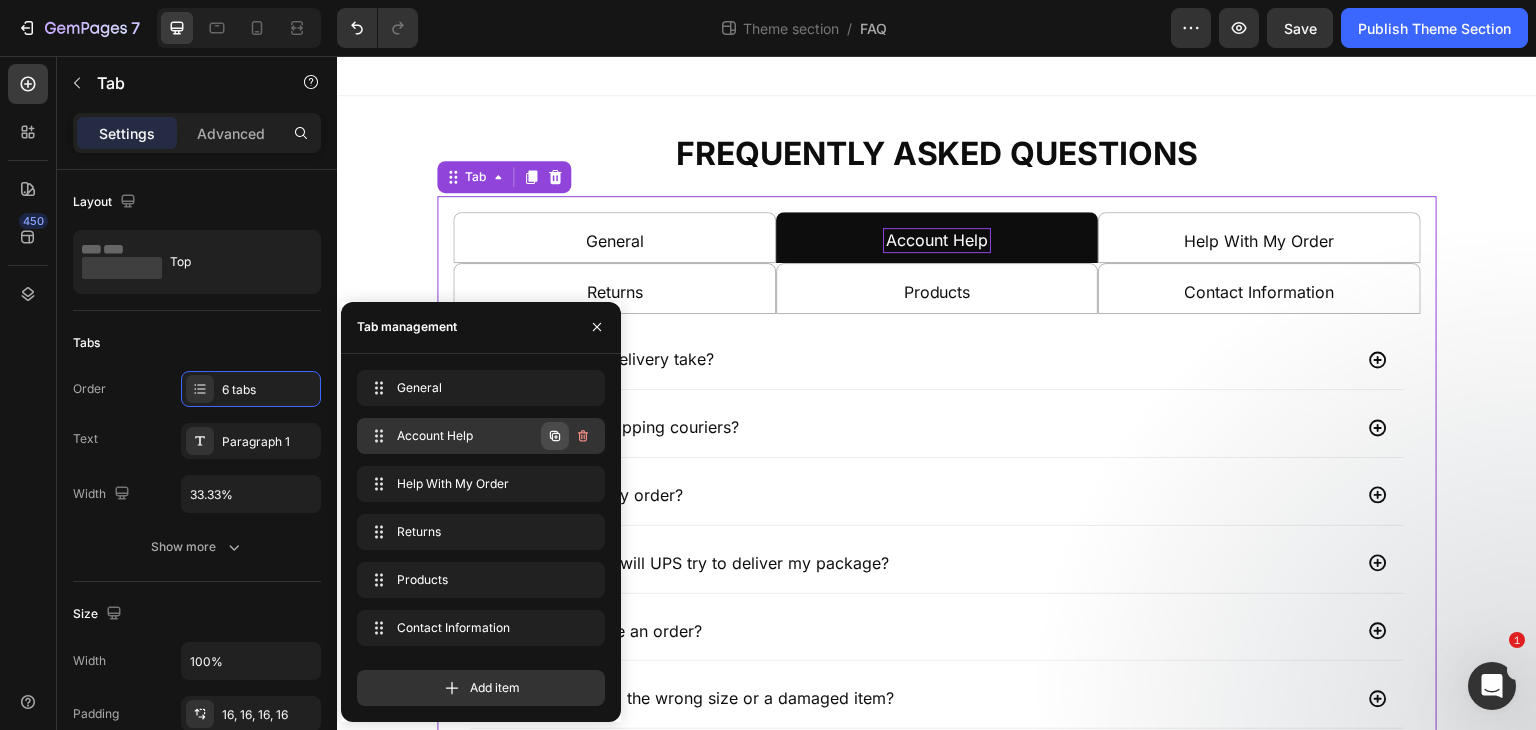 click 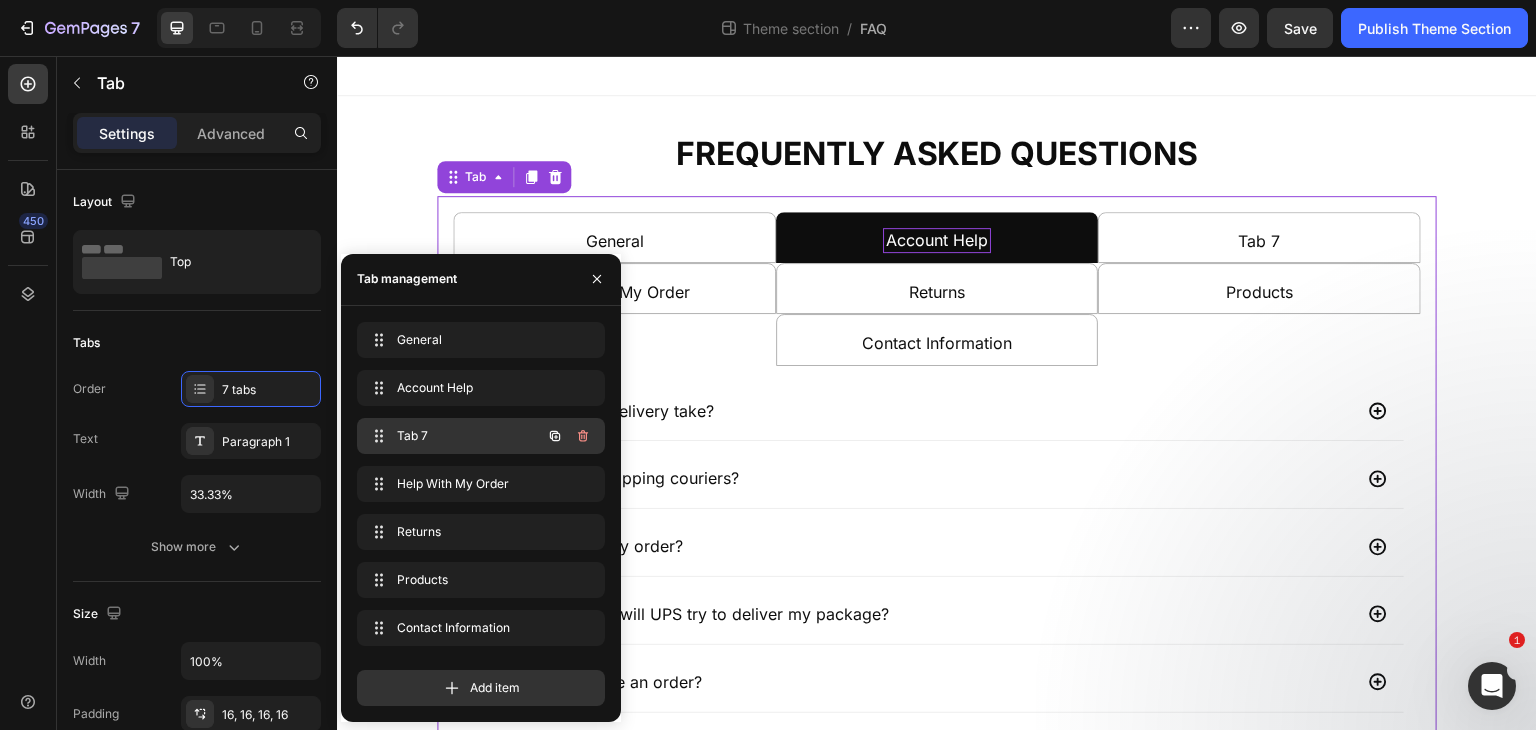 click on "Tab 7" at bounding box center (453, 436) 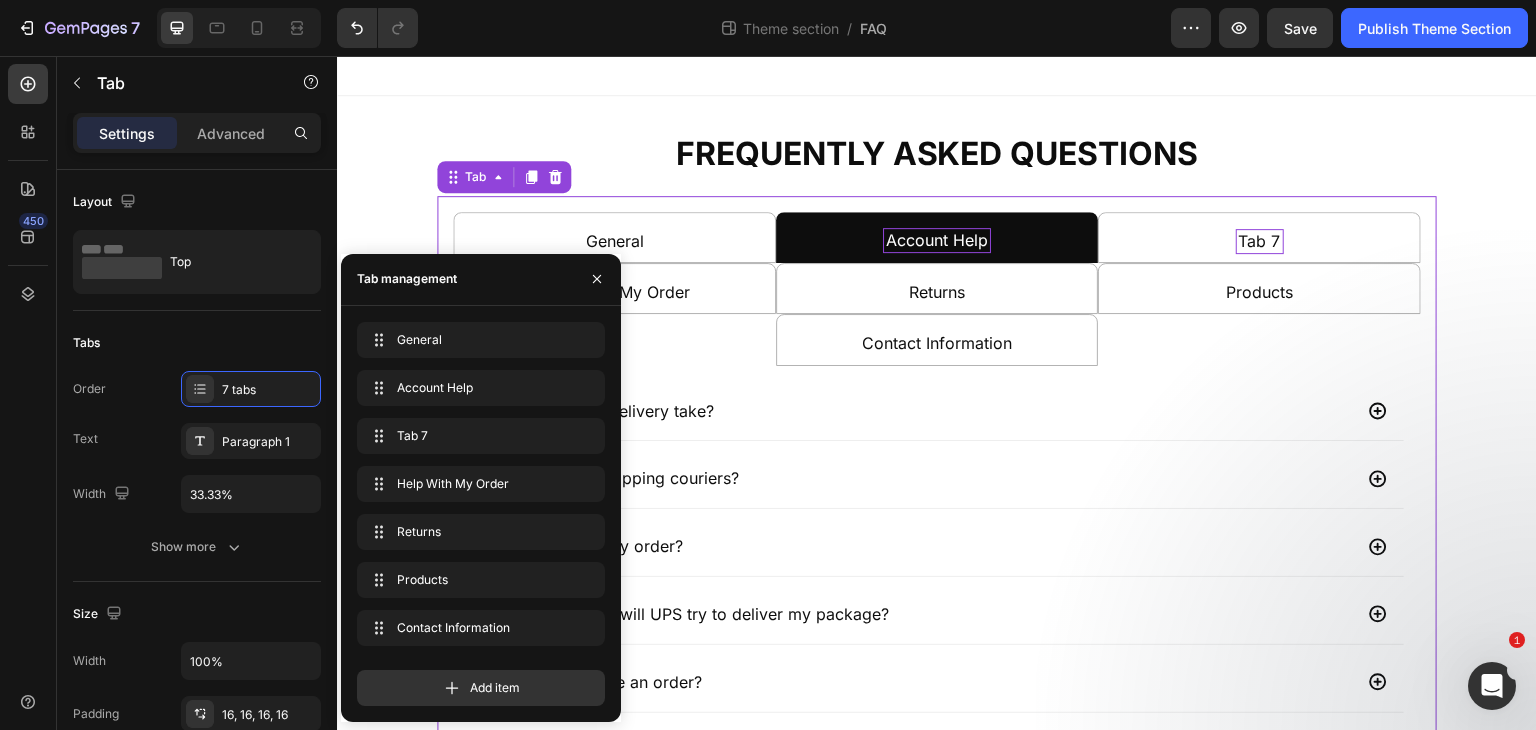 click on "Tab 7" at bounding box center (1260, 241) 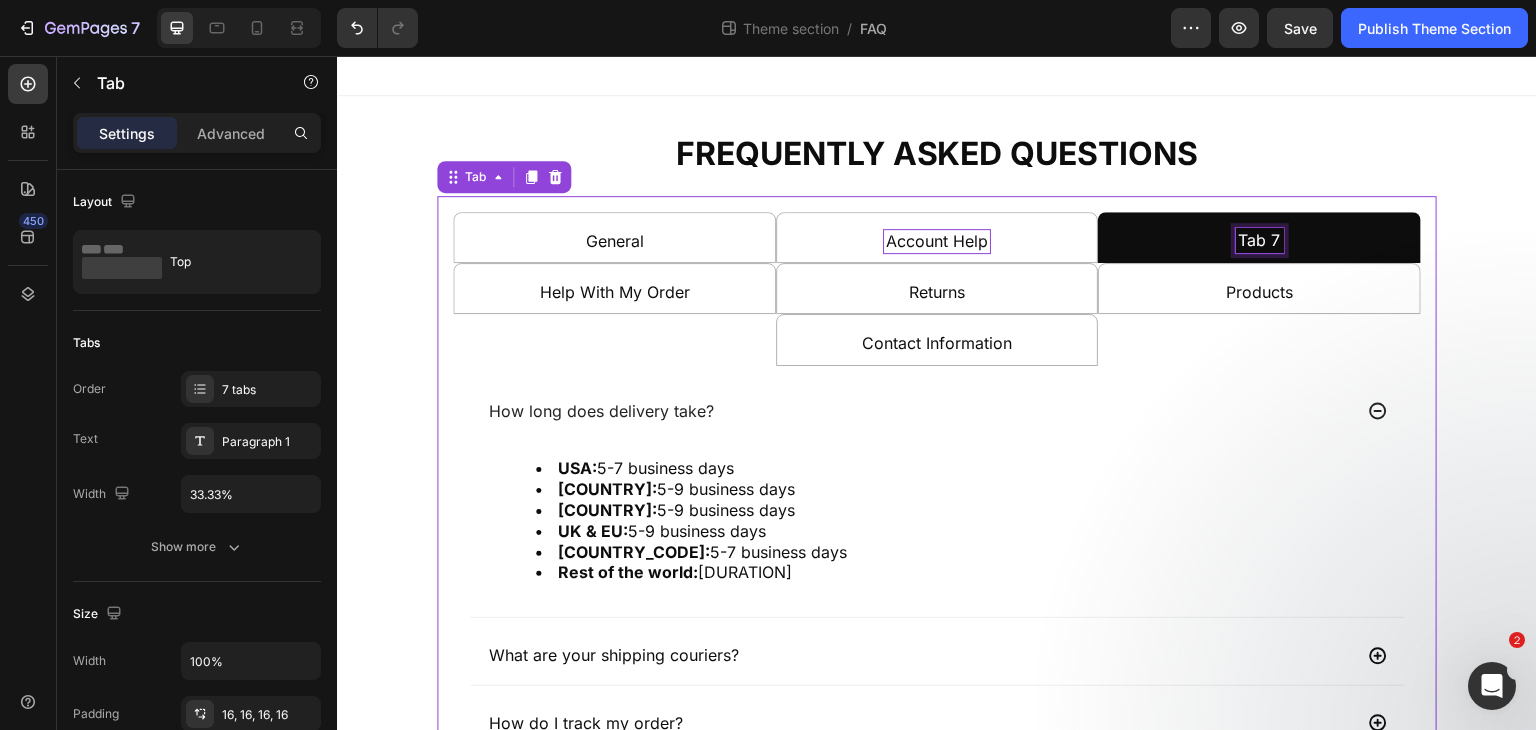 click on "Tab 7" at bounding box center (1260, 240) 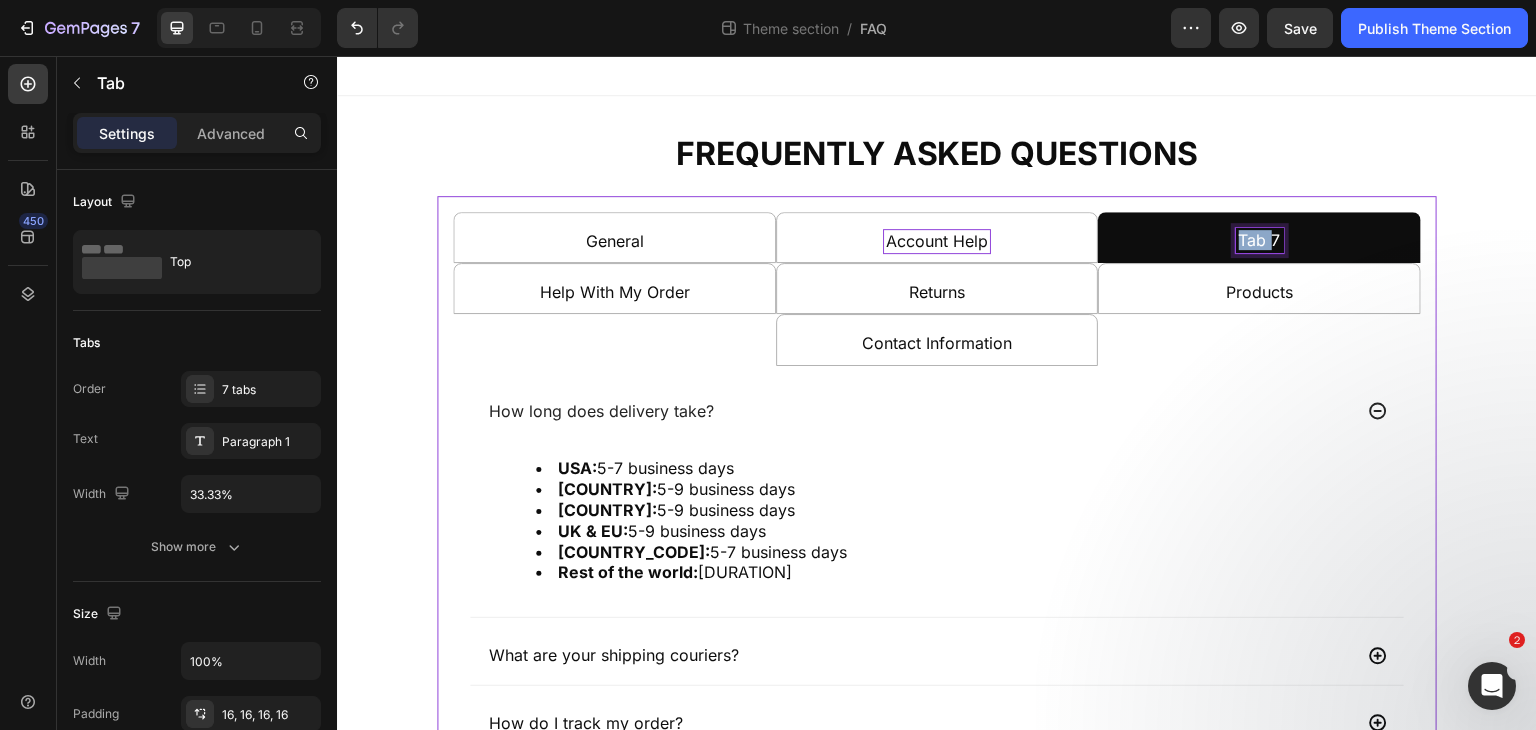 click on "Tab 7" at bounding box center [1260, 240] 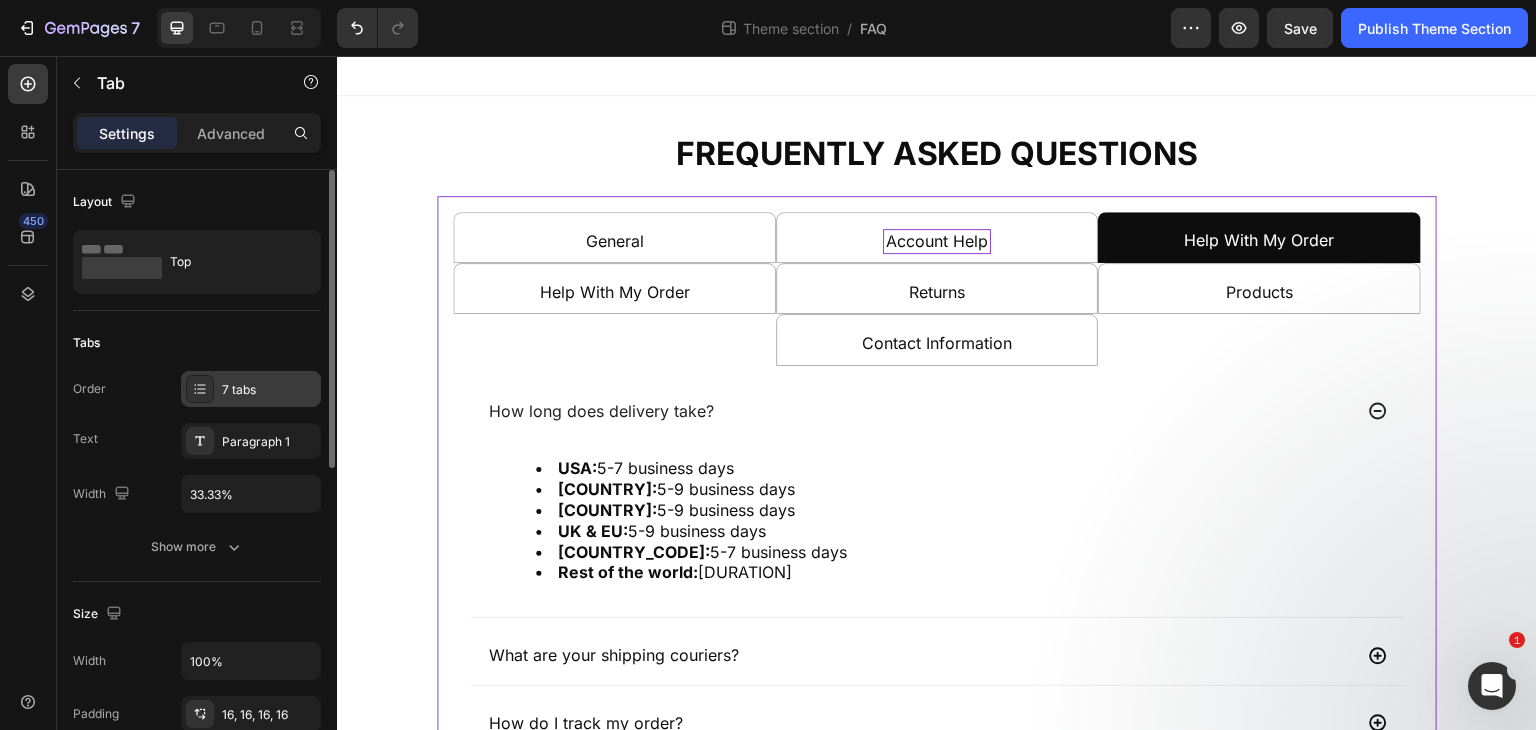 click on "7 tabs" at bounding box center [269, 390] 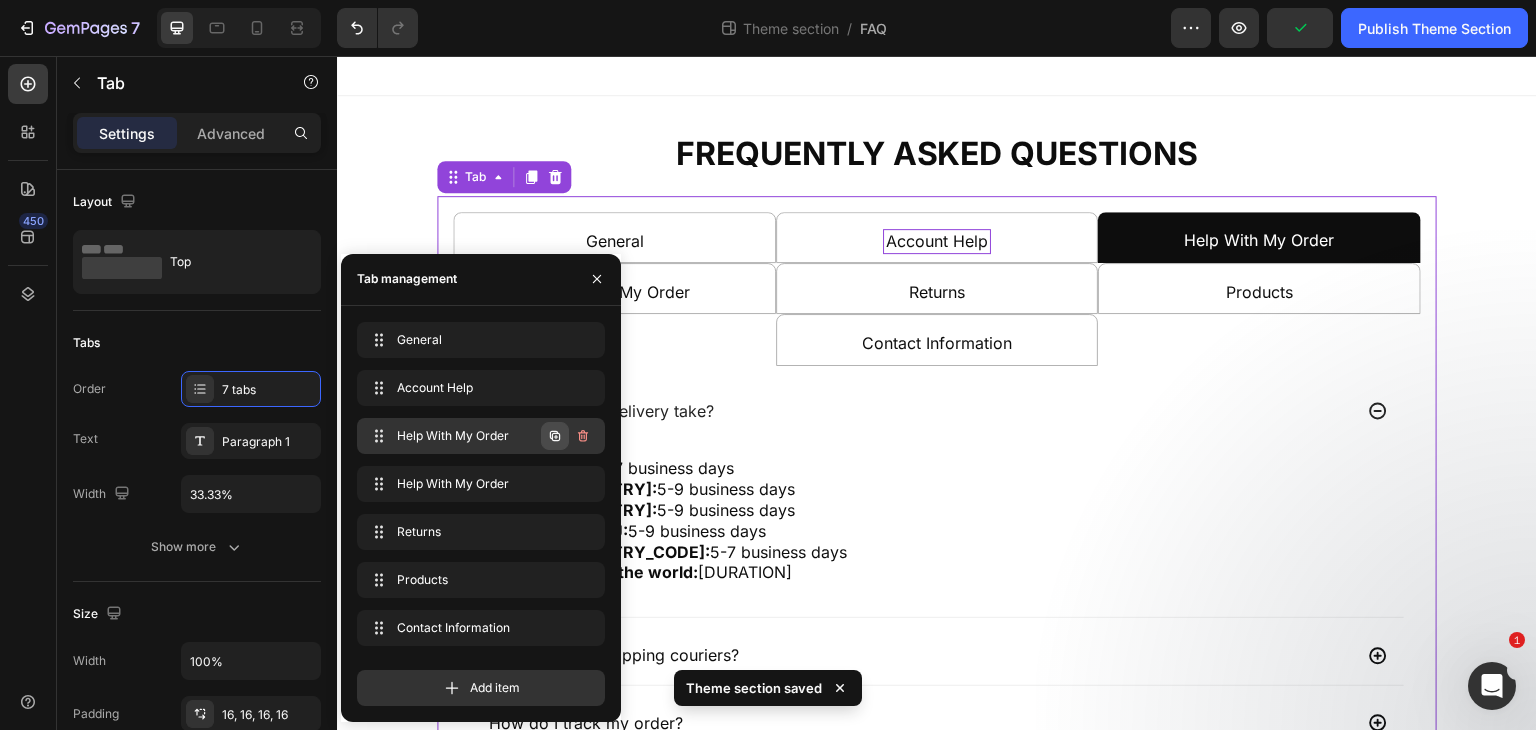 click 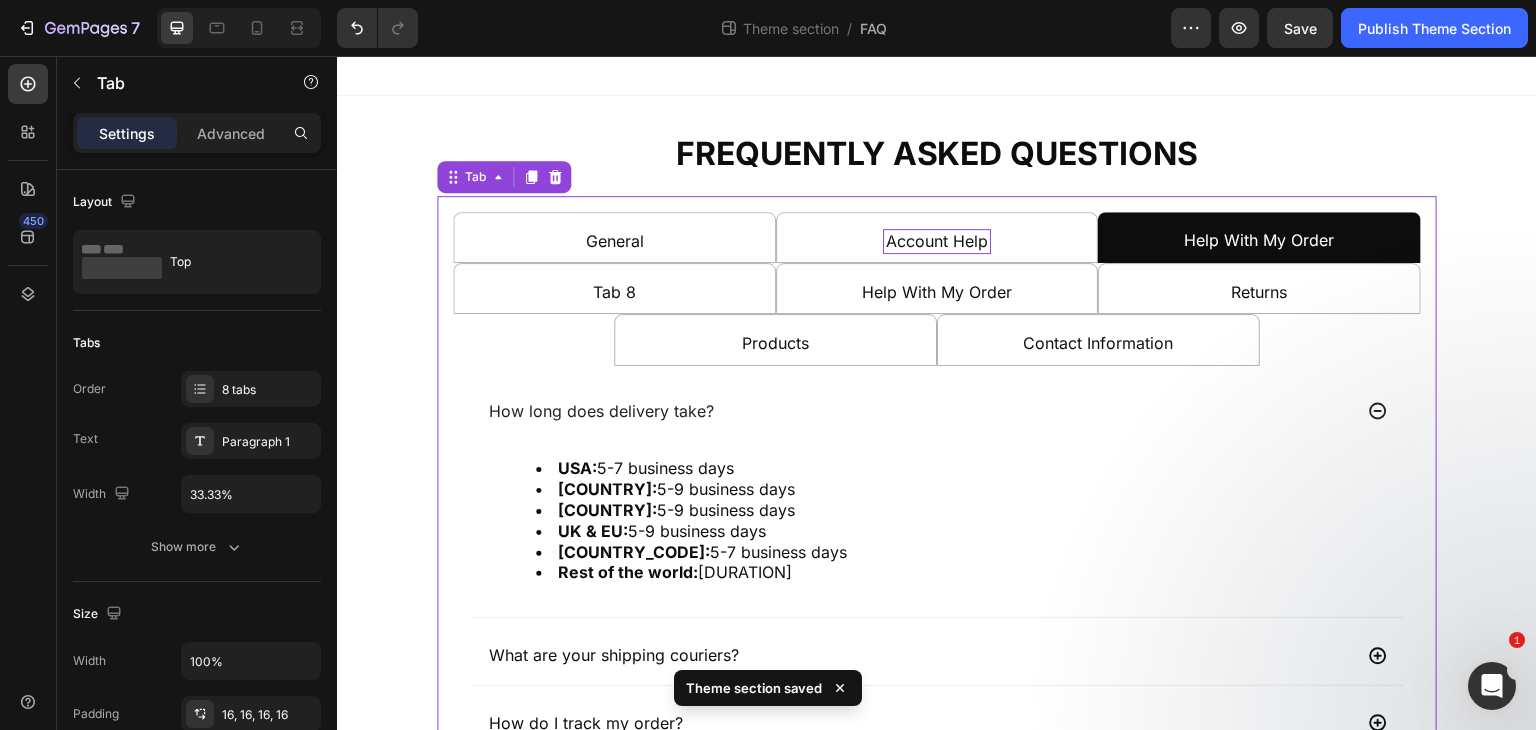 drag, startPoint x: 647, startPoint y: 293, endPoint x: 661, endPoint y: 294, distance: 14.035668 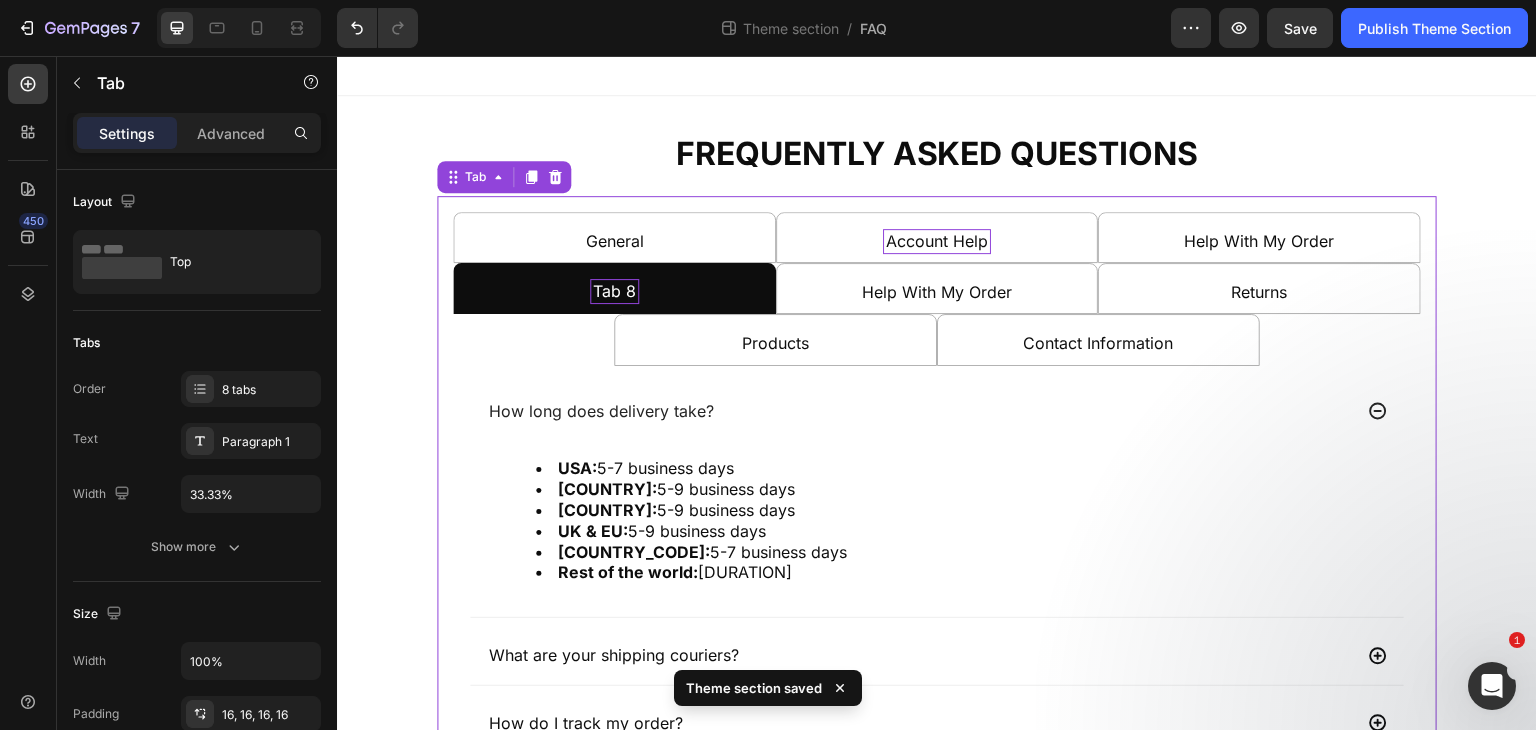 click on "Tab 8" at bounding box center (614, 291) 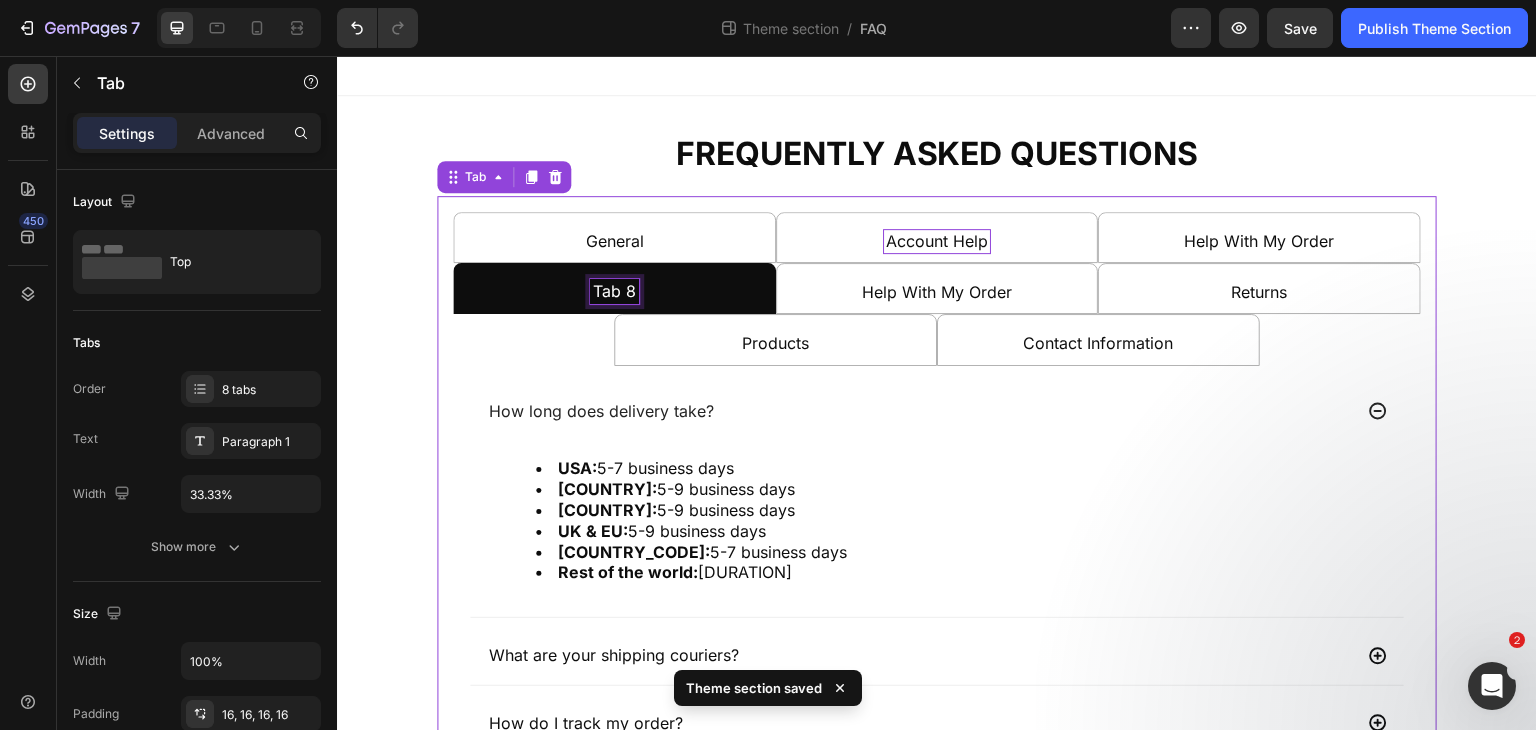 click on "Tab 8" at bounding box center [614, 291] 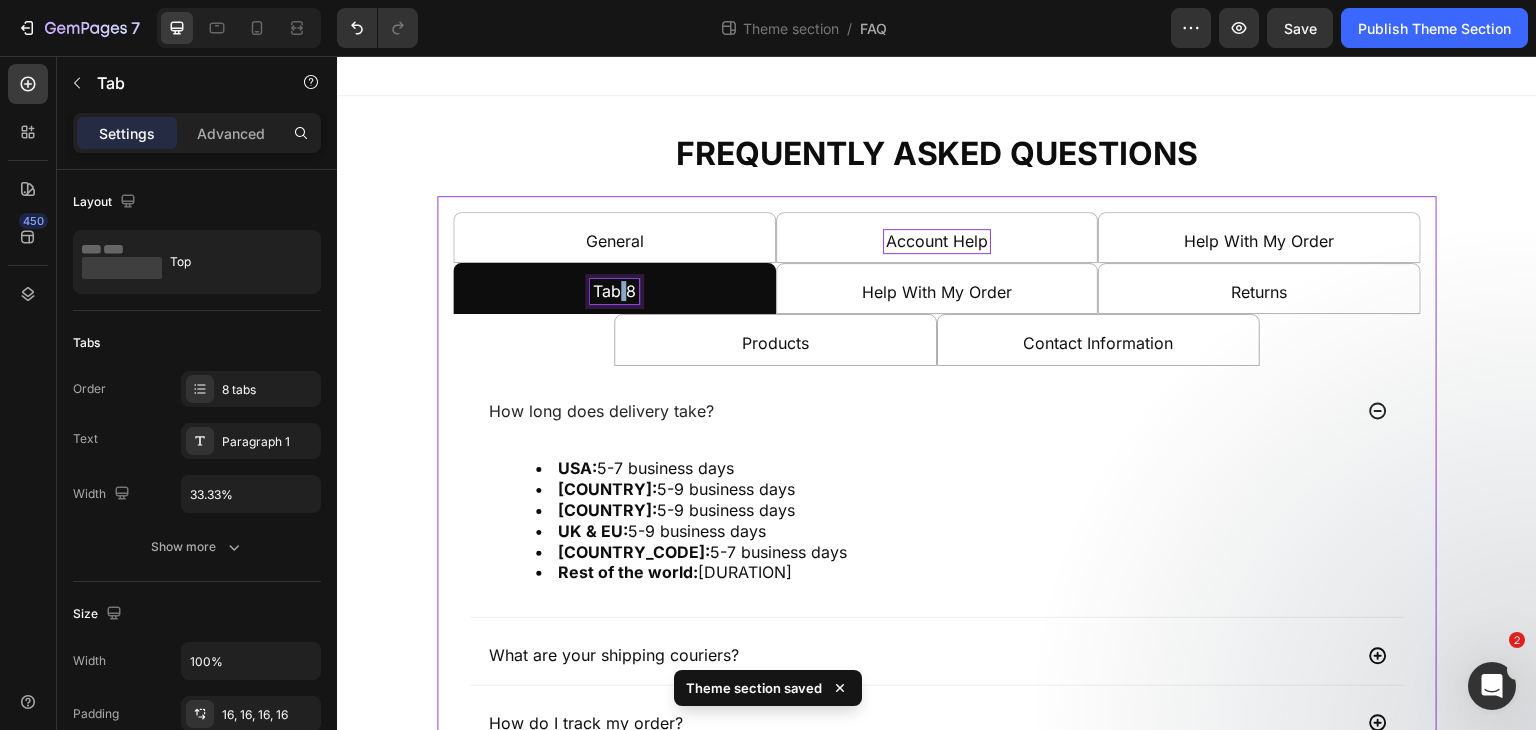 click on "Tab 8" at bounding box center [614, 291] 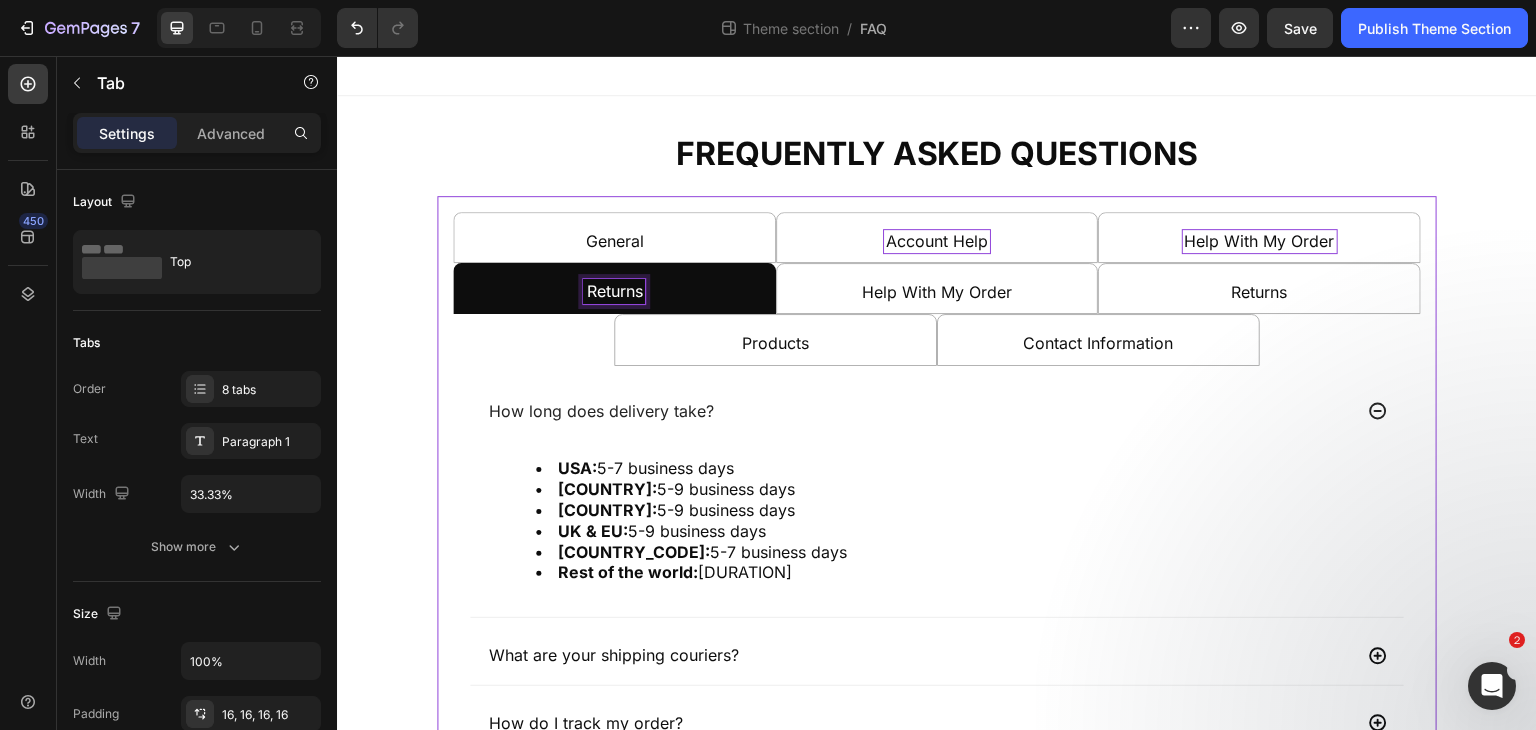 click on "Help With My Order" at bounding box center [1260, 241] 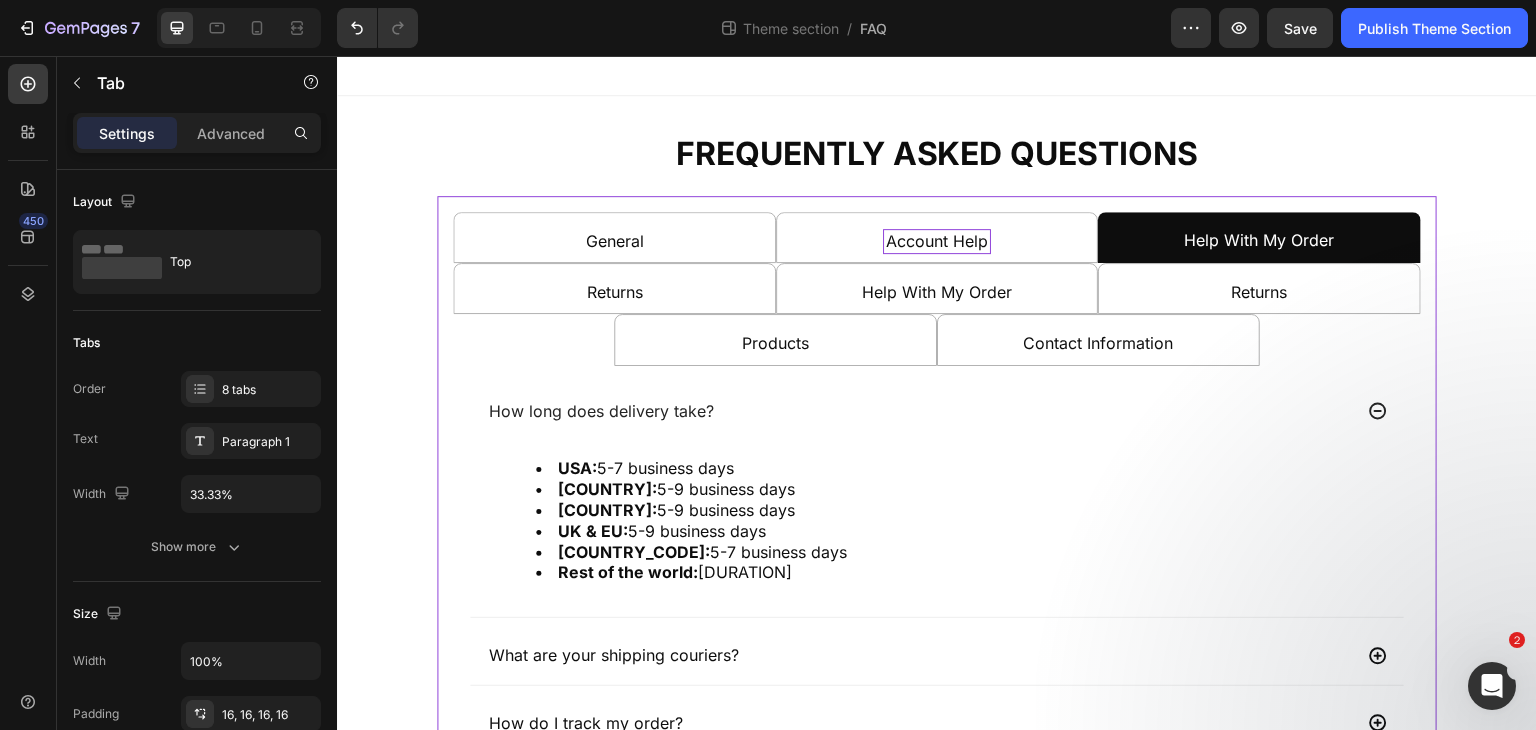 click on "Account Help" at bounding box center [937, 237] 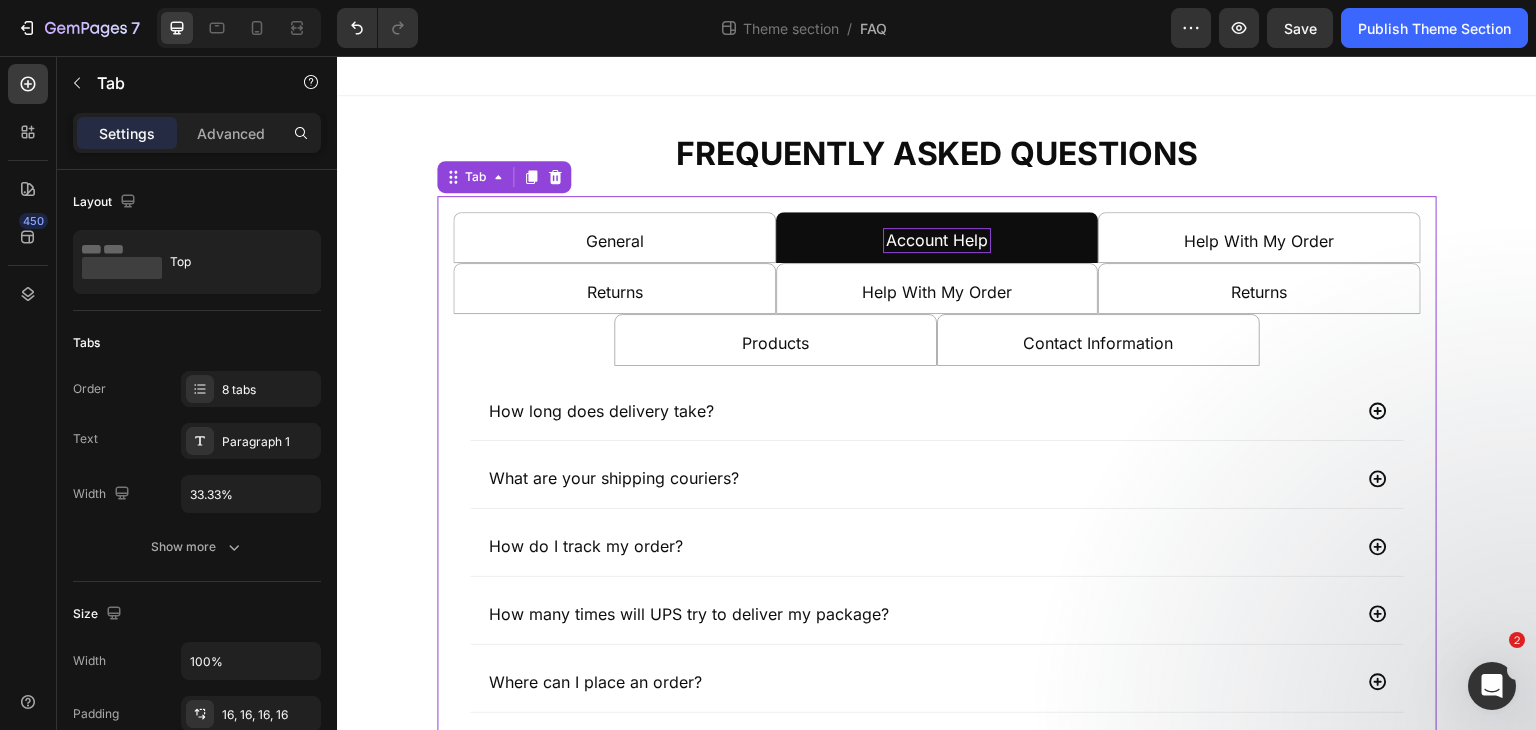 click on "General" at bounding box center [614, 237] 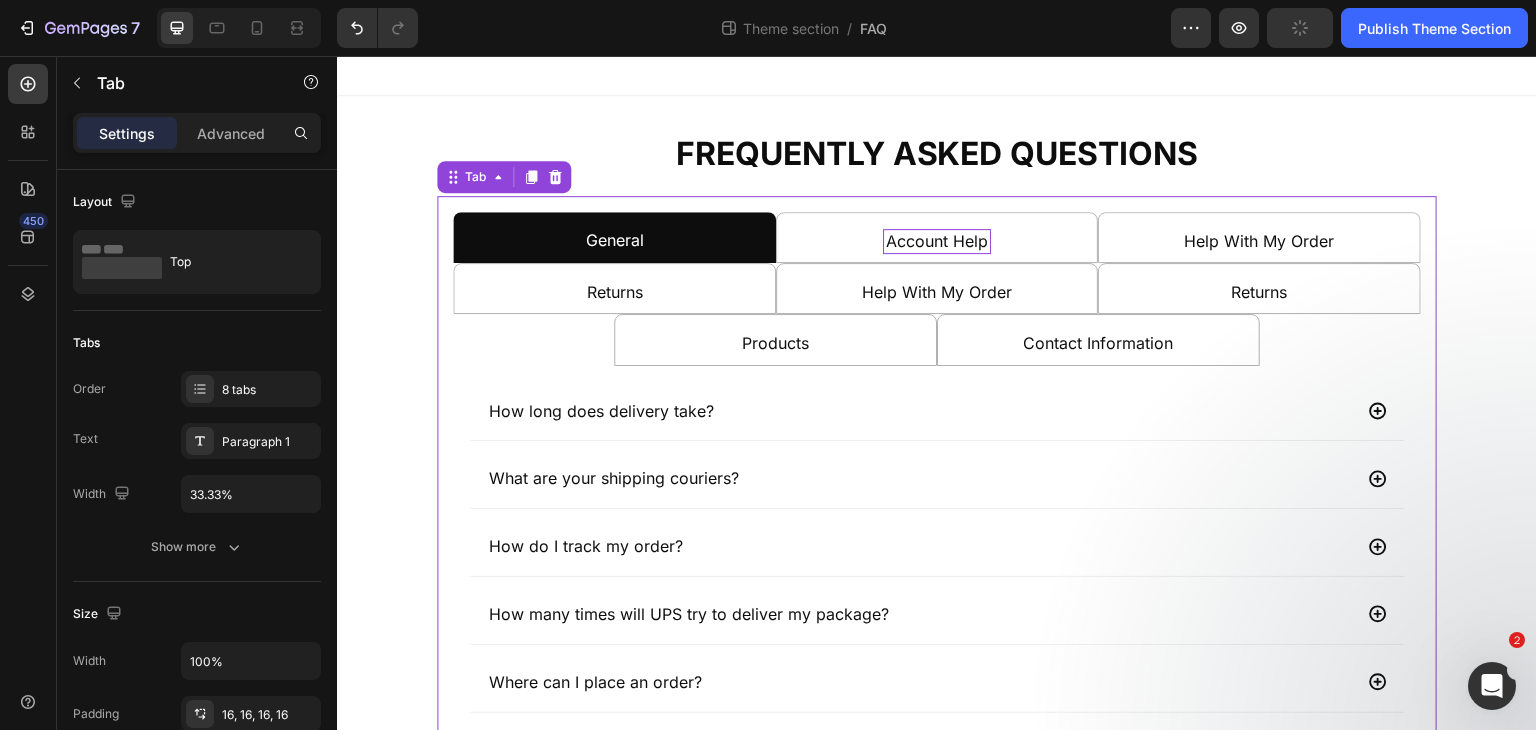 click on "Account Help" at bounding box center (937, 237) 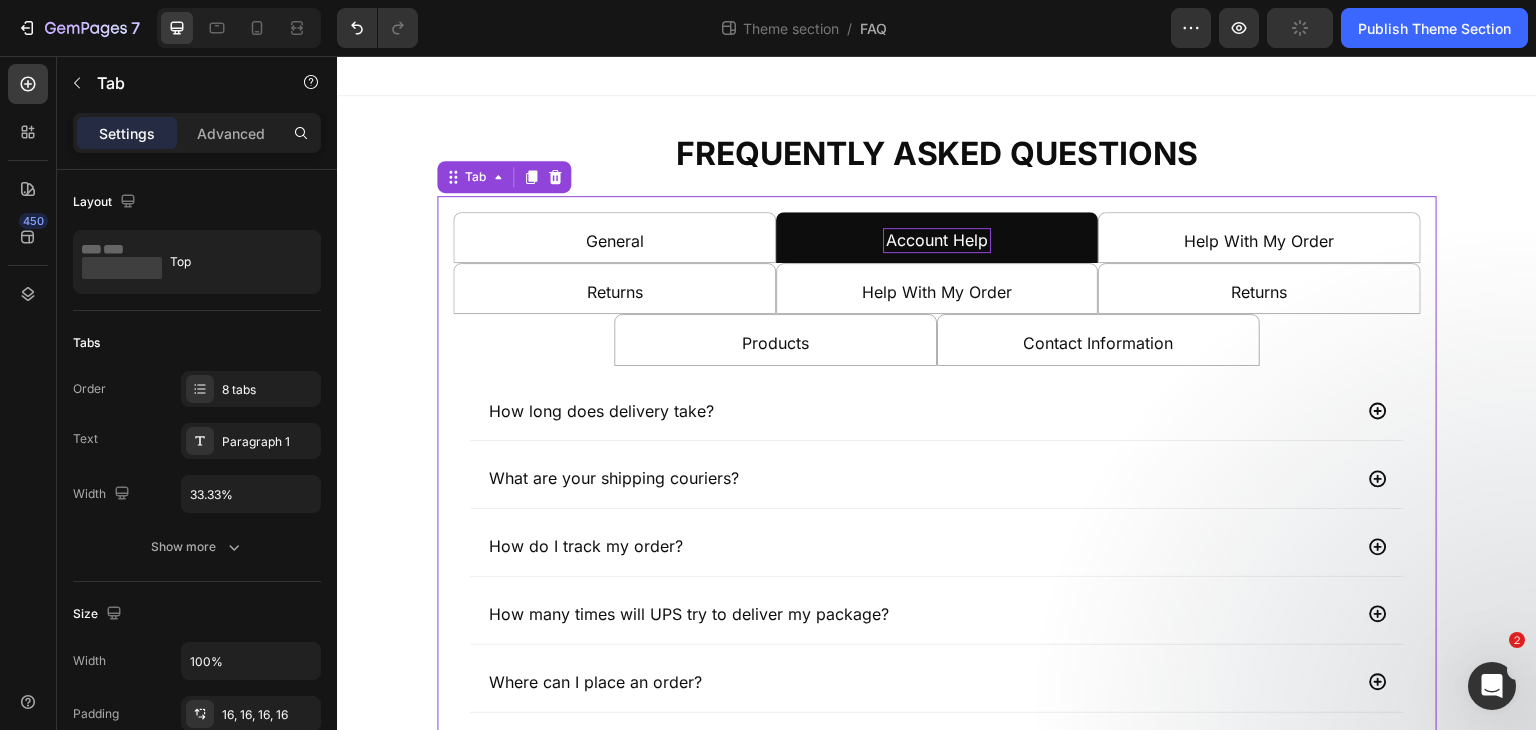 click on "Help With My Order" at bounding box center (1259, 237) 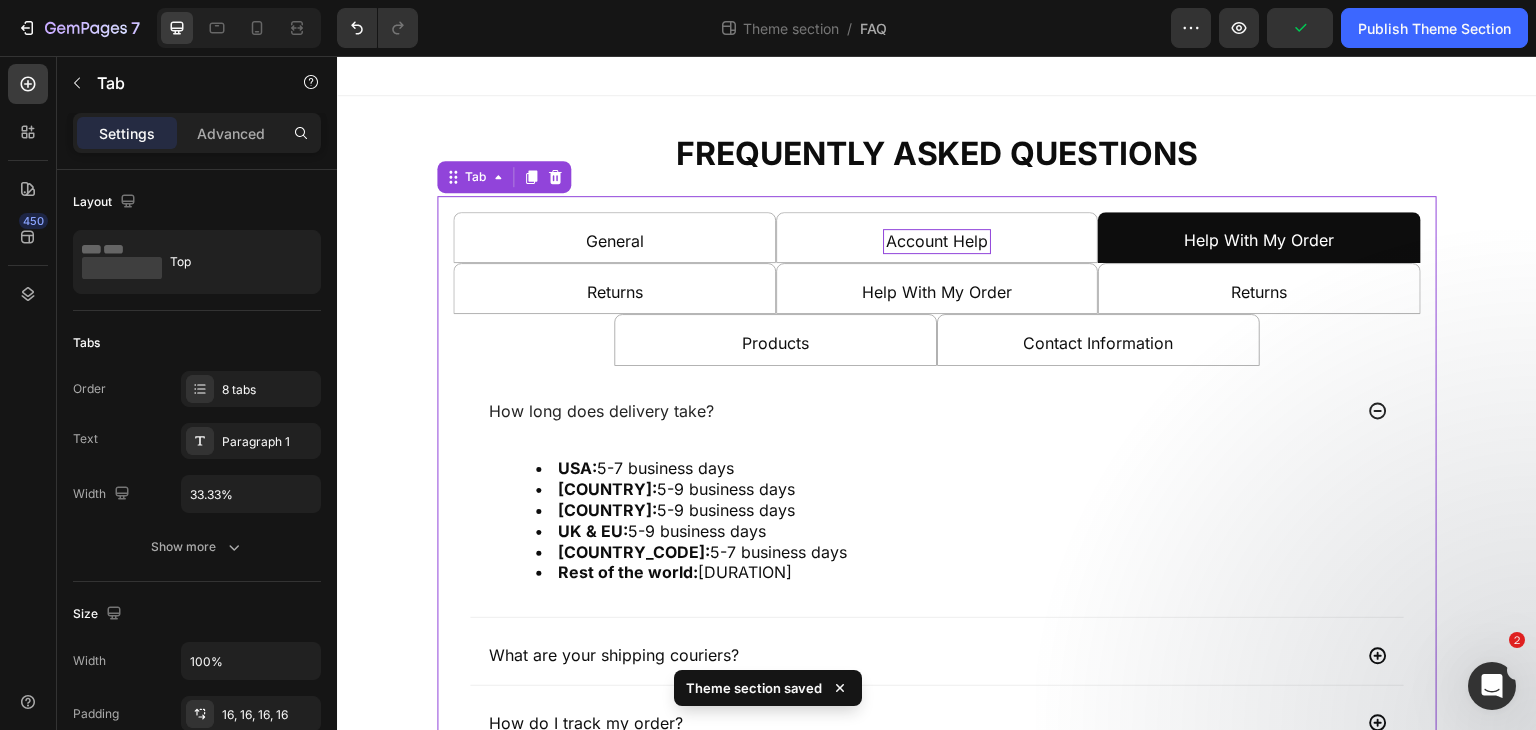 click on "Returns" at bounding box center (614, 288) 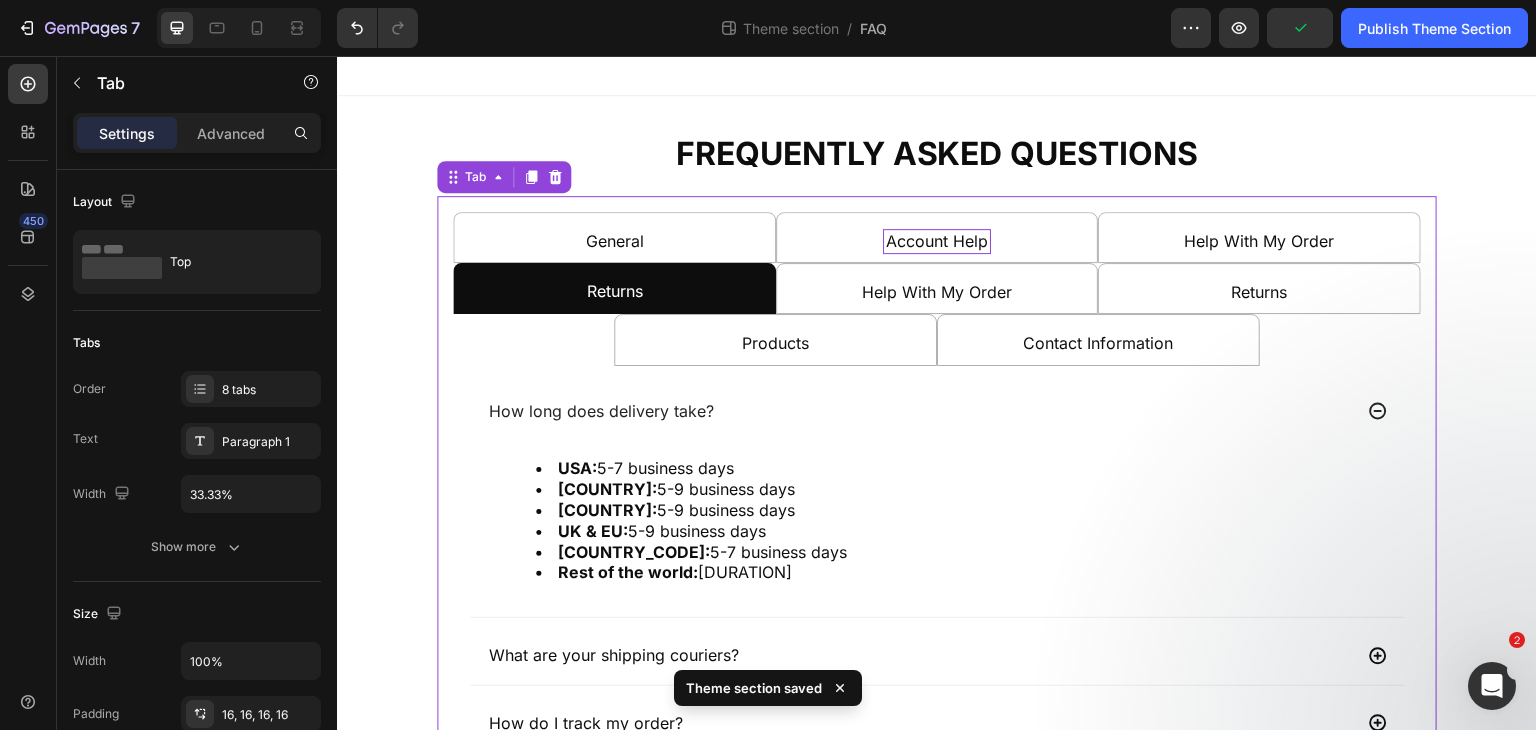 click on "Help With My Order" at bounding box center (937, 288) 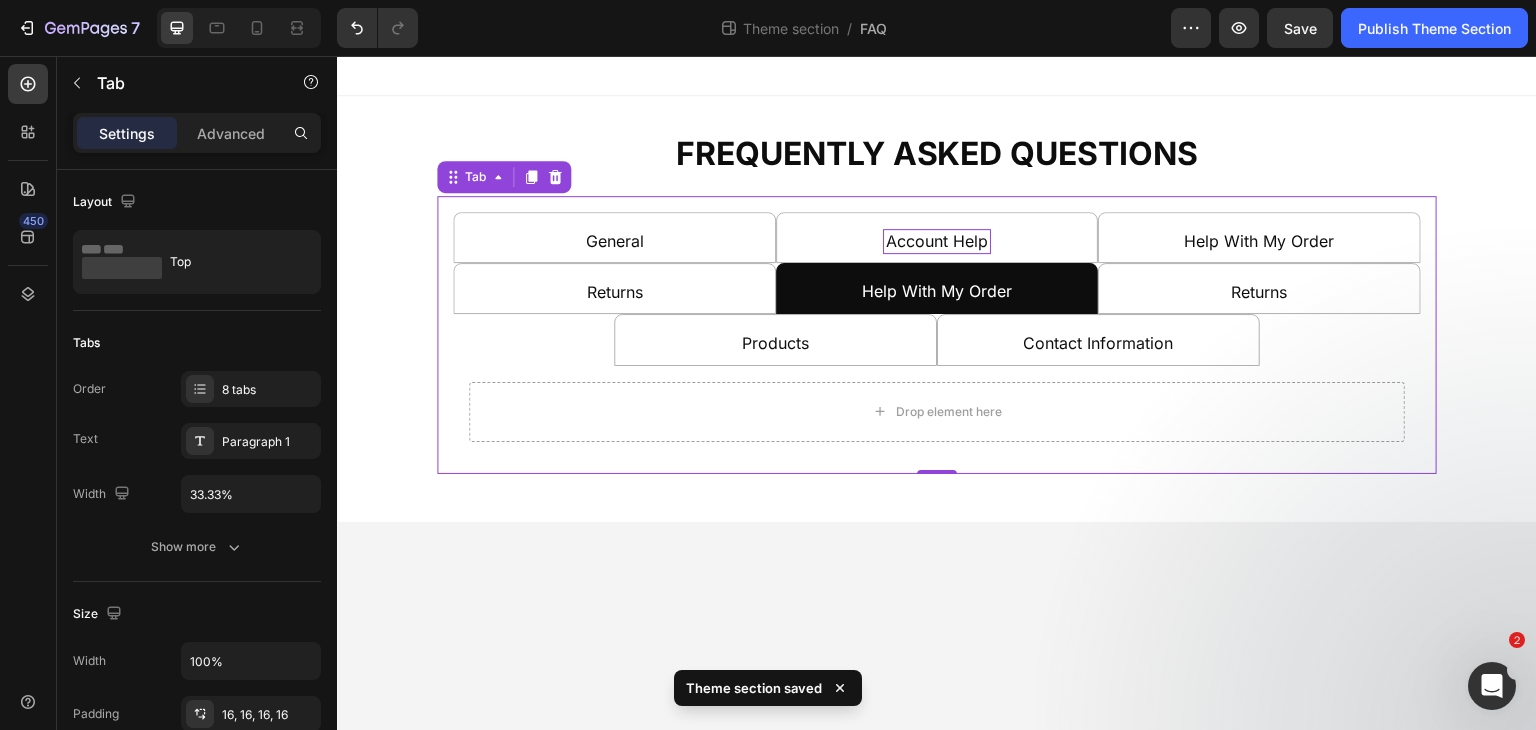 click on "Returns" at bounding box center (614, 288) 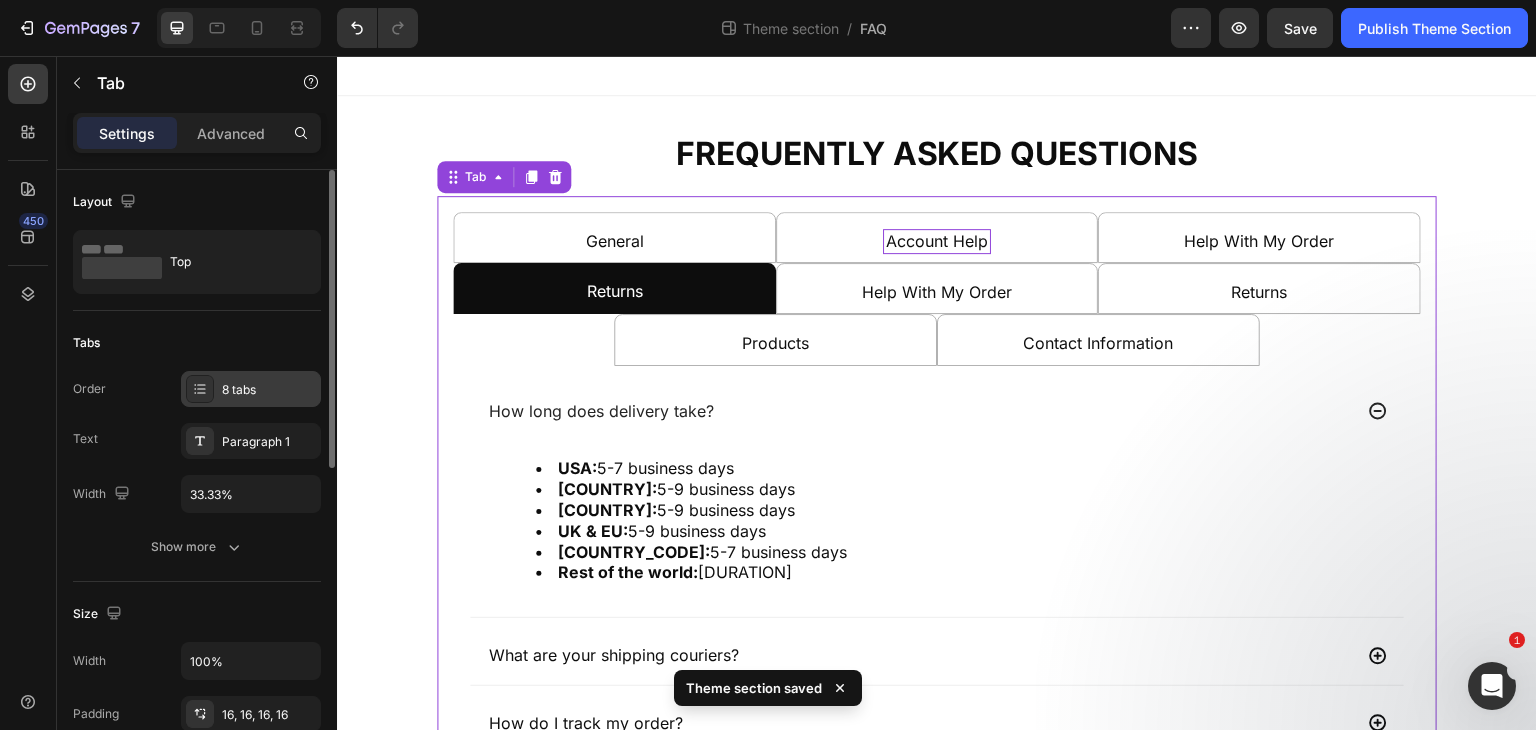 click on "8 tabs" at bounding box center (269, 390) 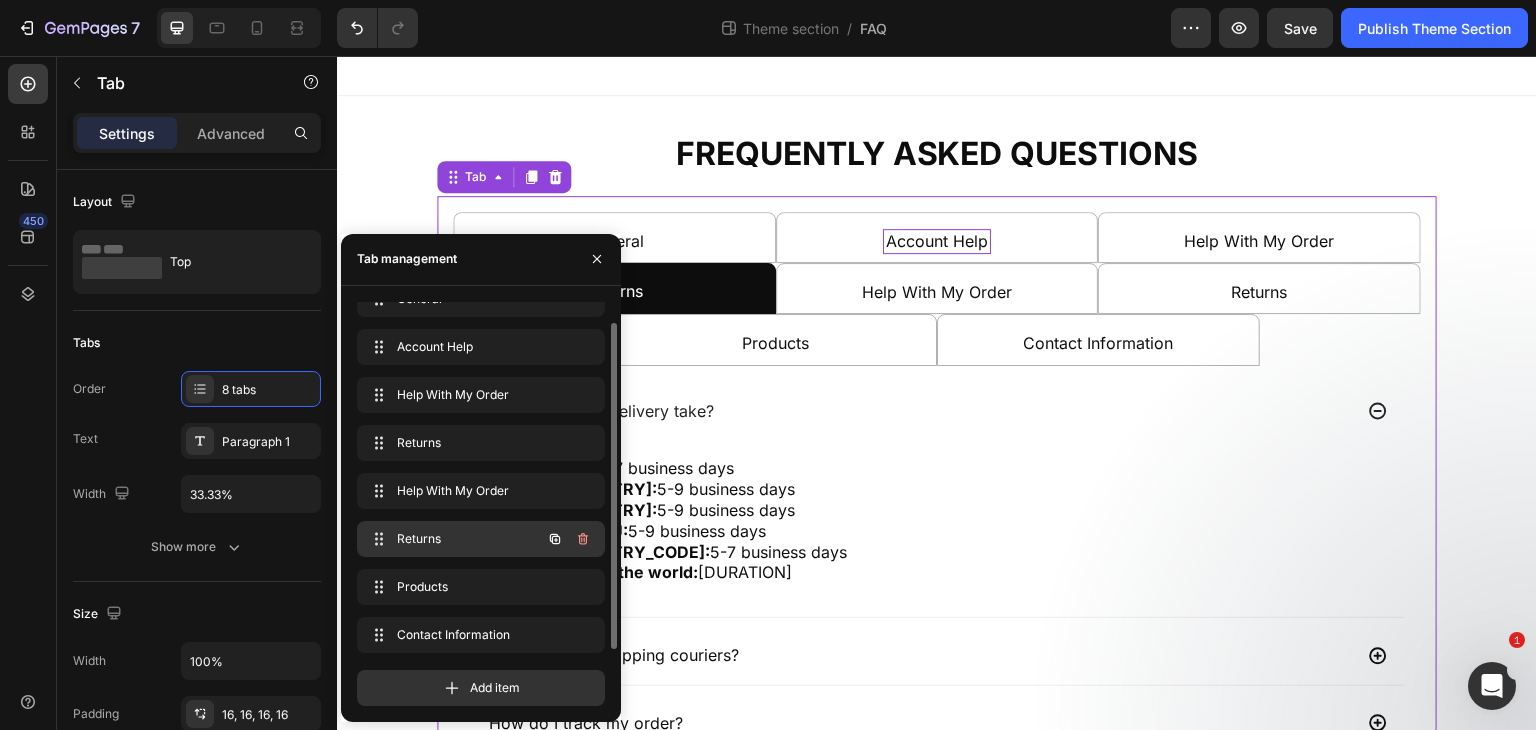 scroll, scrollTop: 22, scrollLeft: 0, axis: vertical 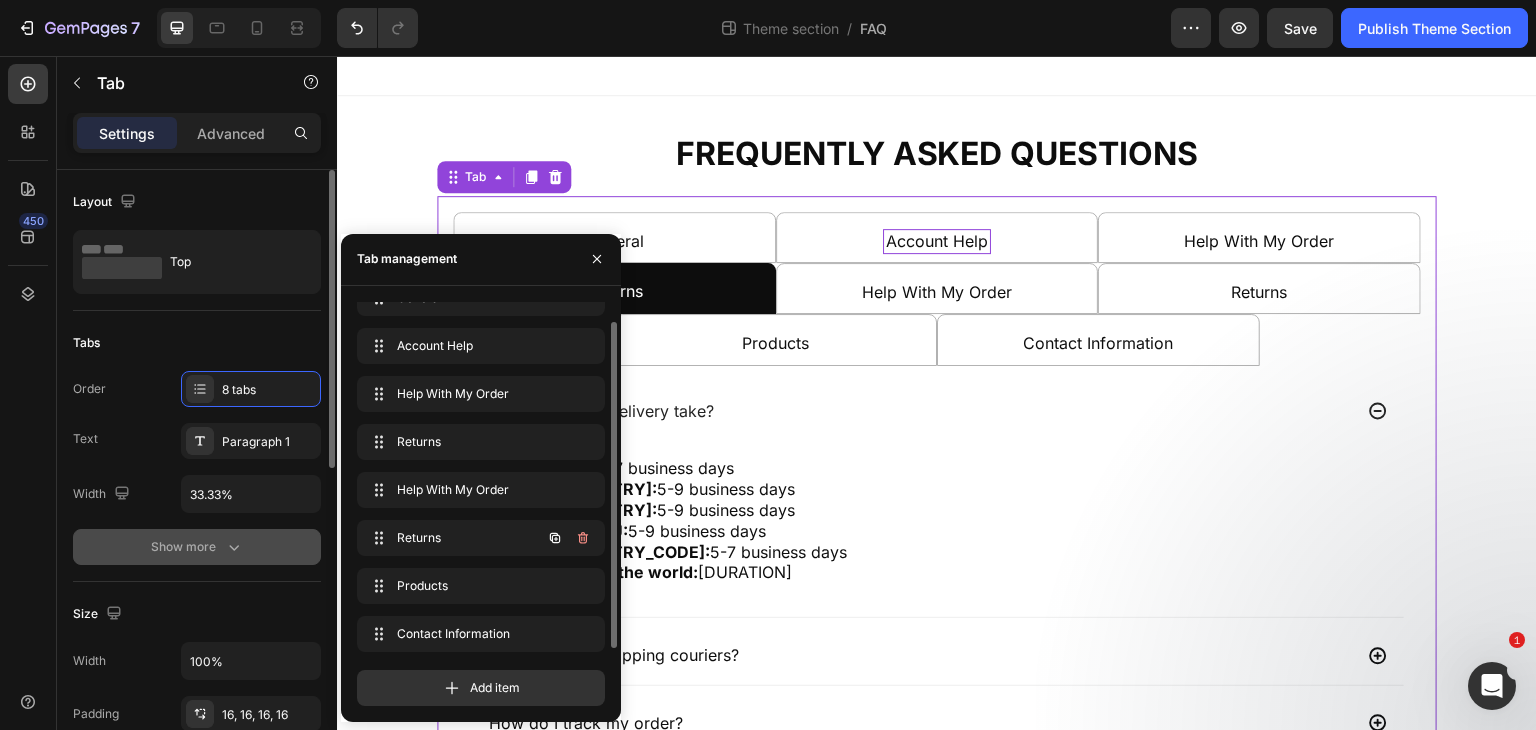 click 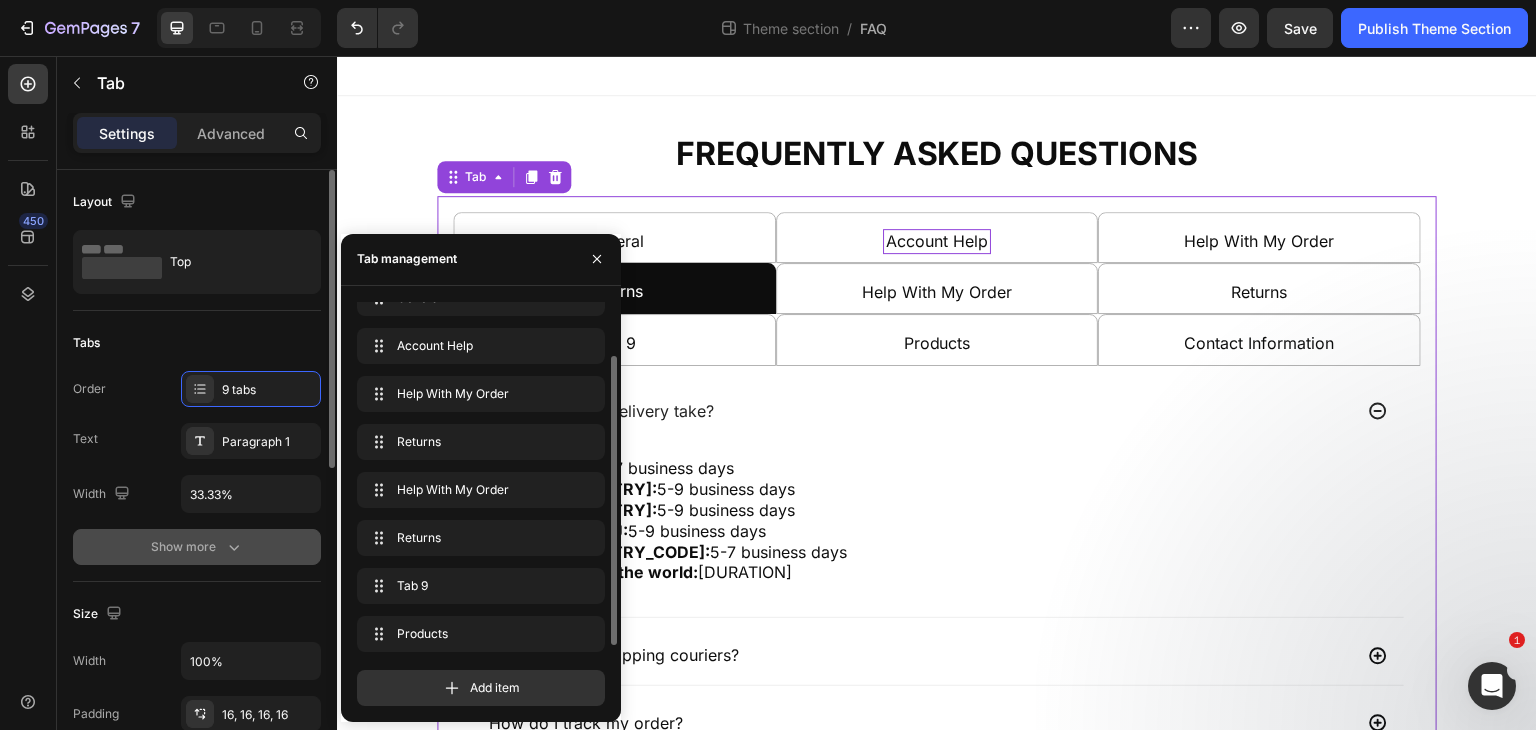 scroll, scrollTop: 42, scrollLeft: 0, axis: vertical 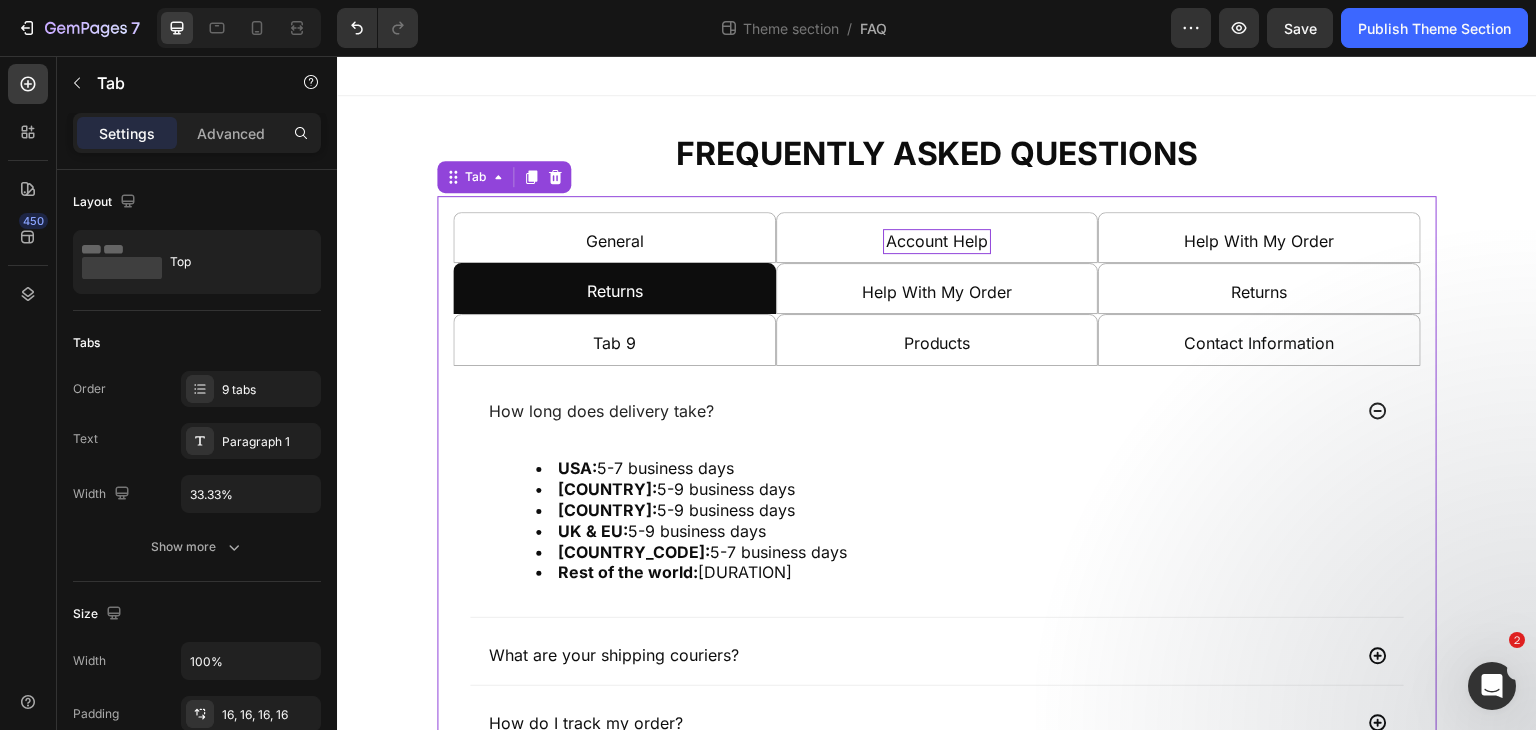 click on "Products" at bounding box center (937, 339) 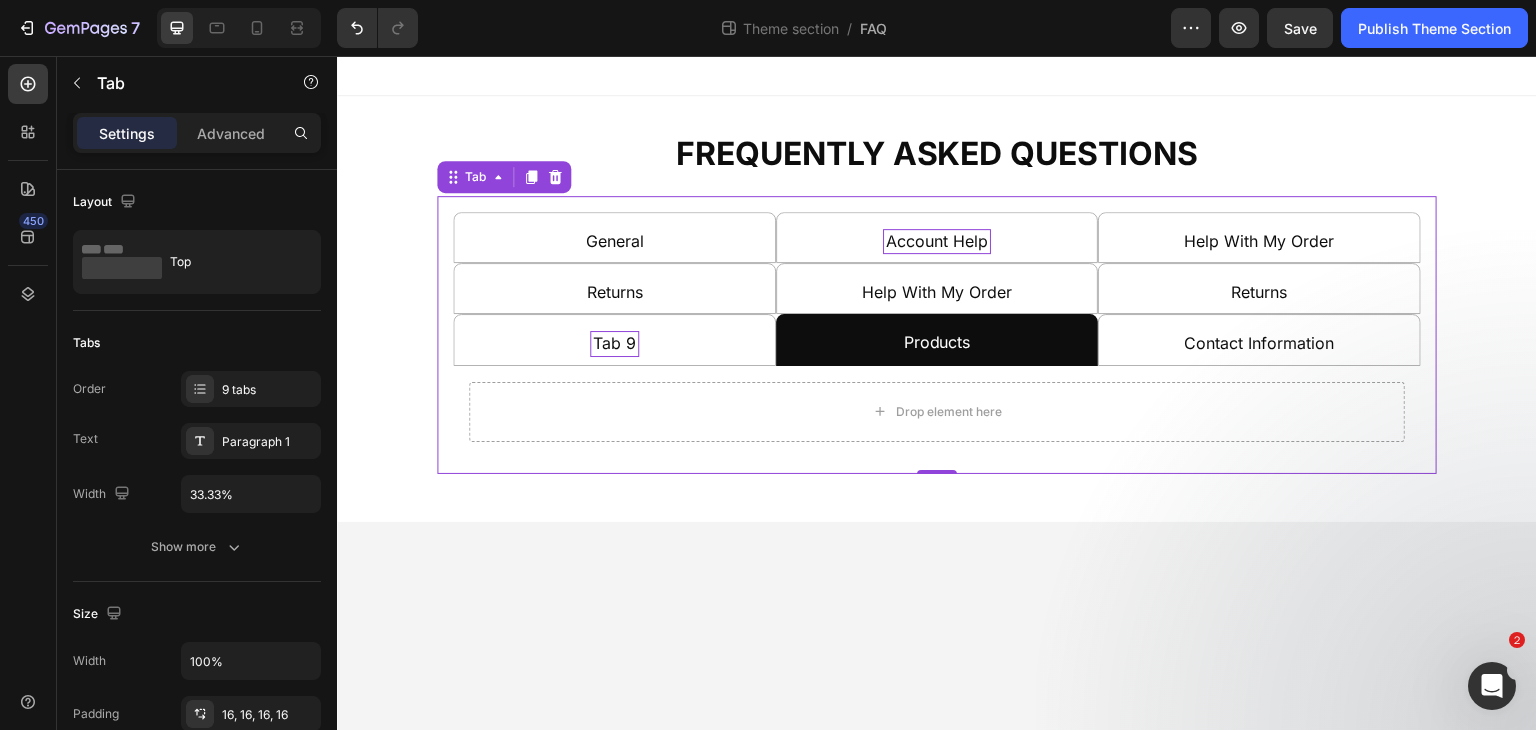 click on "Tab 9" at bounding box center [614, 343] 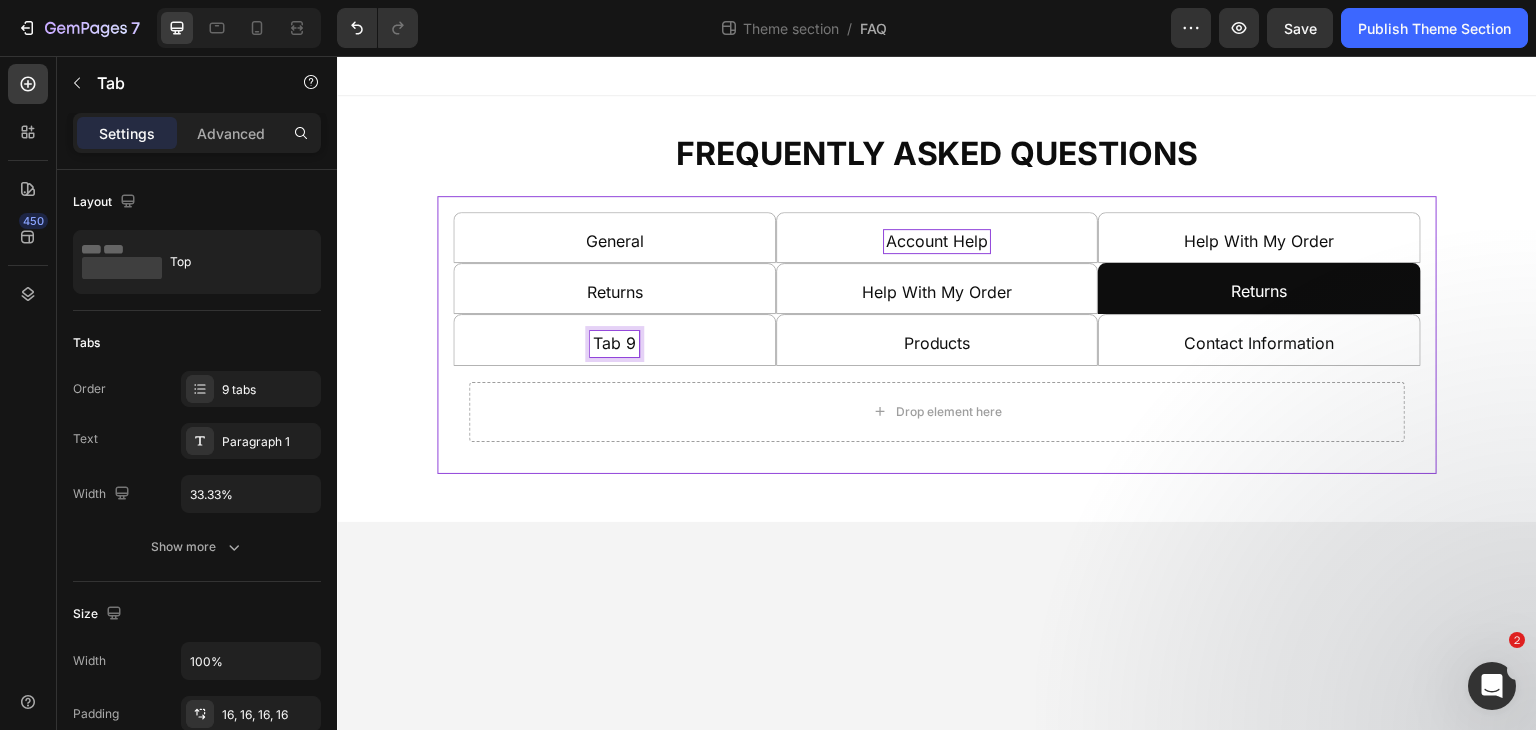 click on "Help With My Order" at bounding box center [937, 288] 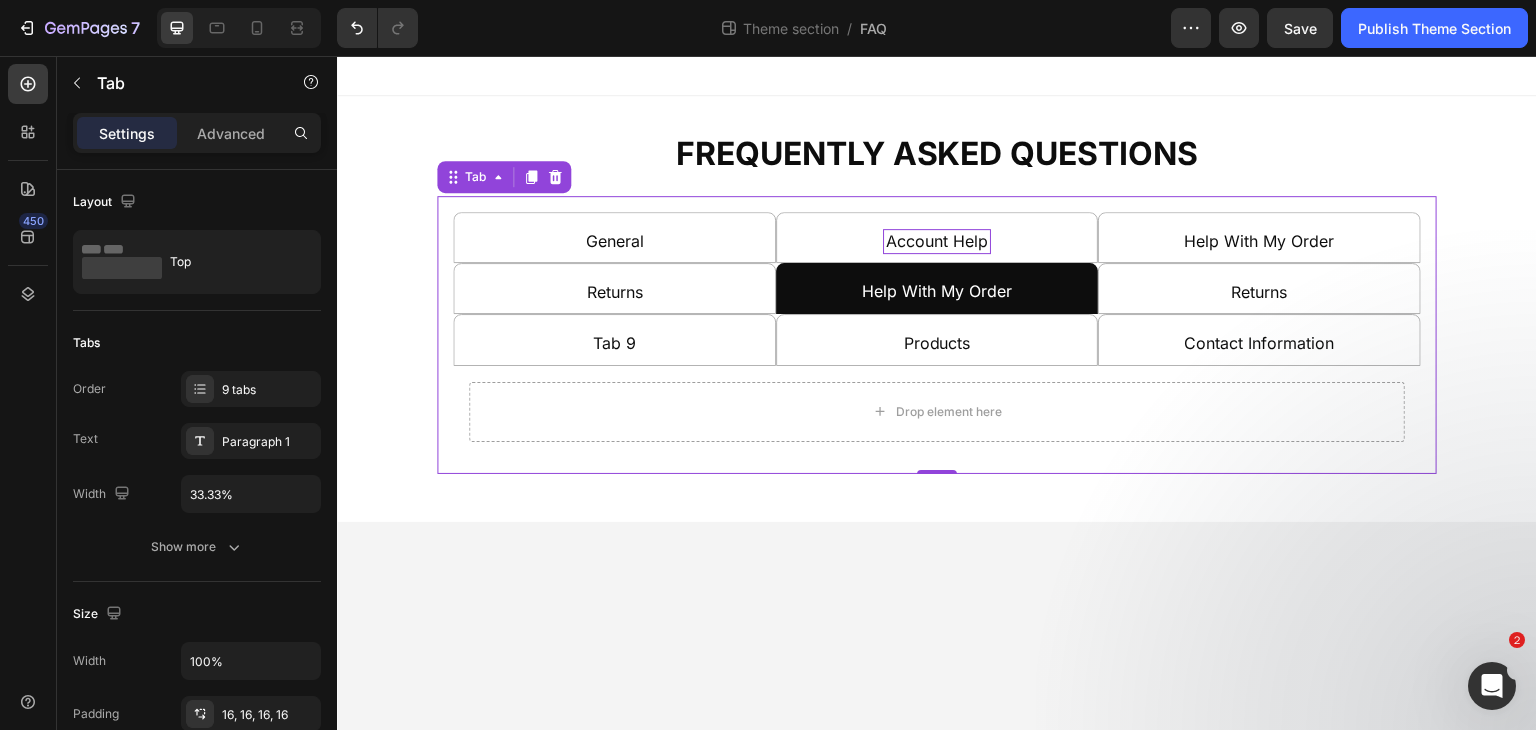 click on "Returns" at bounding box center (614, 288) 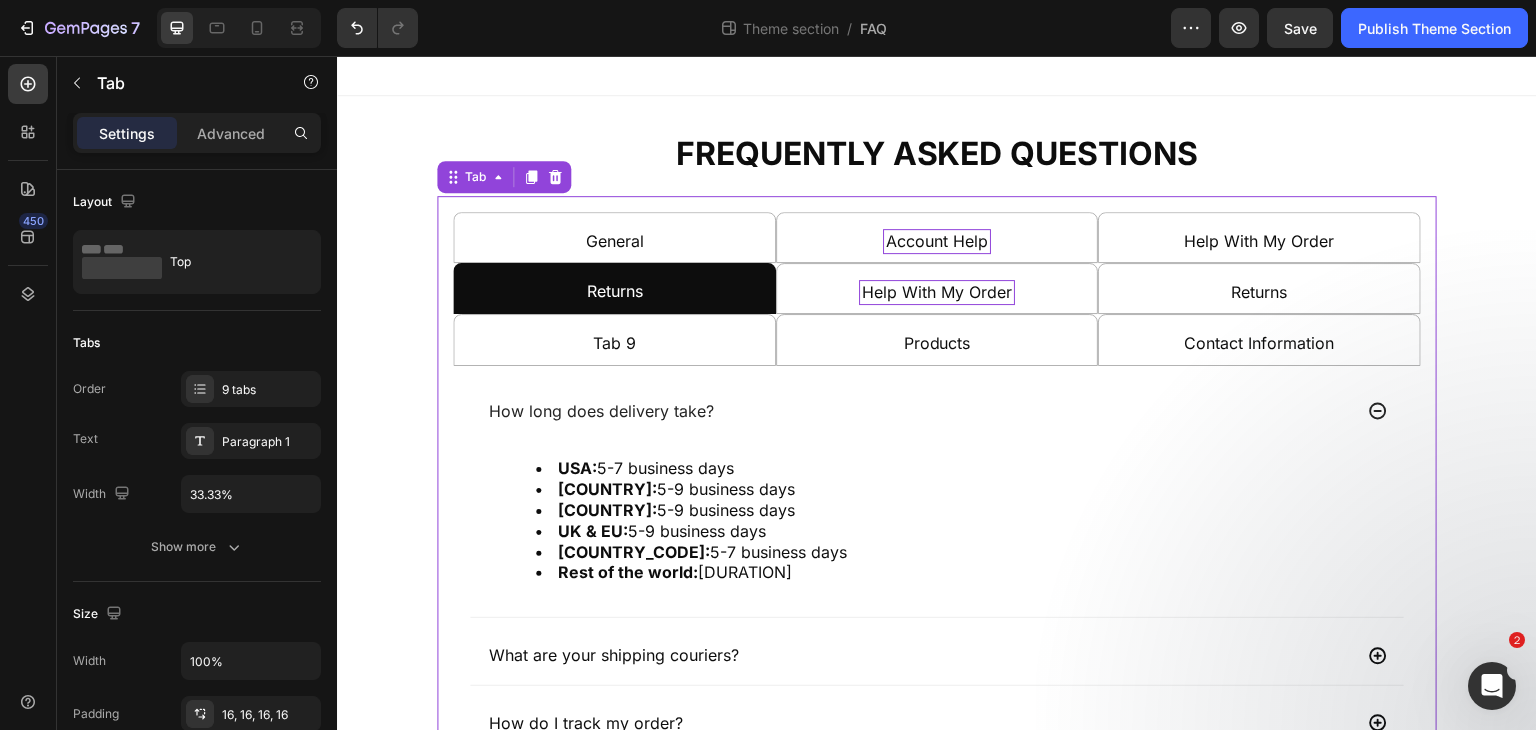 click on "Help With My Order" at bounding box center [937, 292] 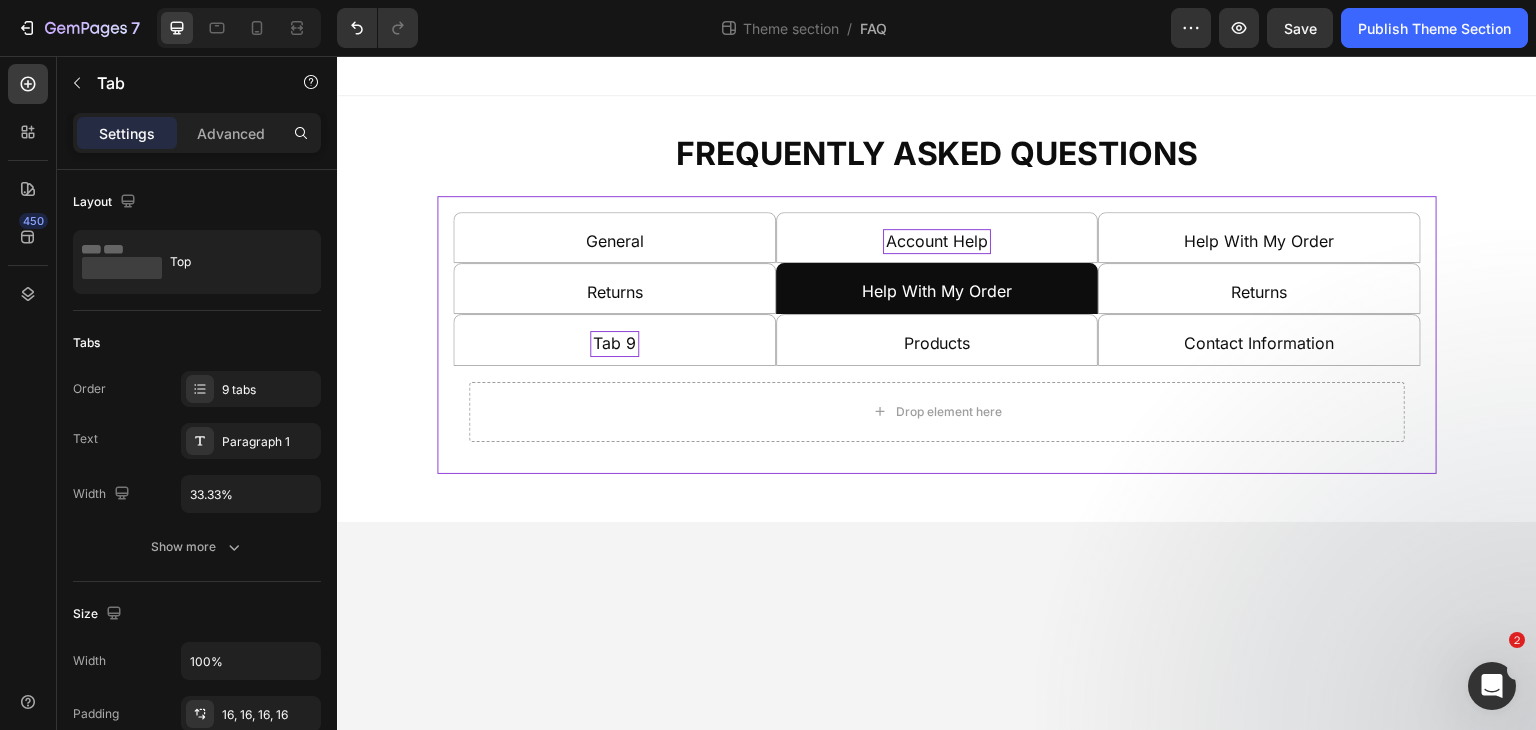 drag, startPoint x: 649, startPoint y: 338, endPoint x: 615, endPoint y: 335, distance: 34.132095 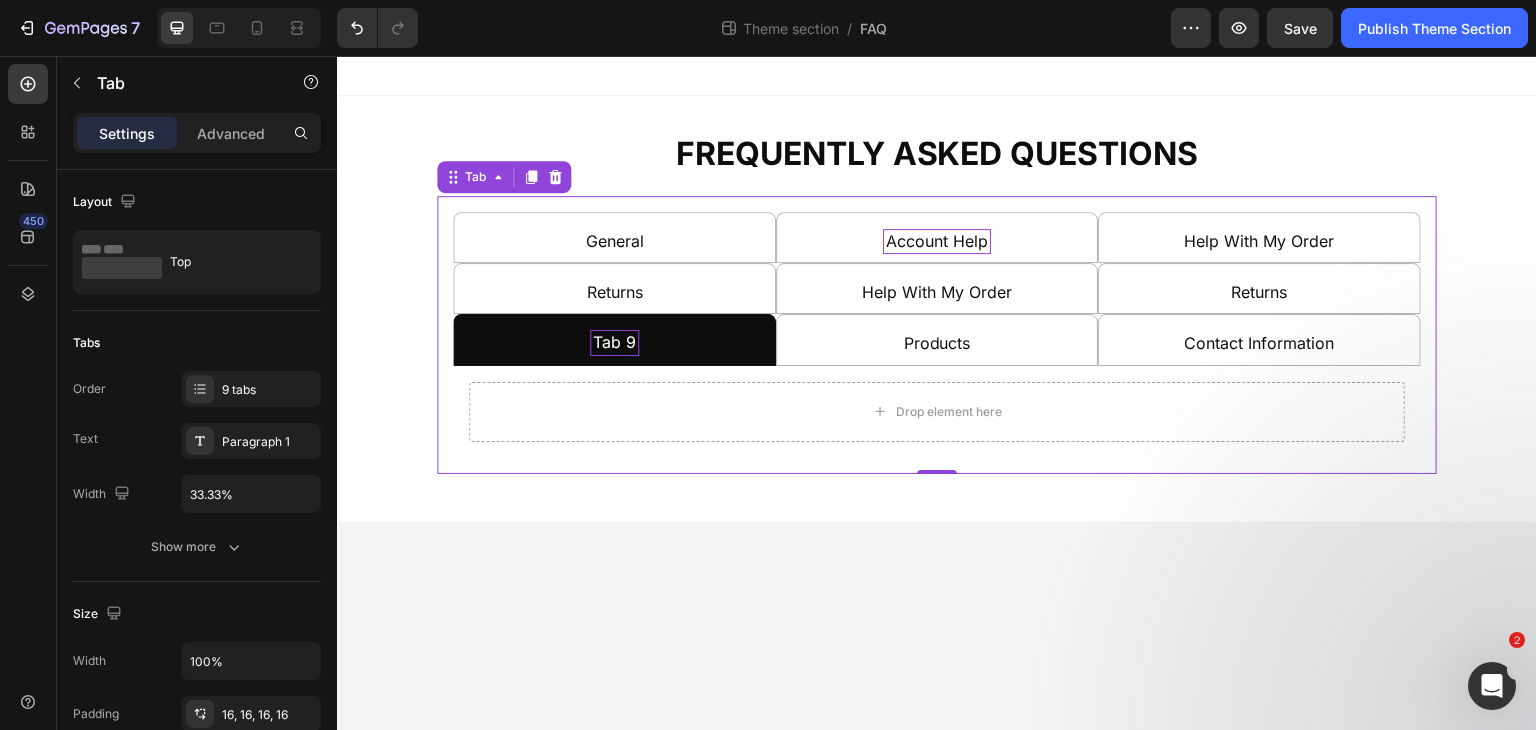click on "Tab 9" at bounding box center [614, 342] 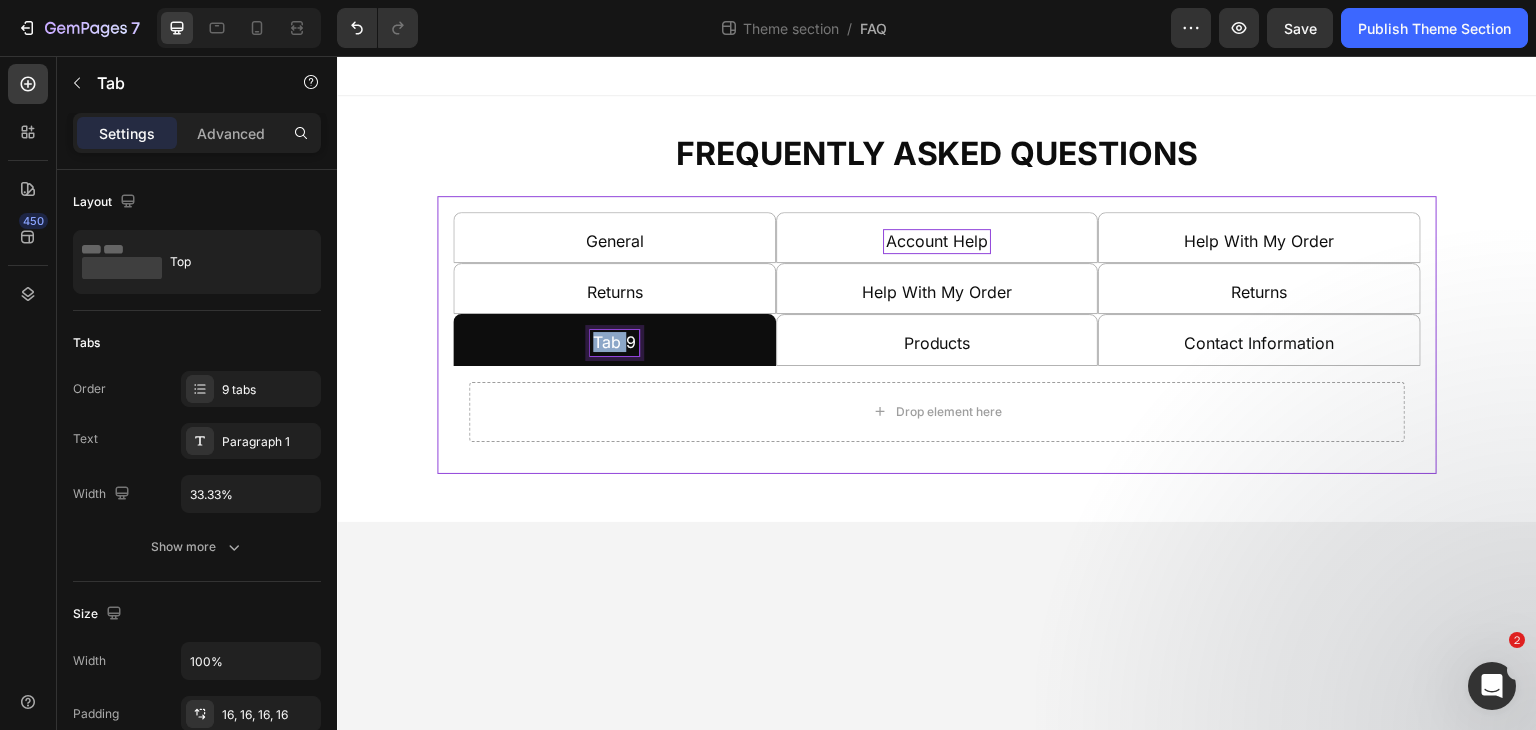 drag, startPoint x: 614, startPoint y: 335, endPoint x: 844, endPoint y: 335, distance: 230 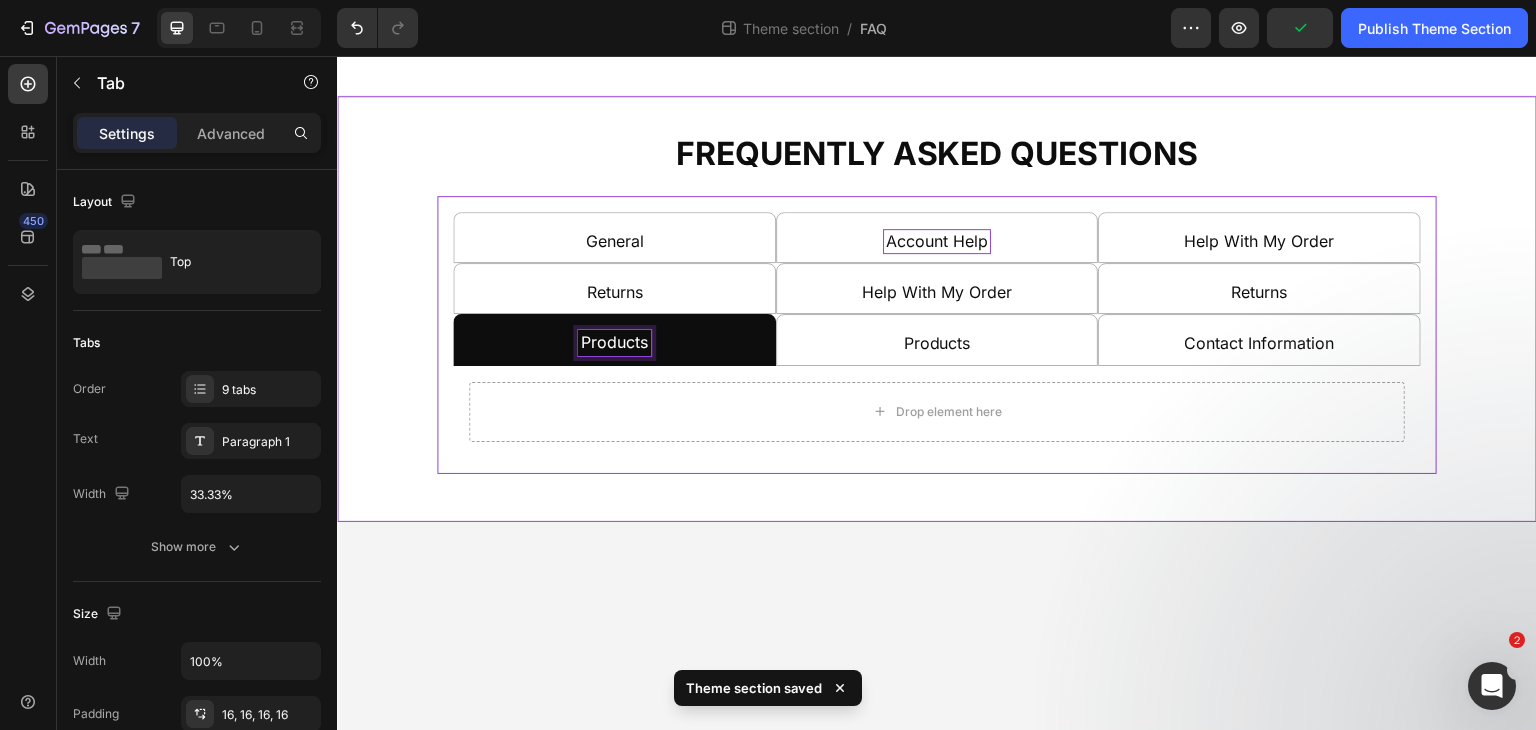 click on "Frequently Asked Questions Heading General Account Help Help With My Order Returns Help With My Order Returns Products Products Contact Information
How long does delivery take?
What are your shipping couriers?
How do I track my order?
How many times will UPS try to deliver my package?
Where can I place an order?
What if I received the wrong size or a damaged item?
Can I replace the item if I want to change the design or size?
Can I choose a refund instead of a replacement?
What are your modes of payment? Accordion
How long does delivery take?
What are your shipping couriers?
How do I track my order?
How many times will UPS try to deliver my package?
Where can I place an order?
What if I received the wrong size or a damaged item?
Accordion [COUNTRY_CODE]:" at bounding box center [937, 393] 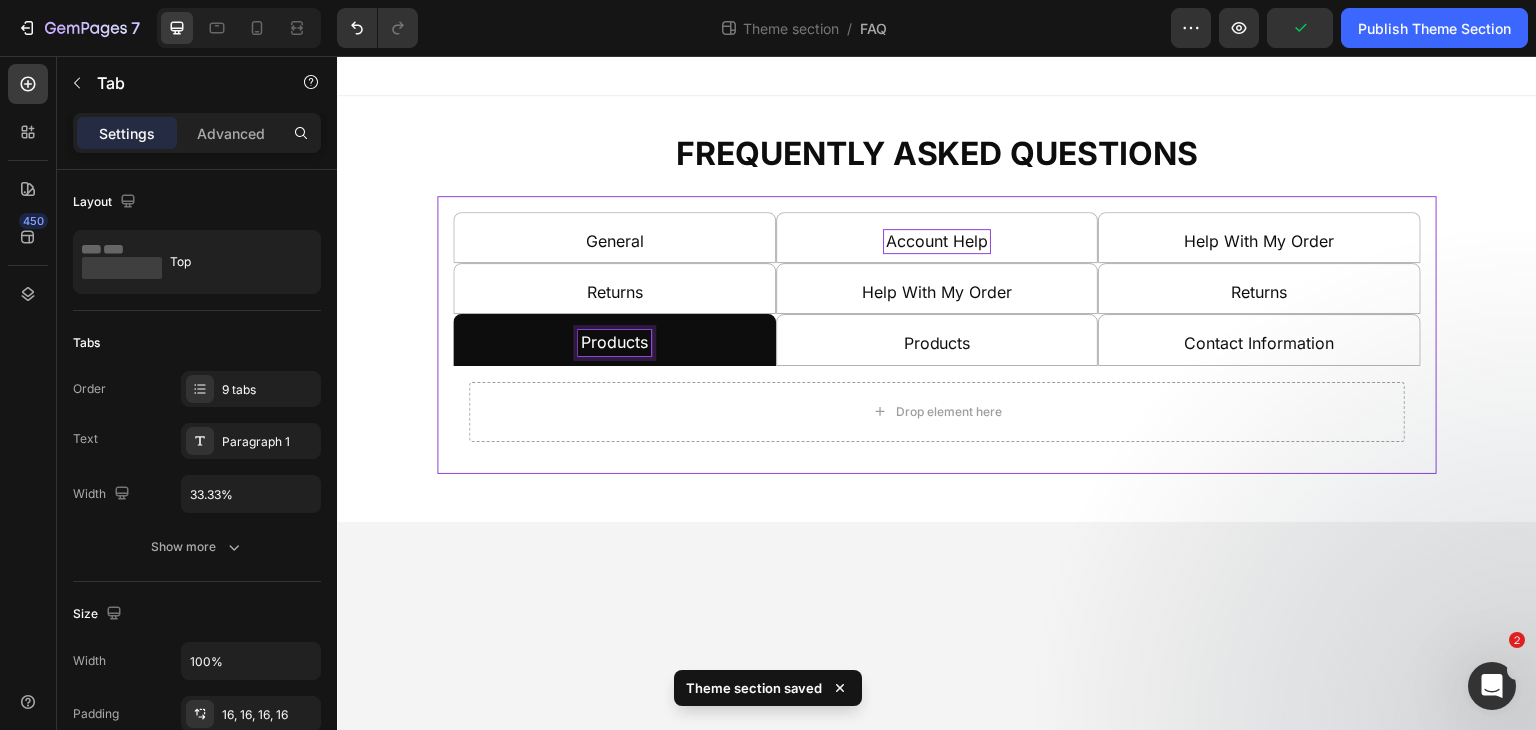drag, startPoint x: 621, startPoint y: 607, endPoint x: 587, endPoint y: 584, distance: 41.04875 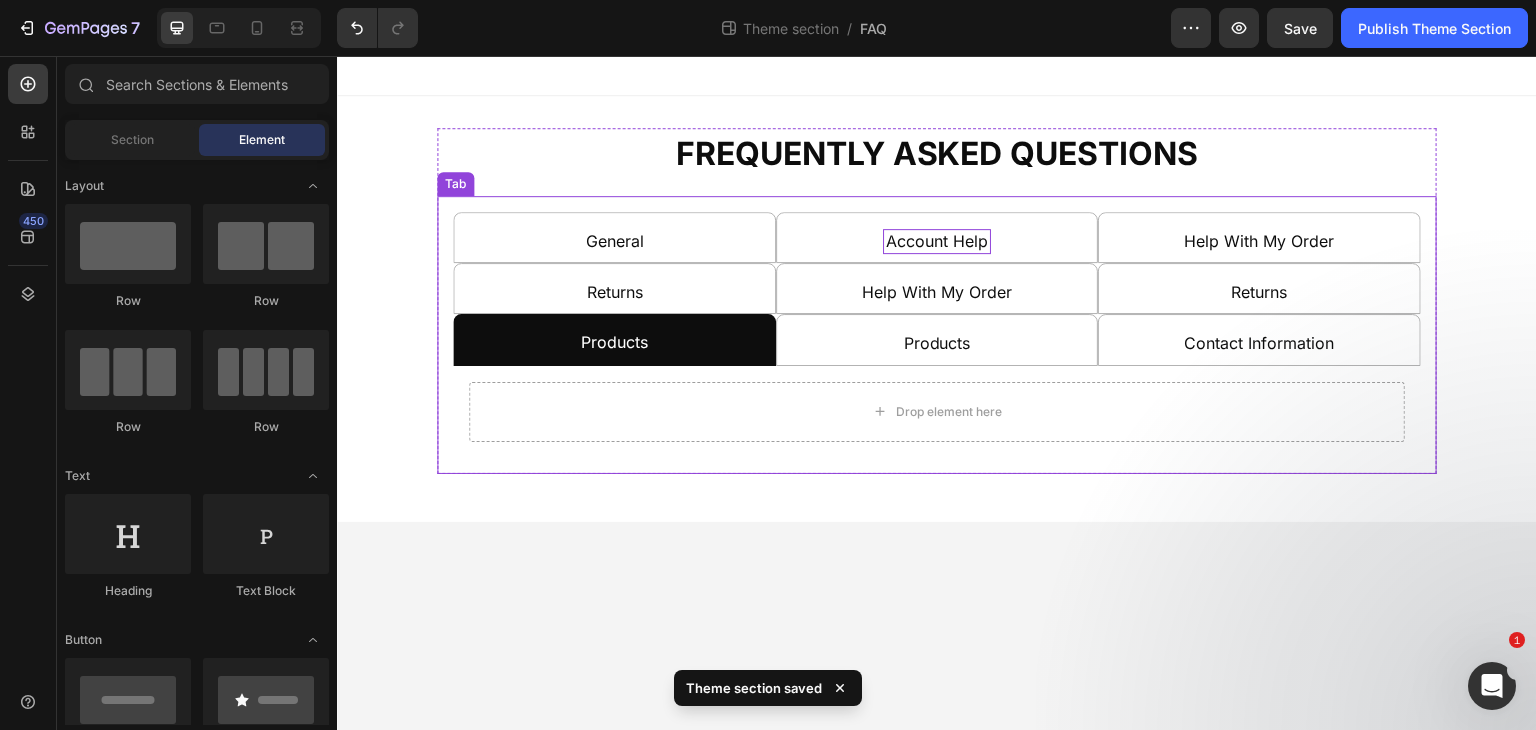 click on "Returns" at bounding box center [614, 288] 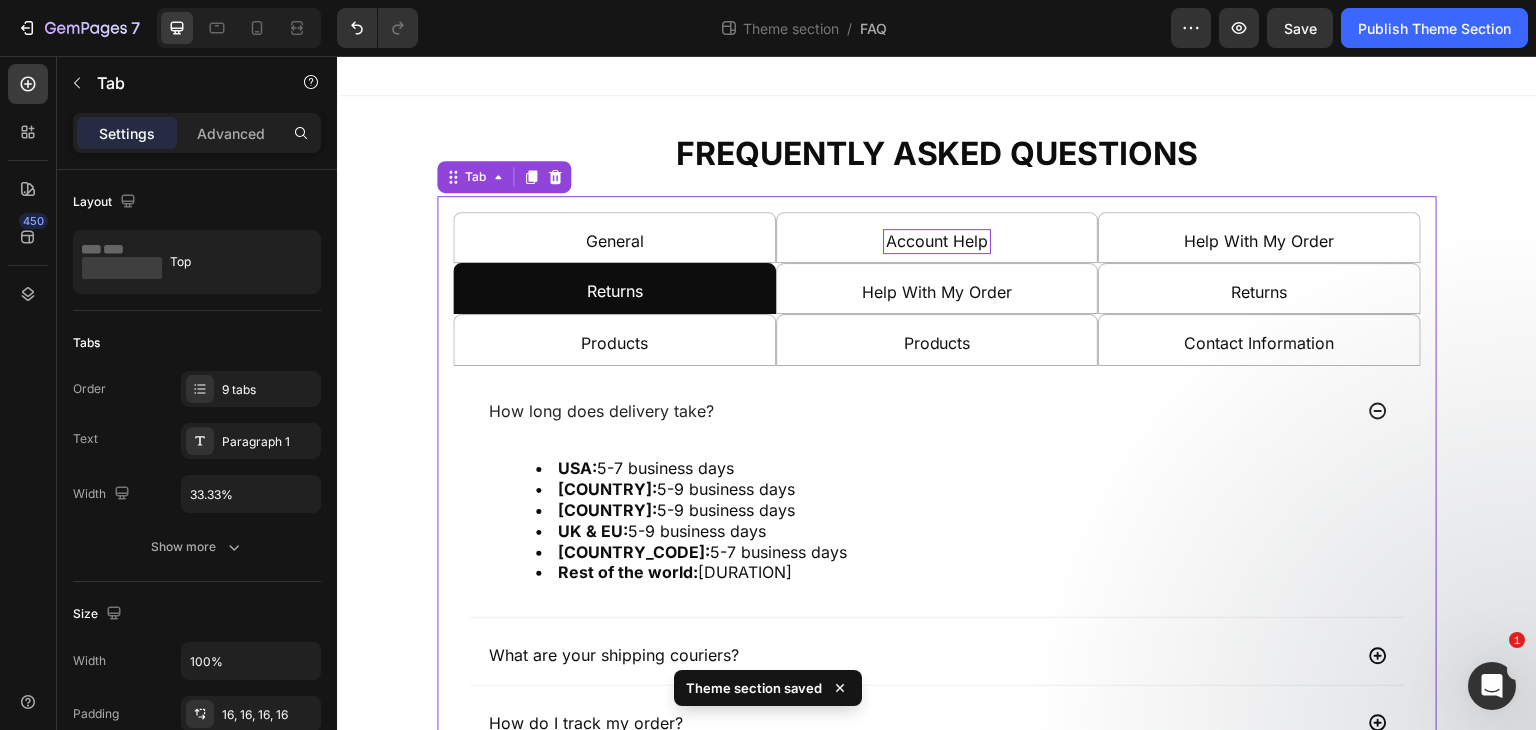click on "Products" at bounding box center (614, 339) 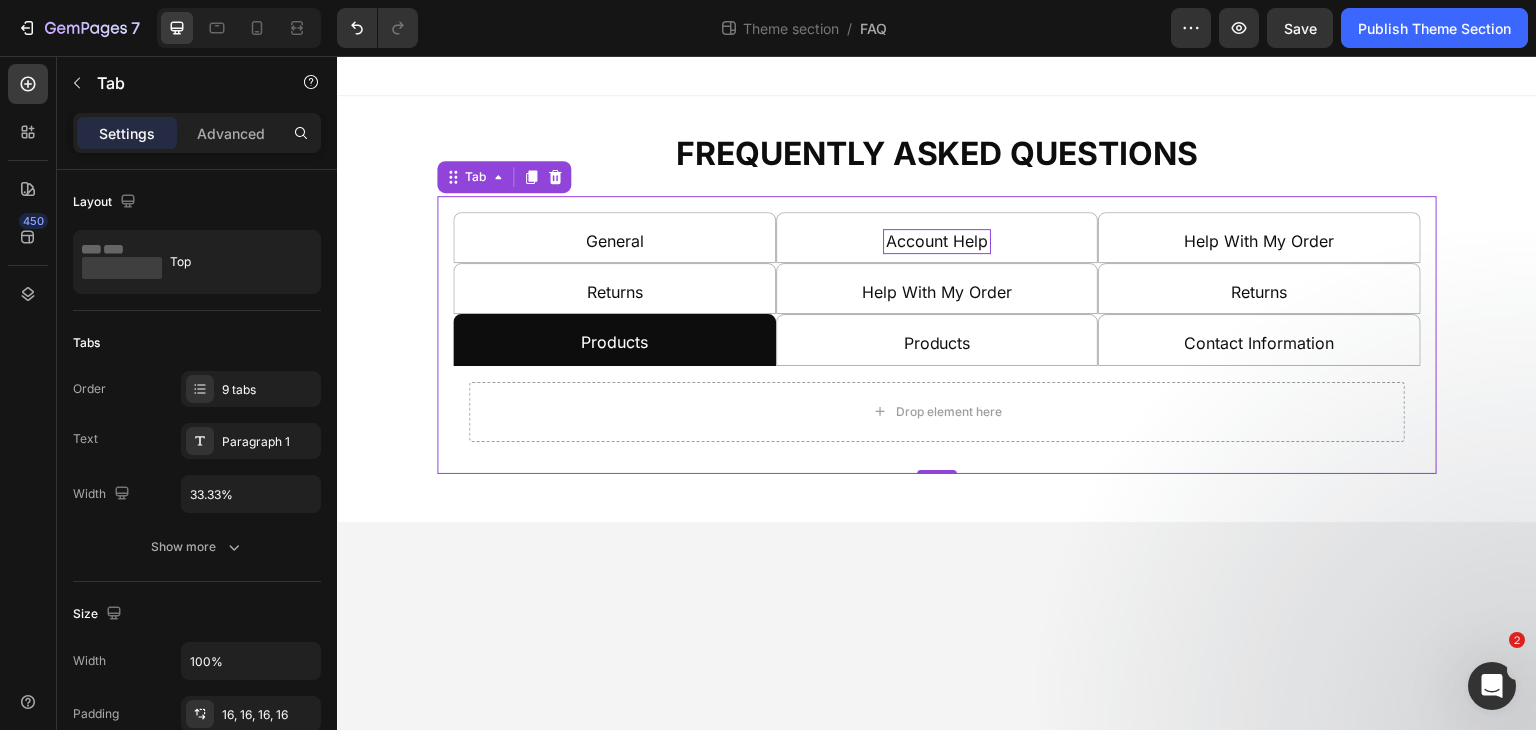 click at bounding box center [555, 177] 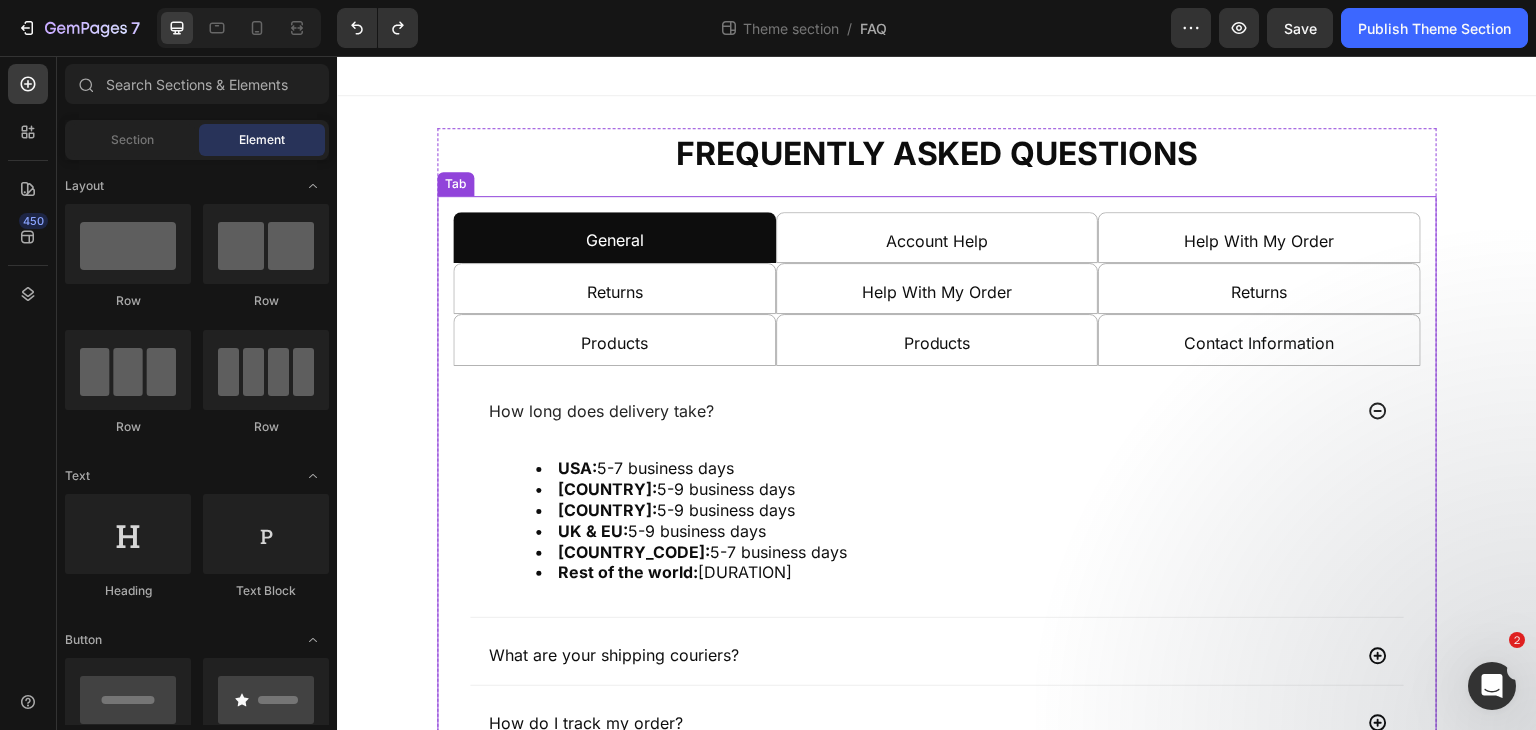 click on "Products" at bounding box center (614, 339) 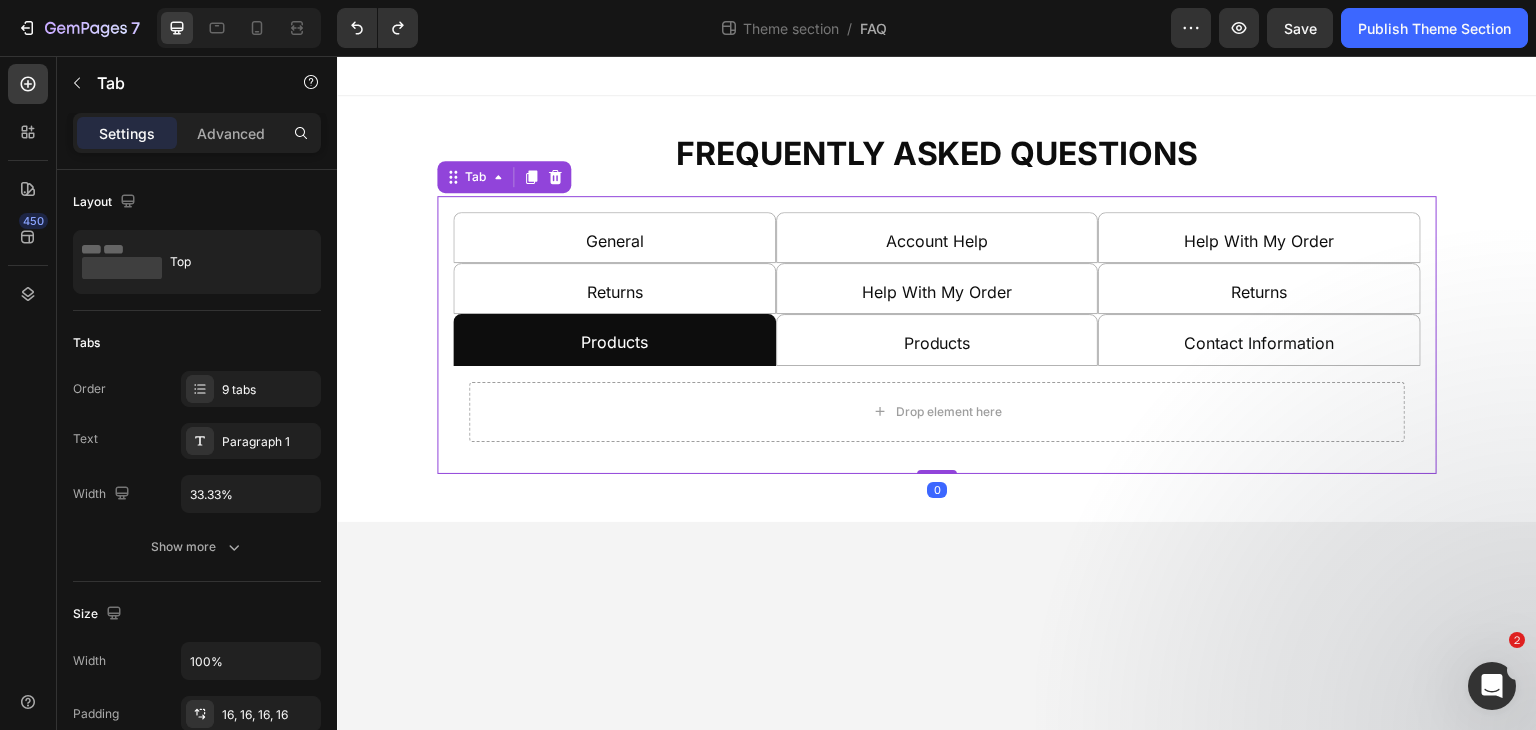 click on "Returns" at bounding box center (1260, 292) 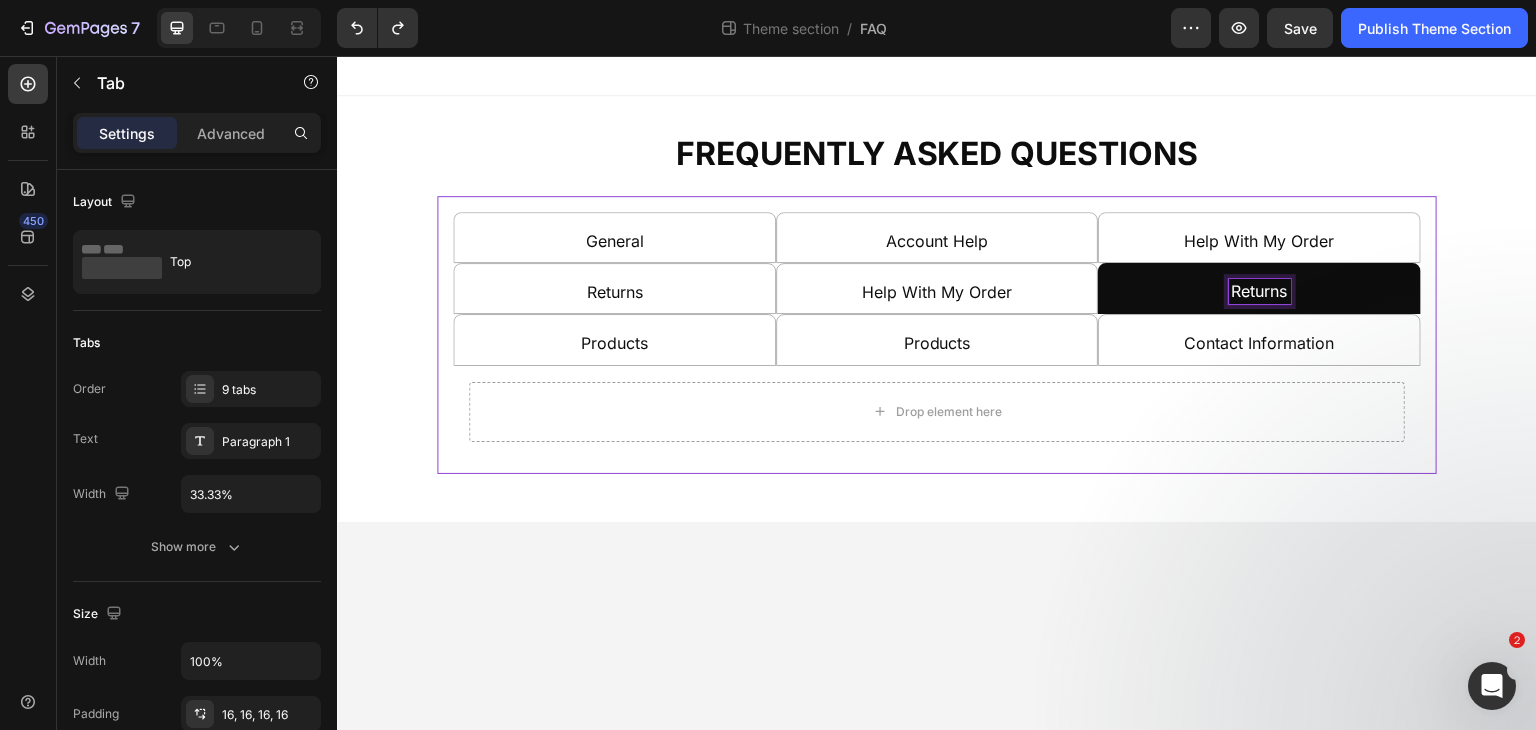 click on "Help With My Order" at bounding box center (937, 288) 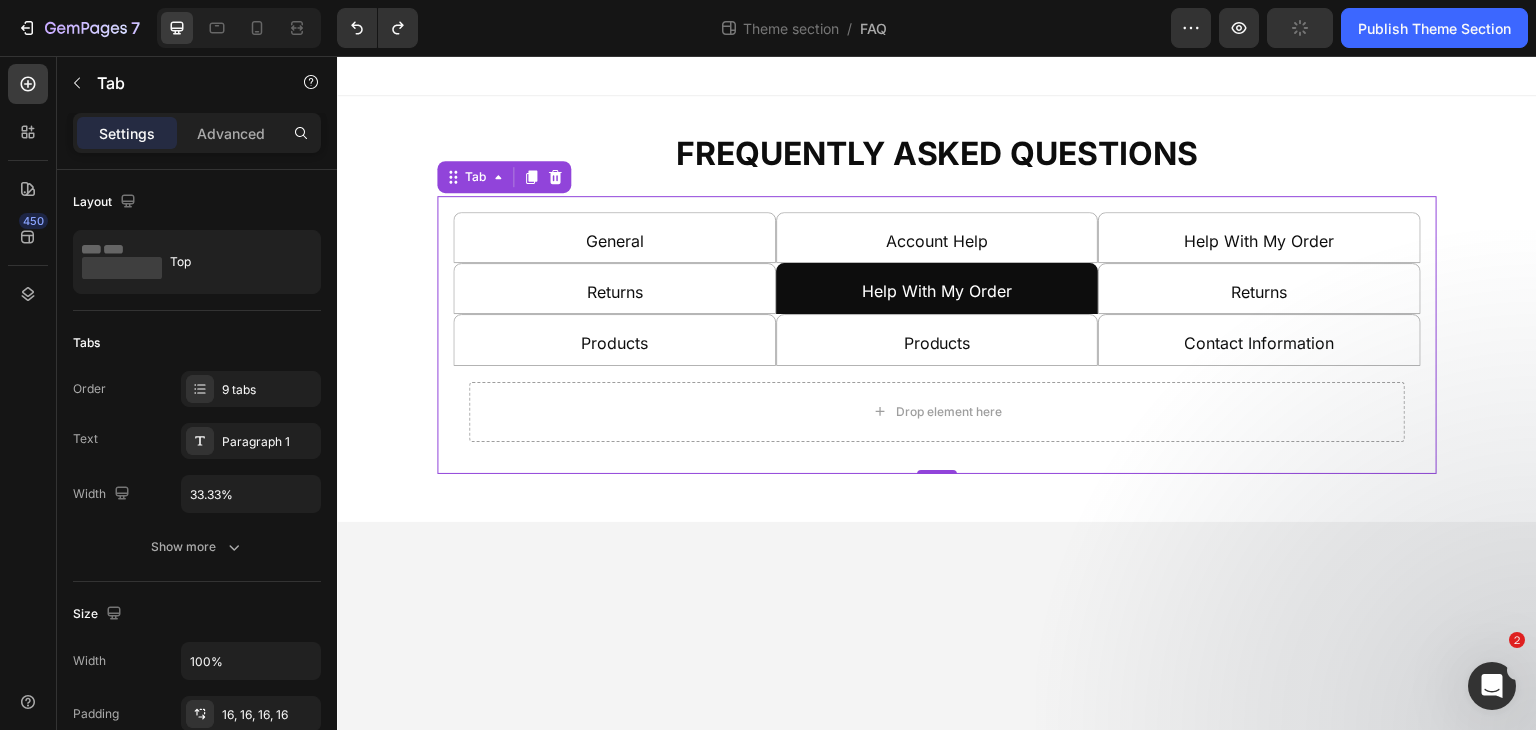 click on "Returns" at bounding box center [614, 288] 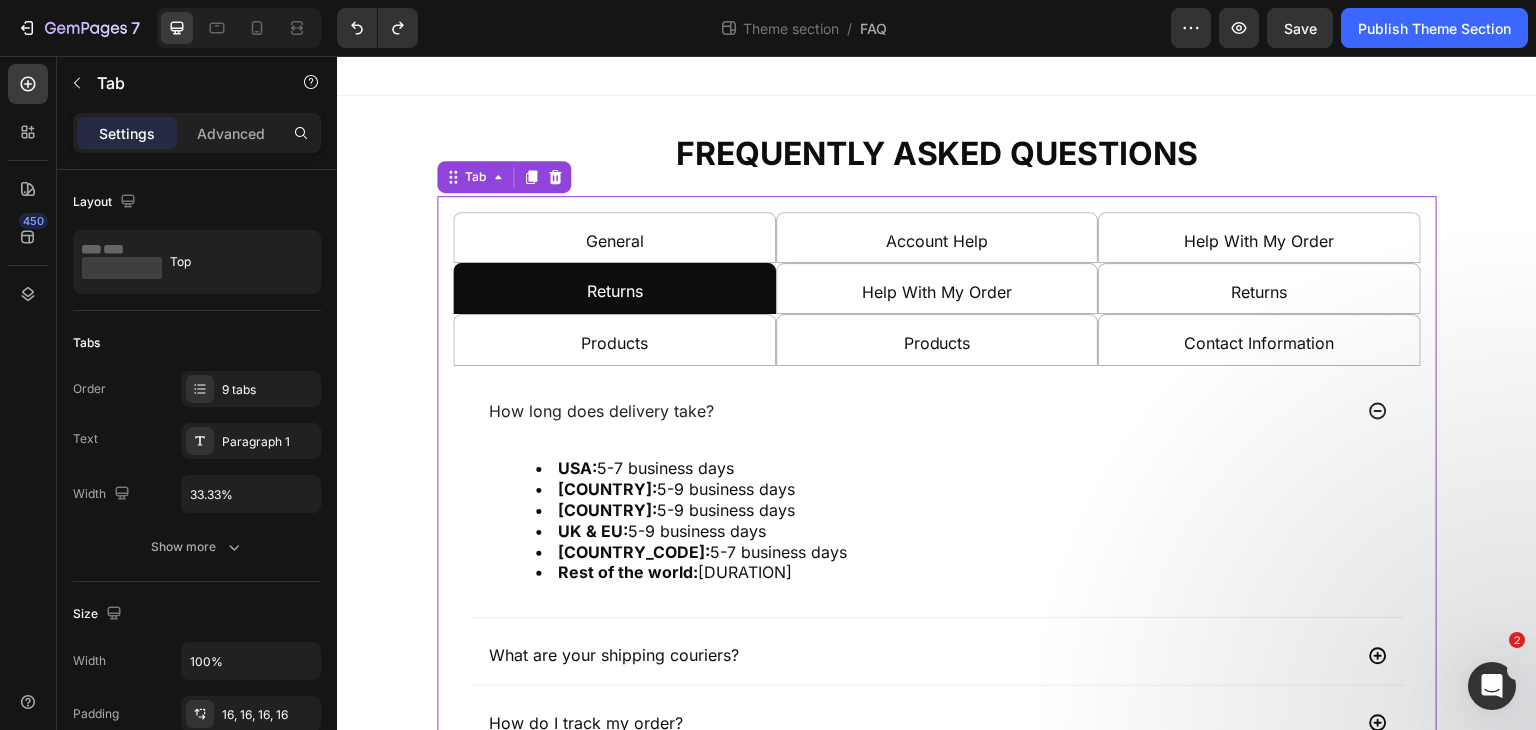 click on "Help With My Order" at bounding box center (937, 288) 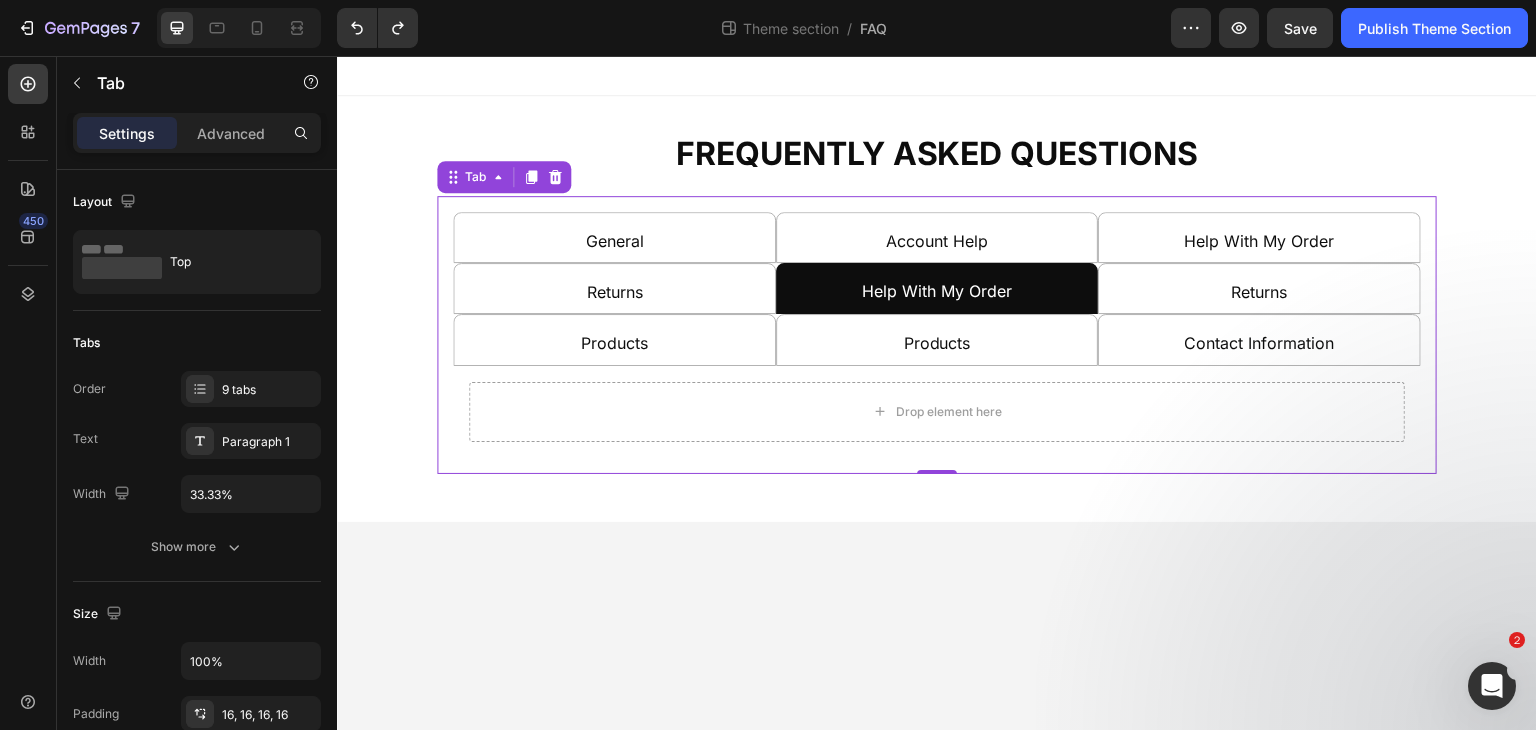 click on "Returns" at bounding box center [614, 288] 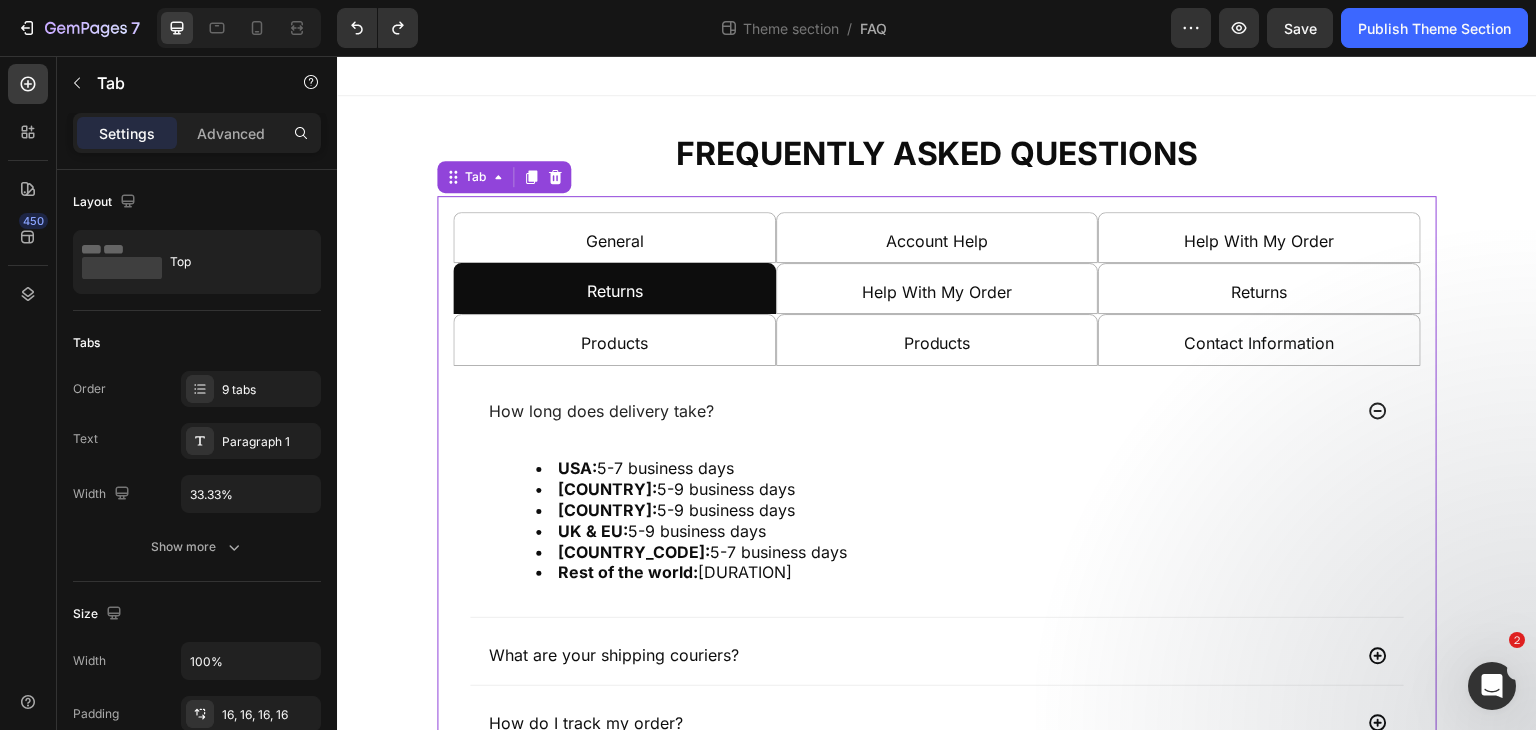 click on "Products" at bounding box center [614, 339] 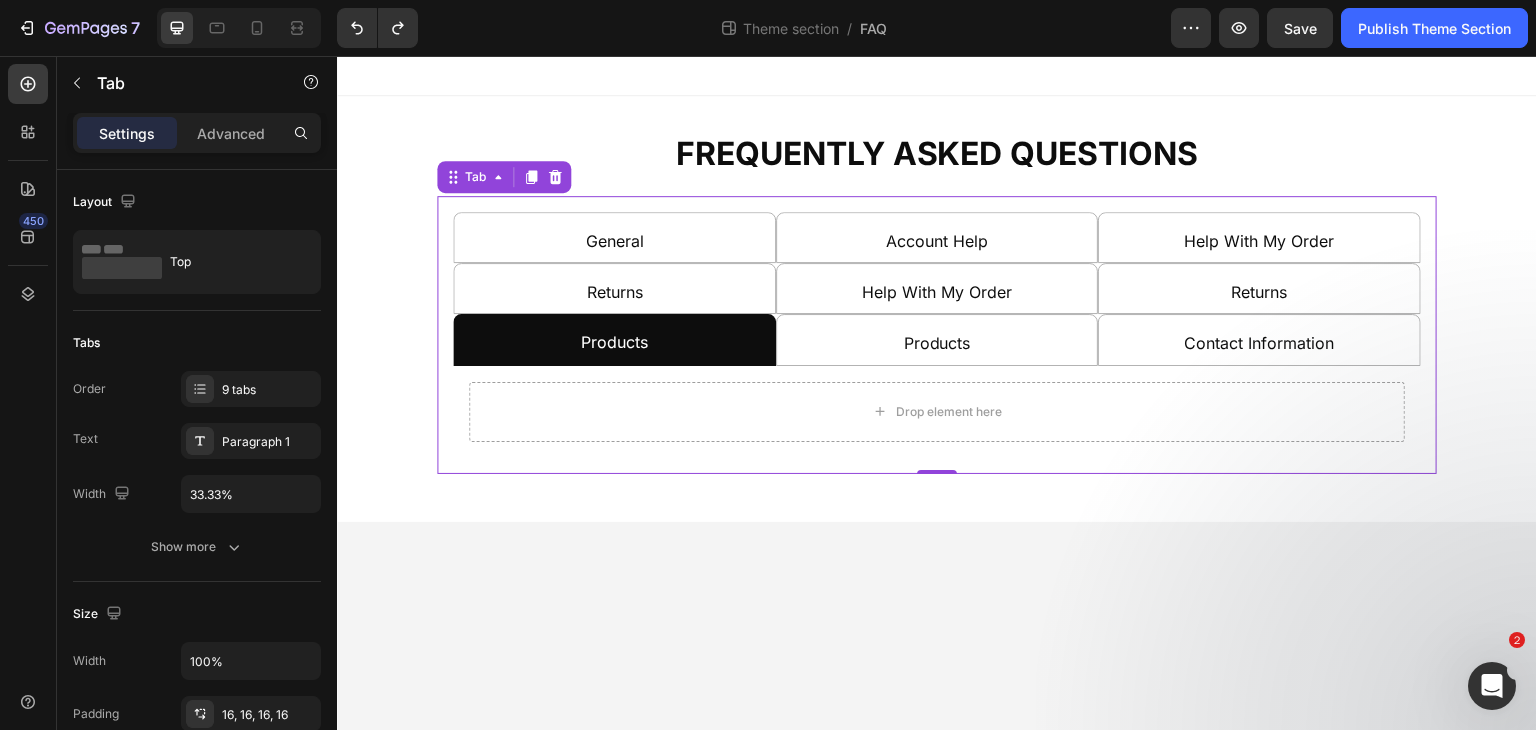 click on "Returns" at bounding box center (614, 288) 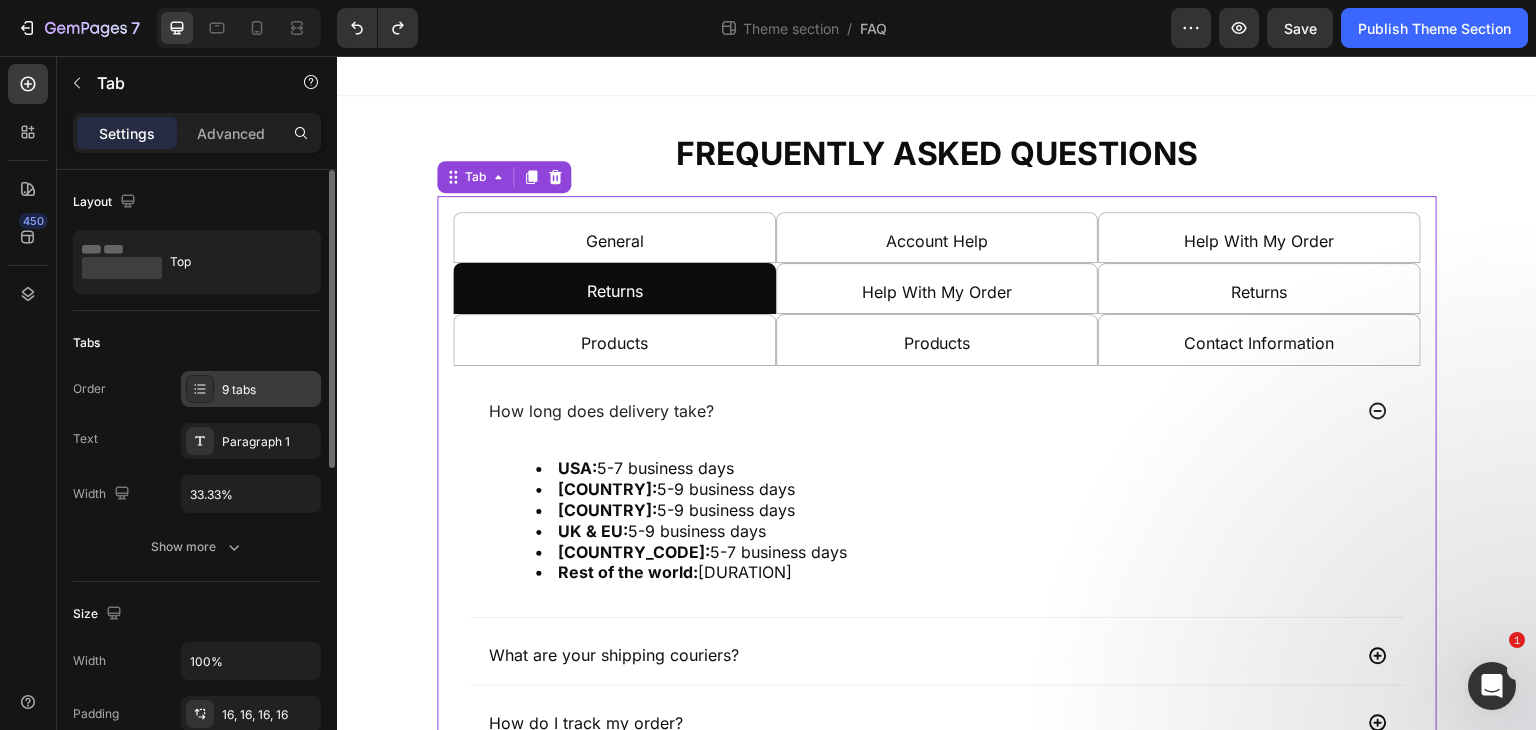 click on "9 tabs" at bounding box center [269, 390] 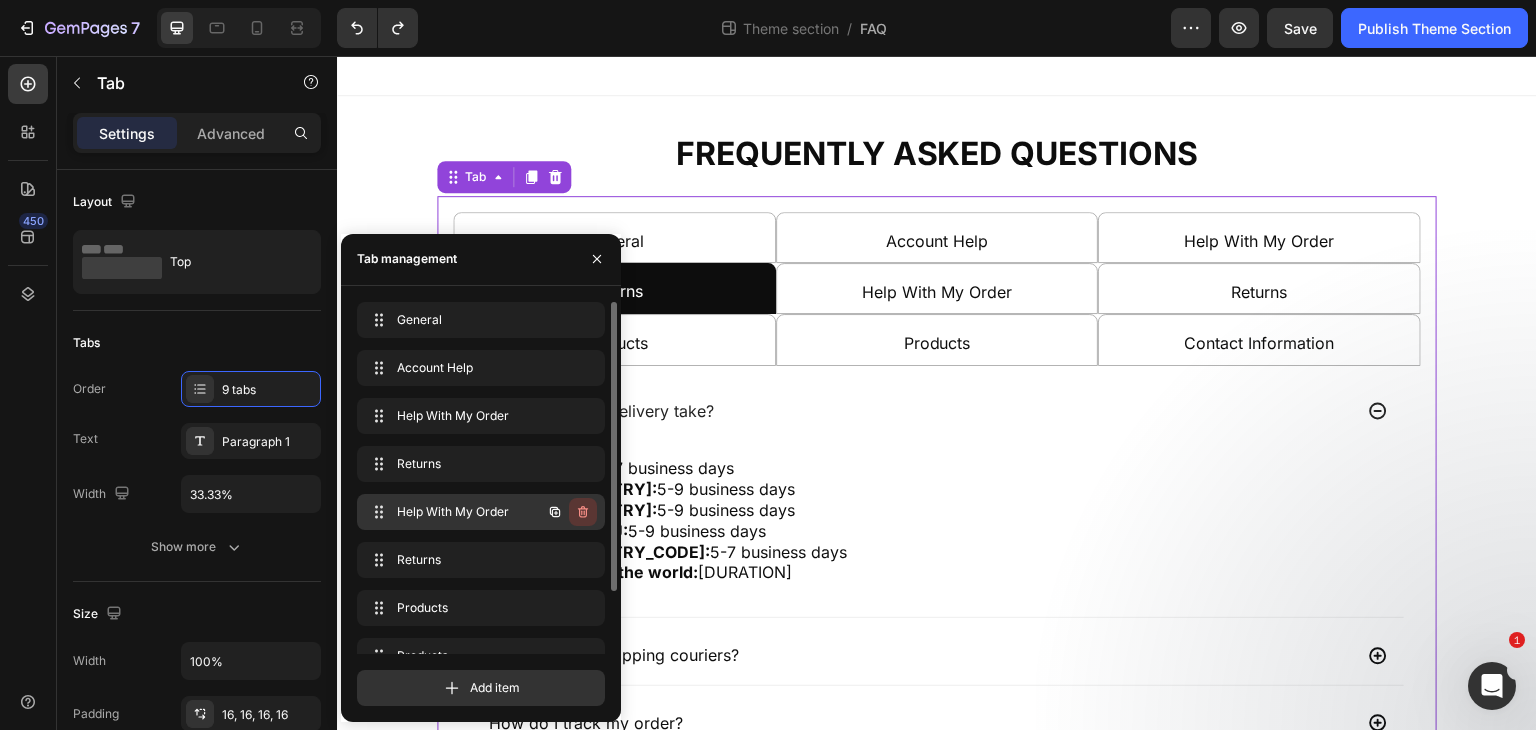 click 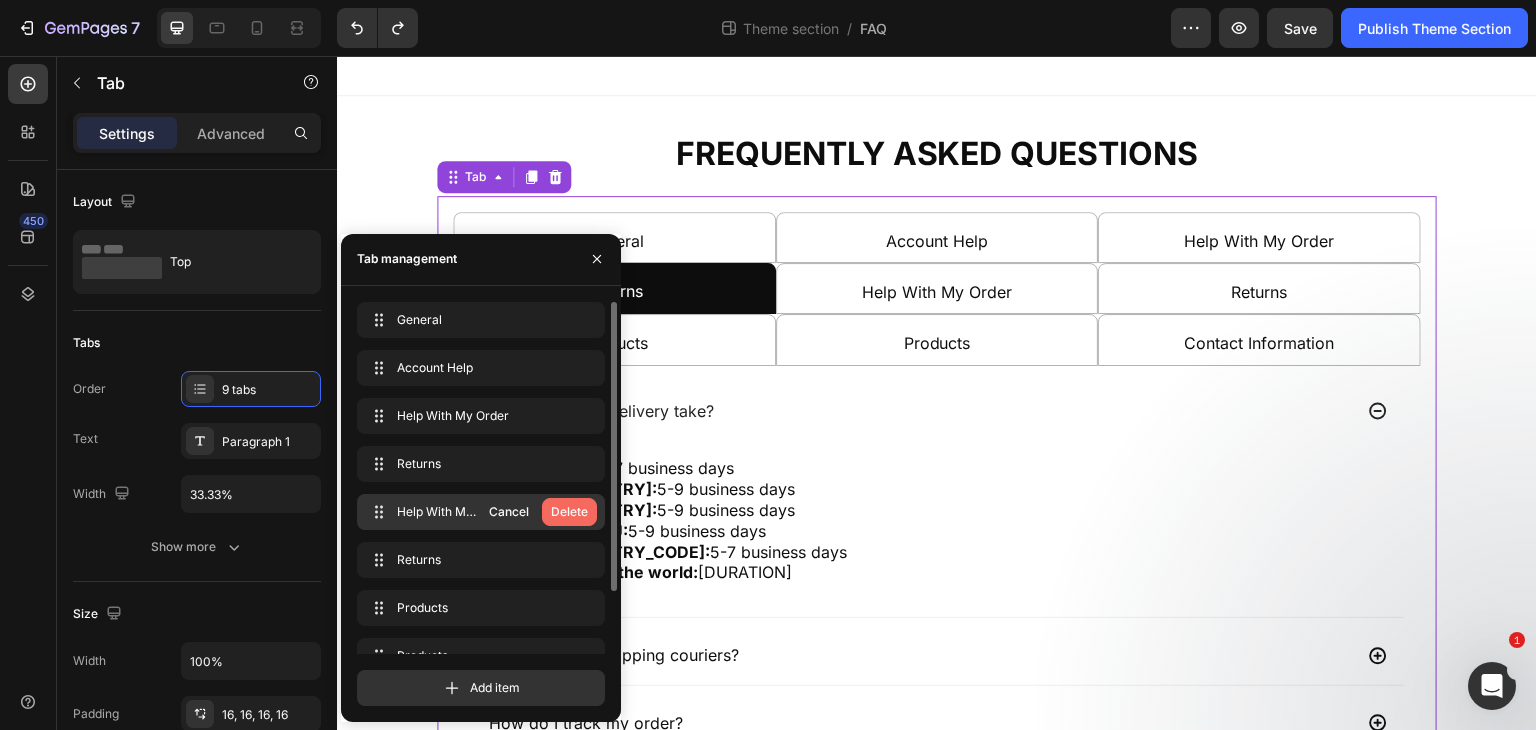 click on "Delete" at bounding box center [569, 512] 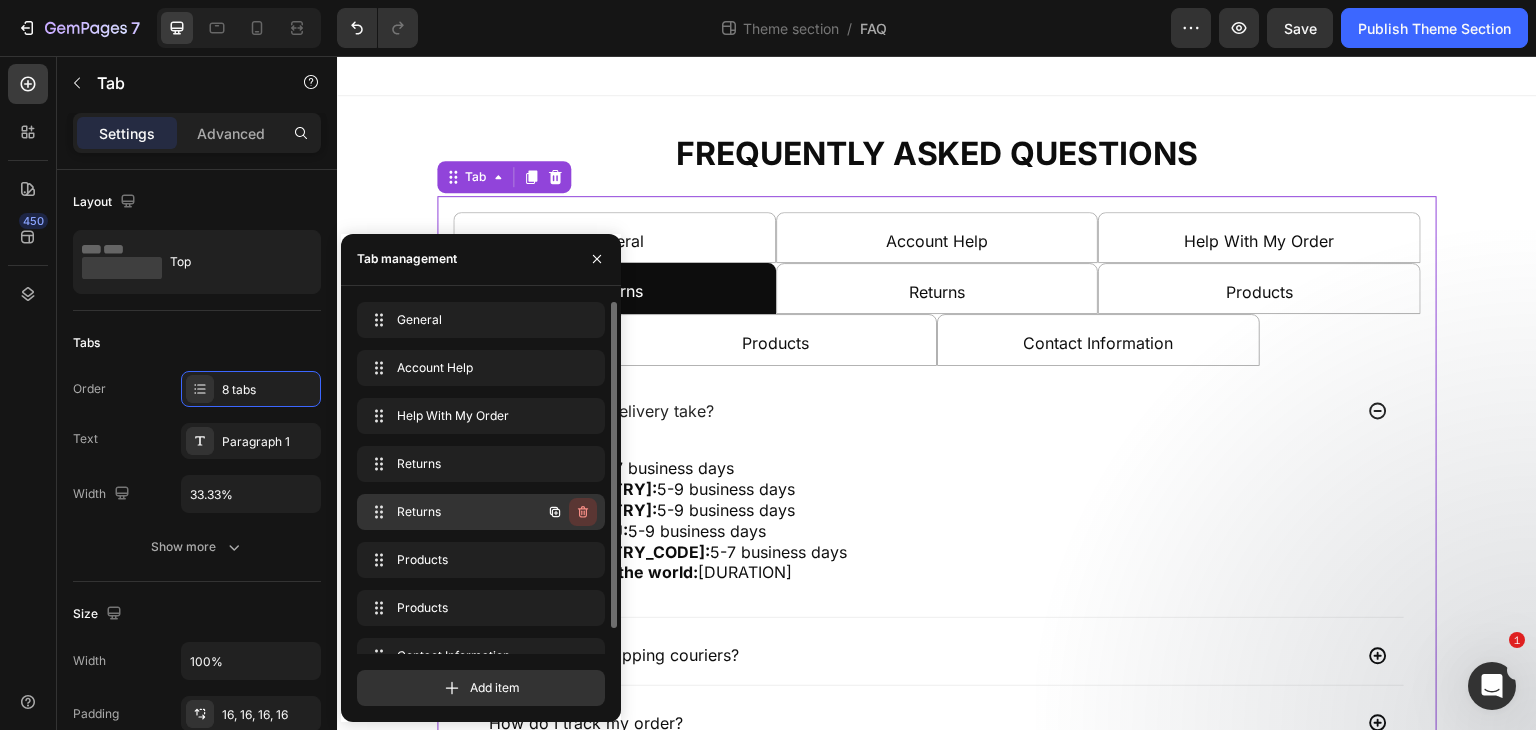 click 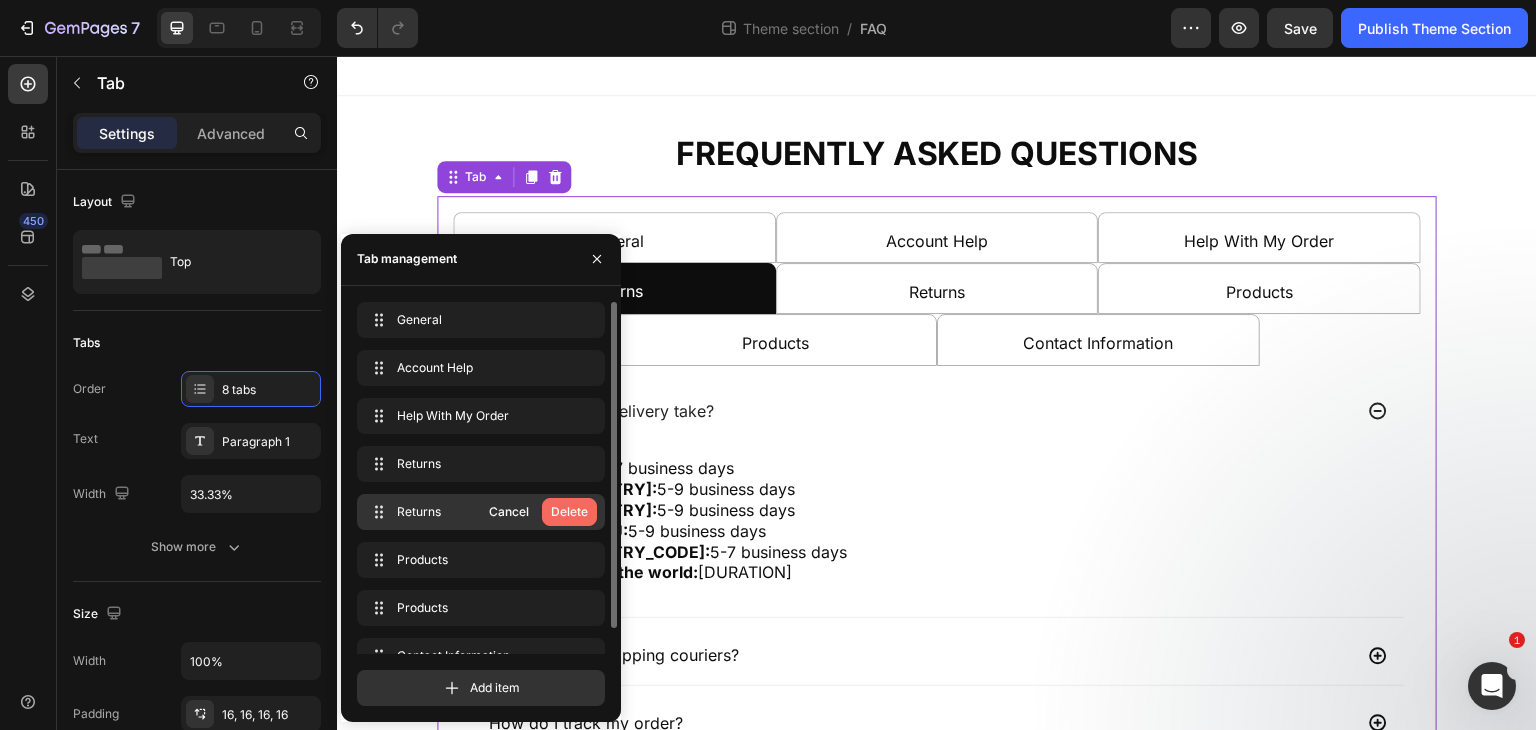 click on "Delete" at bounding box center (569, 512) 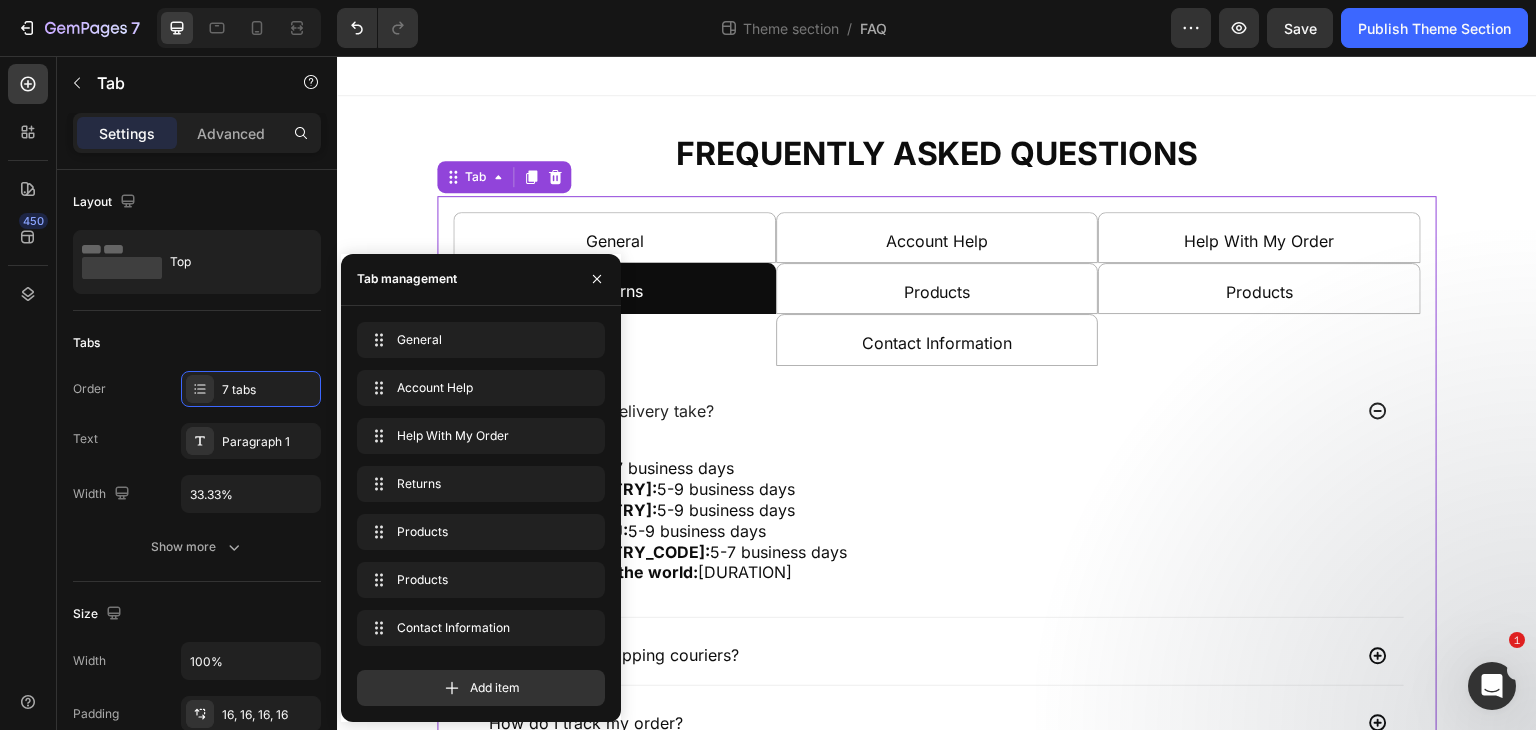 click on "Products" at bounding box center [937, 288] 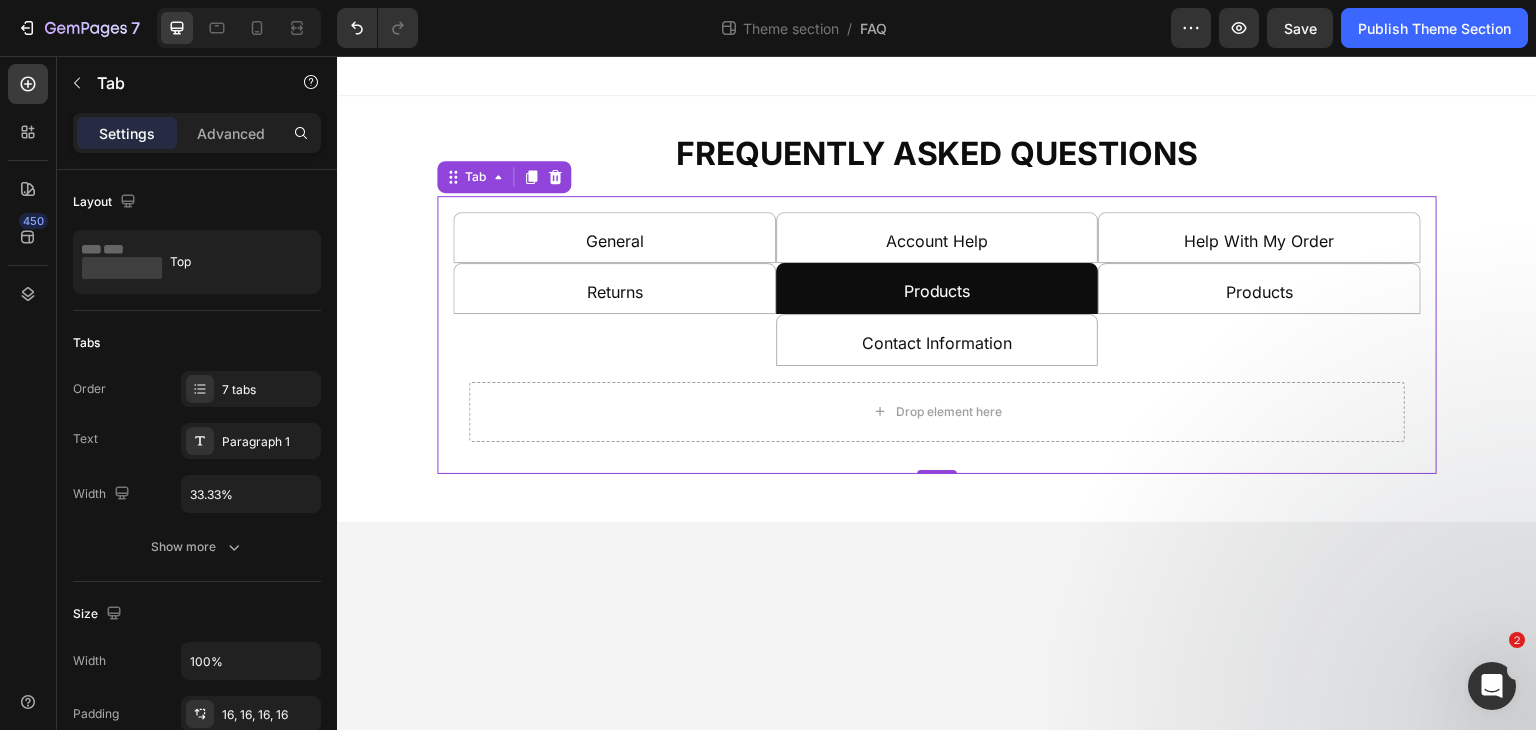 click on "Returns" at bounding box center (614, 288) 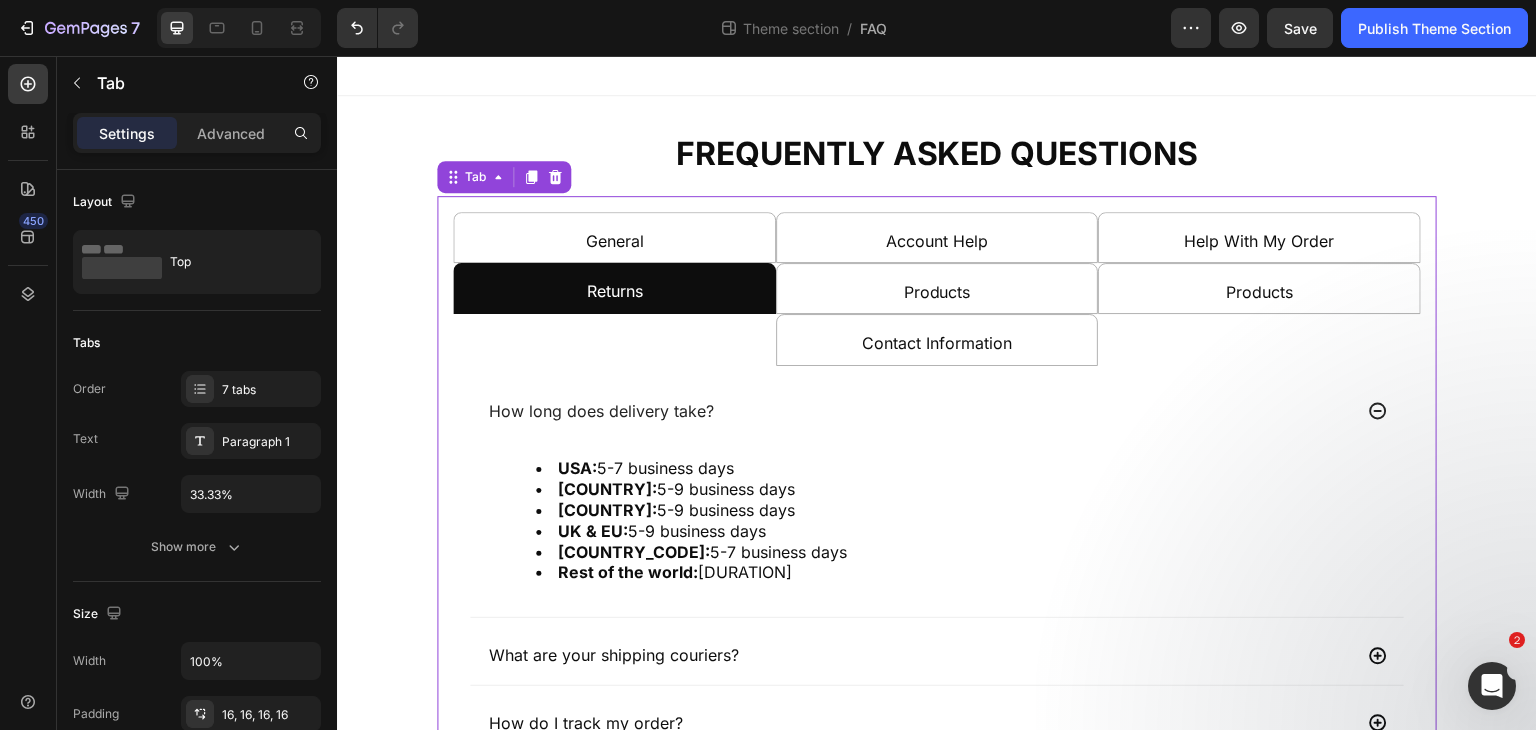 click on "Products" at bounding box center (1259, 292) 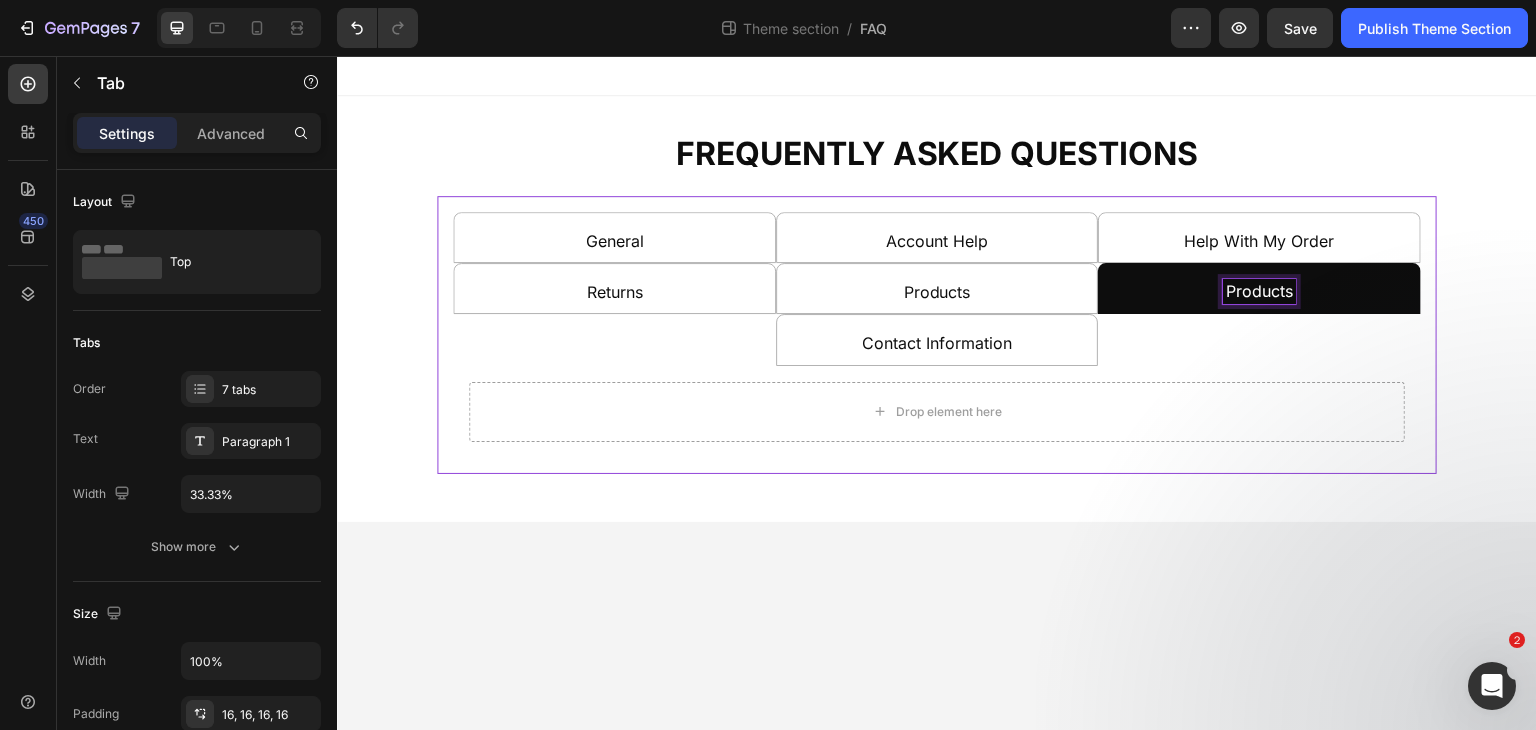 click on "Products" at bounding box center (937, 288) 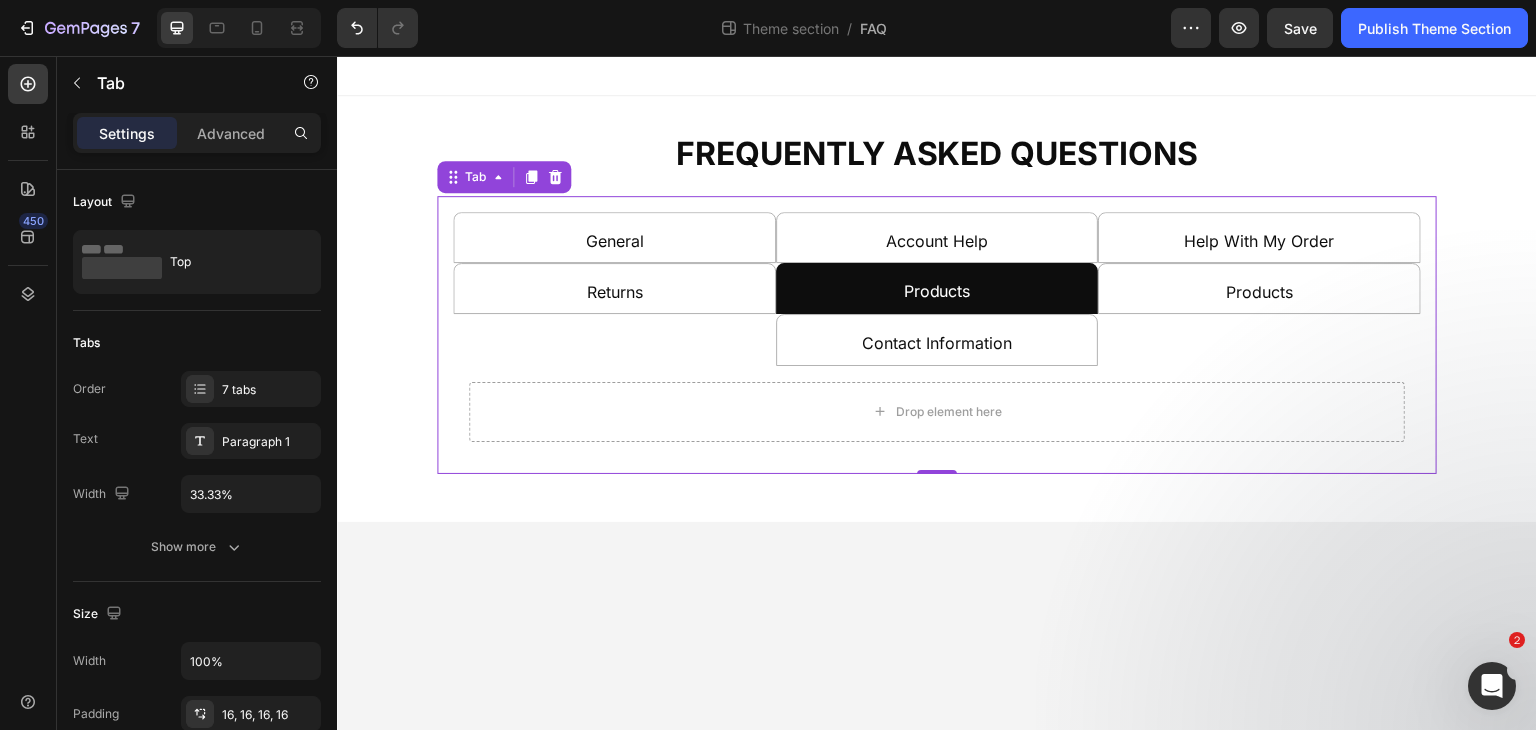 drag, startPoint x: 572, startPoint y: 262, endPoint x: 559, endPoint y: 268, distance: 14.3178215 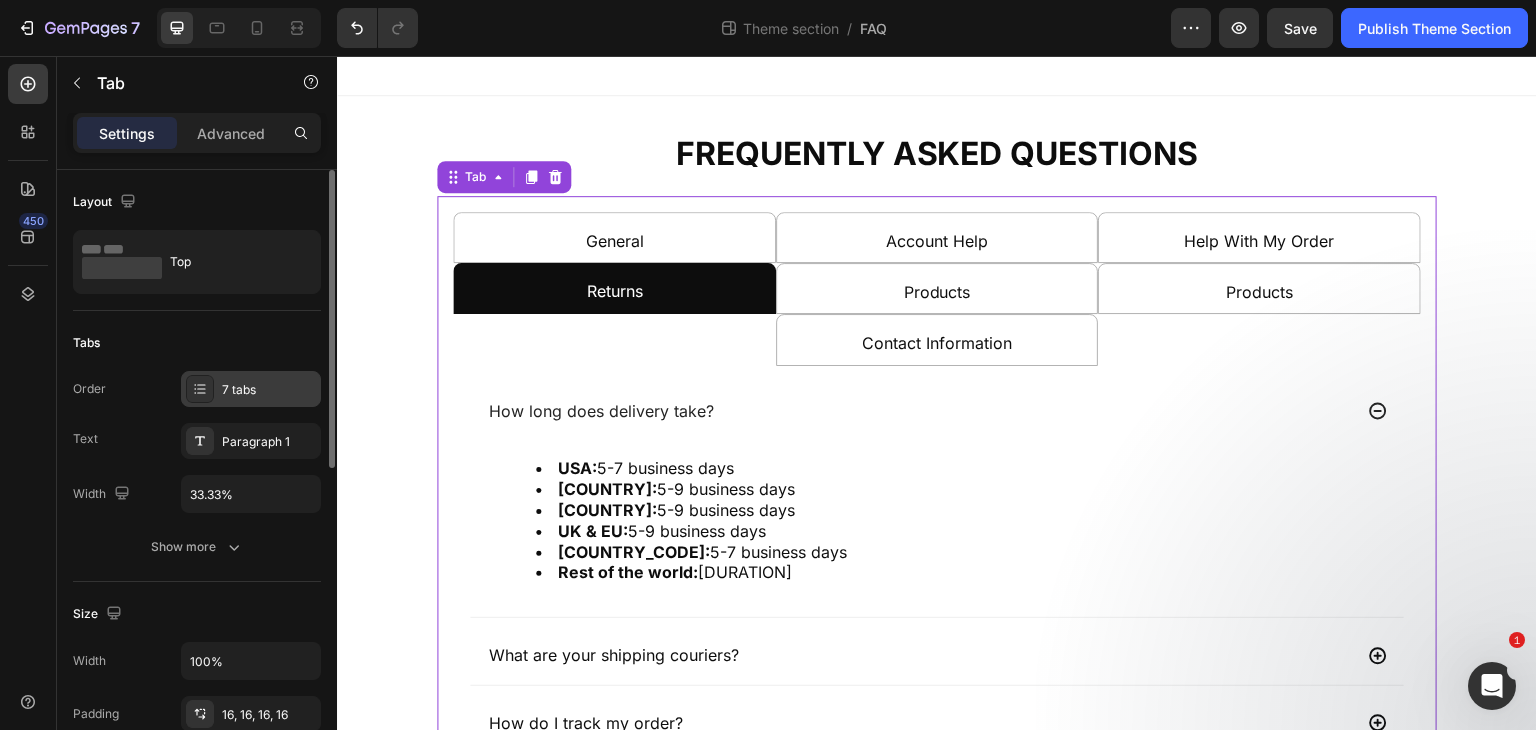 click on "7 tabs" at bounding box center (251, 389) 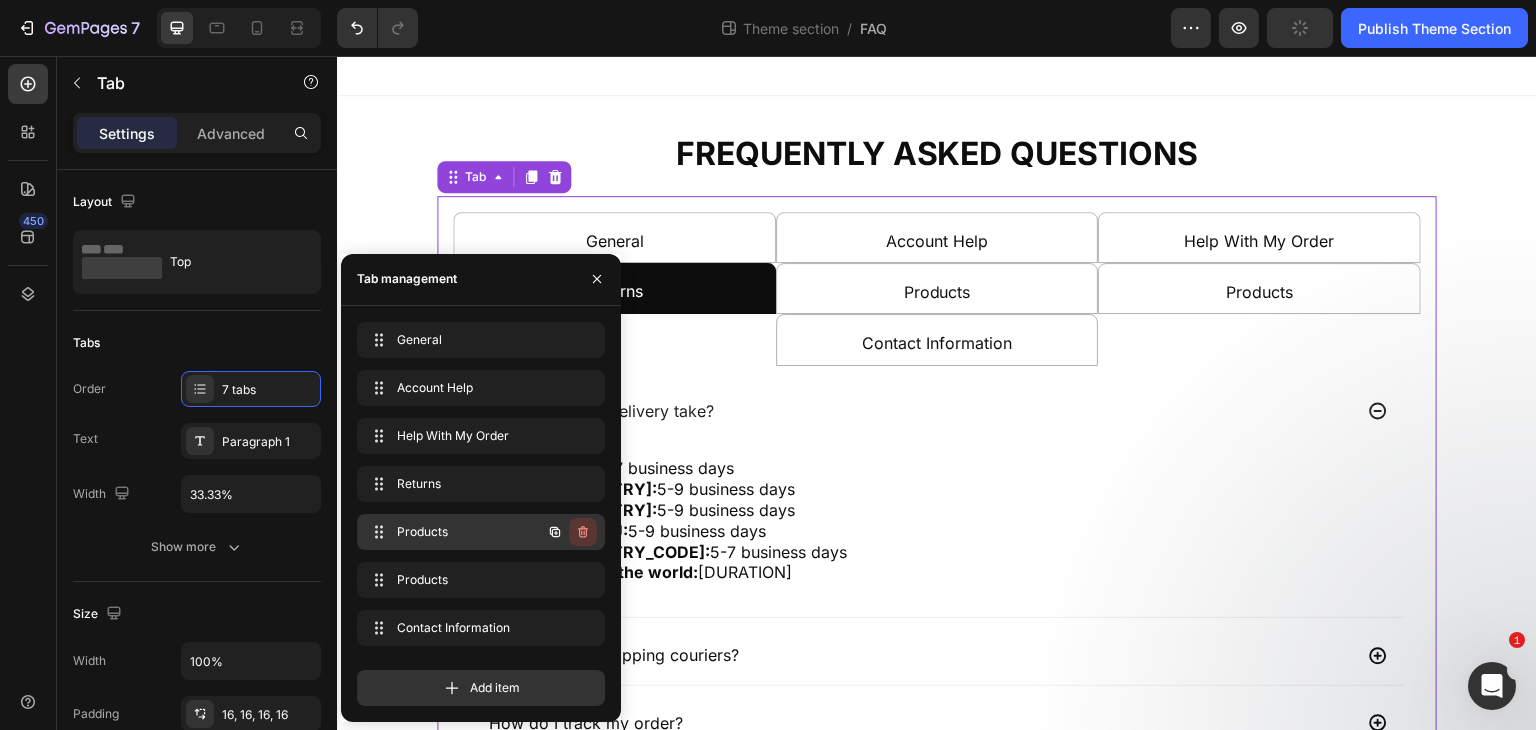 click 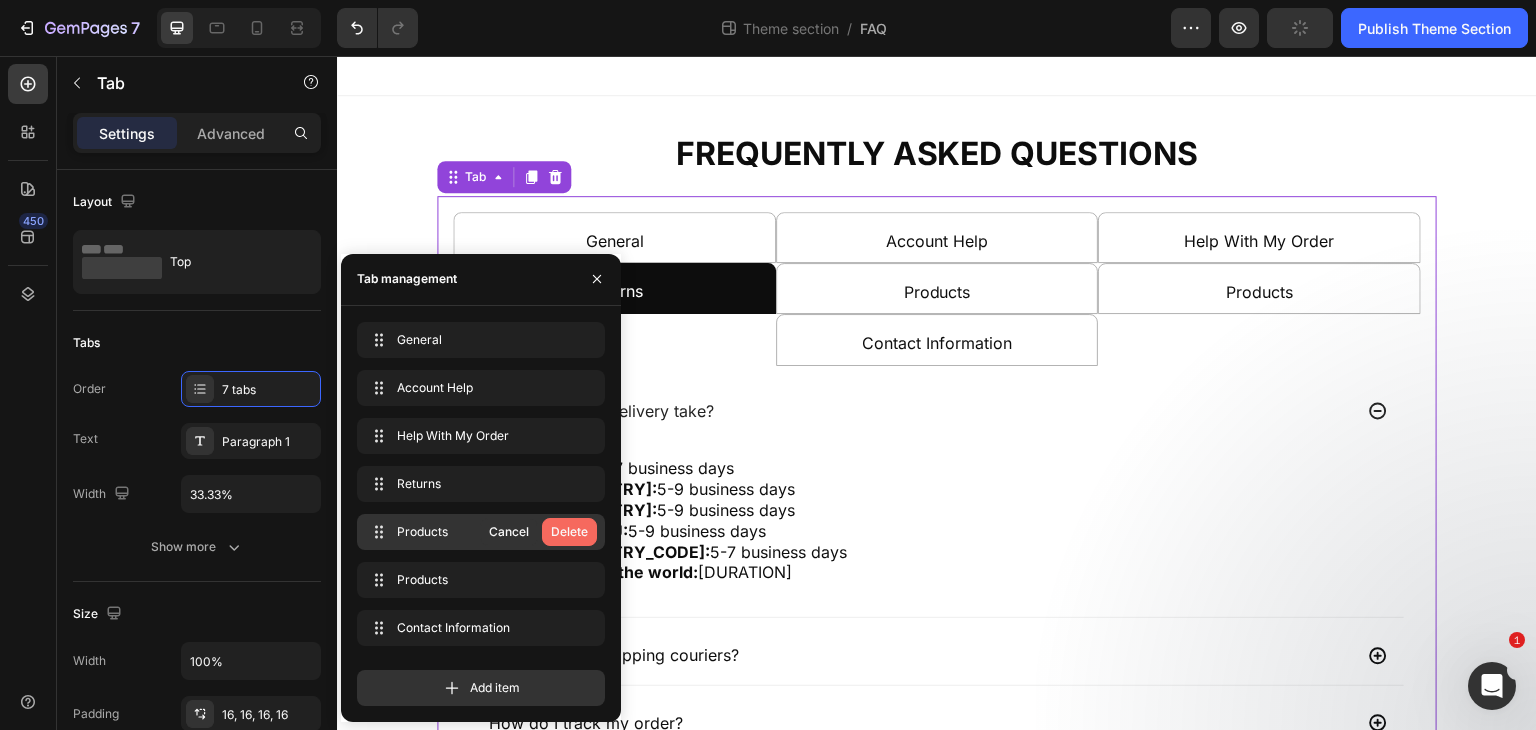 click on "Delete" at bounding box center [569, 532] 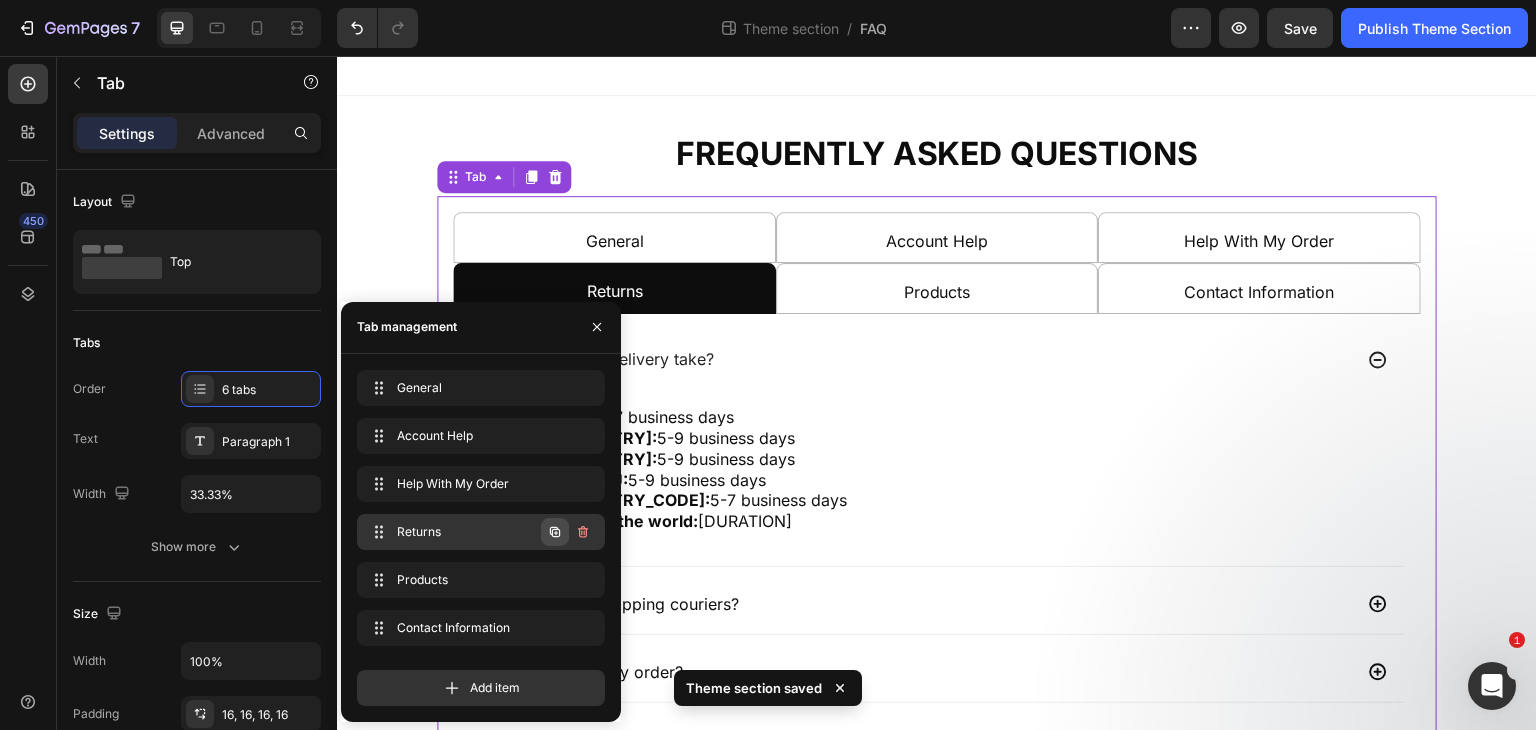 click 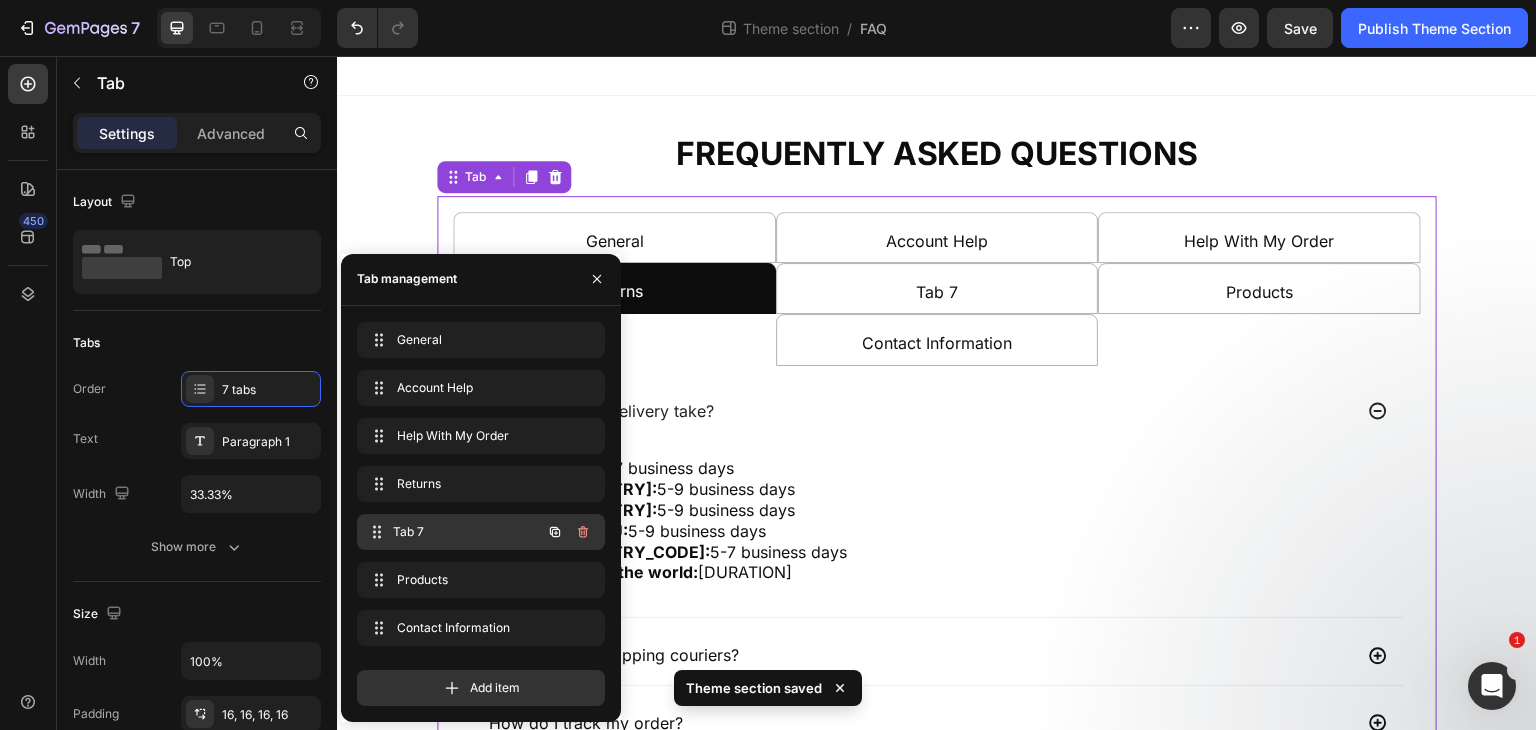 click on "Tab 7" at bounding box center [467, 532] 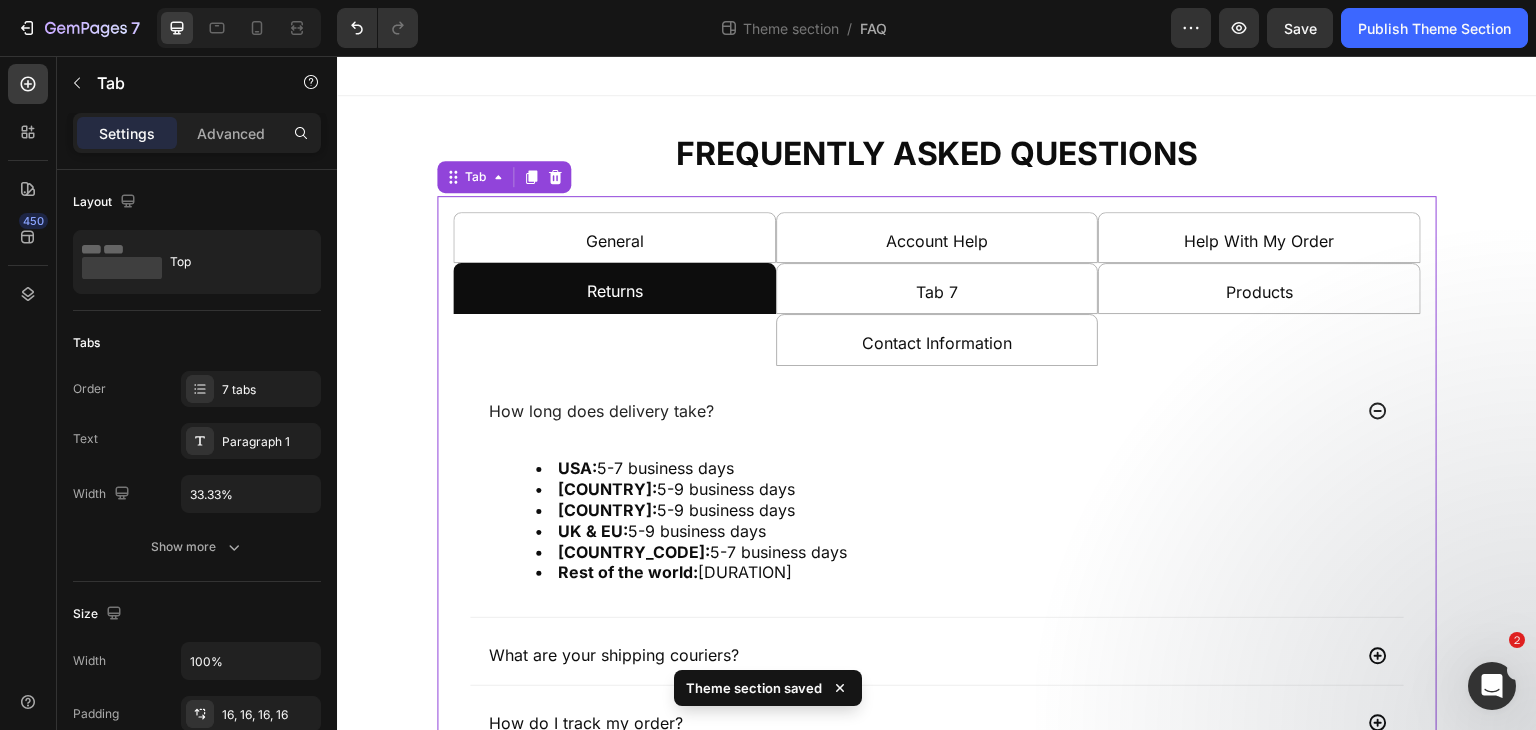 click on "Tab 7" at bounding box center (937, 288) 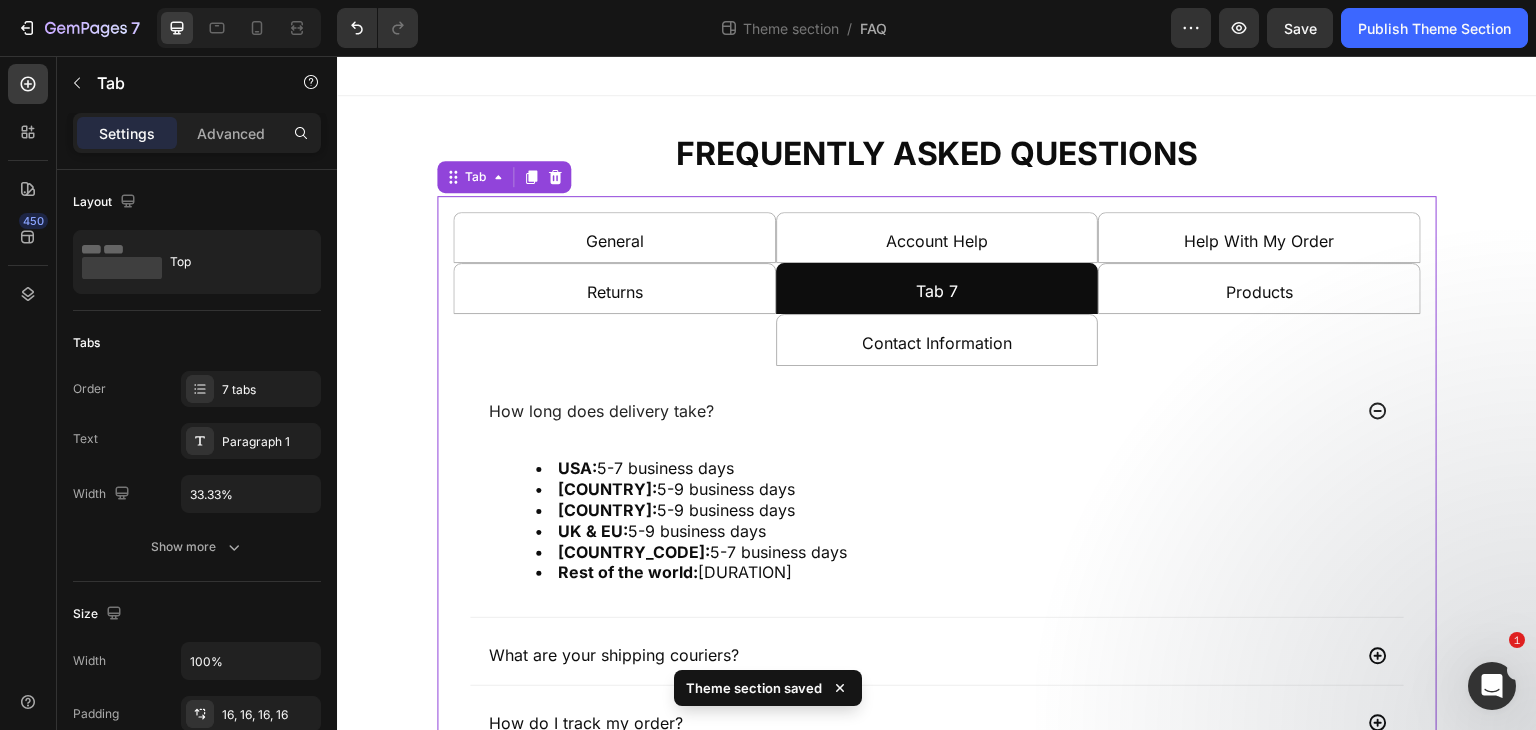click on "Tab 7" at bounding box center [937, 291] 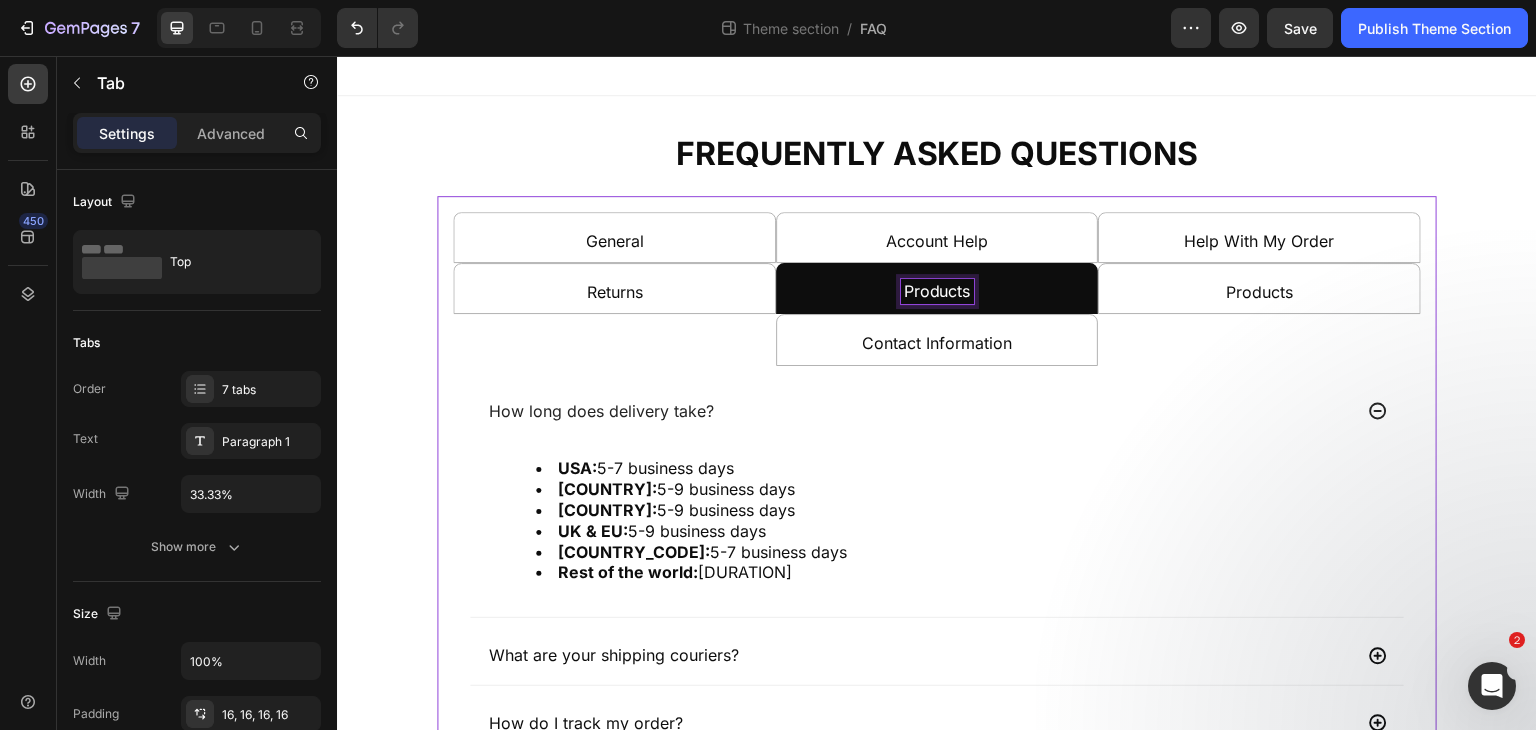 click on "Frequently Asked Questions Heading General Account Help Help With My Order Returns Products Contact Information" at bounding box center (937, 289) 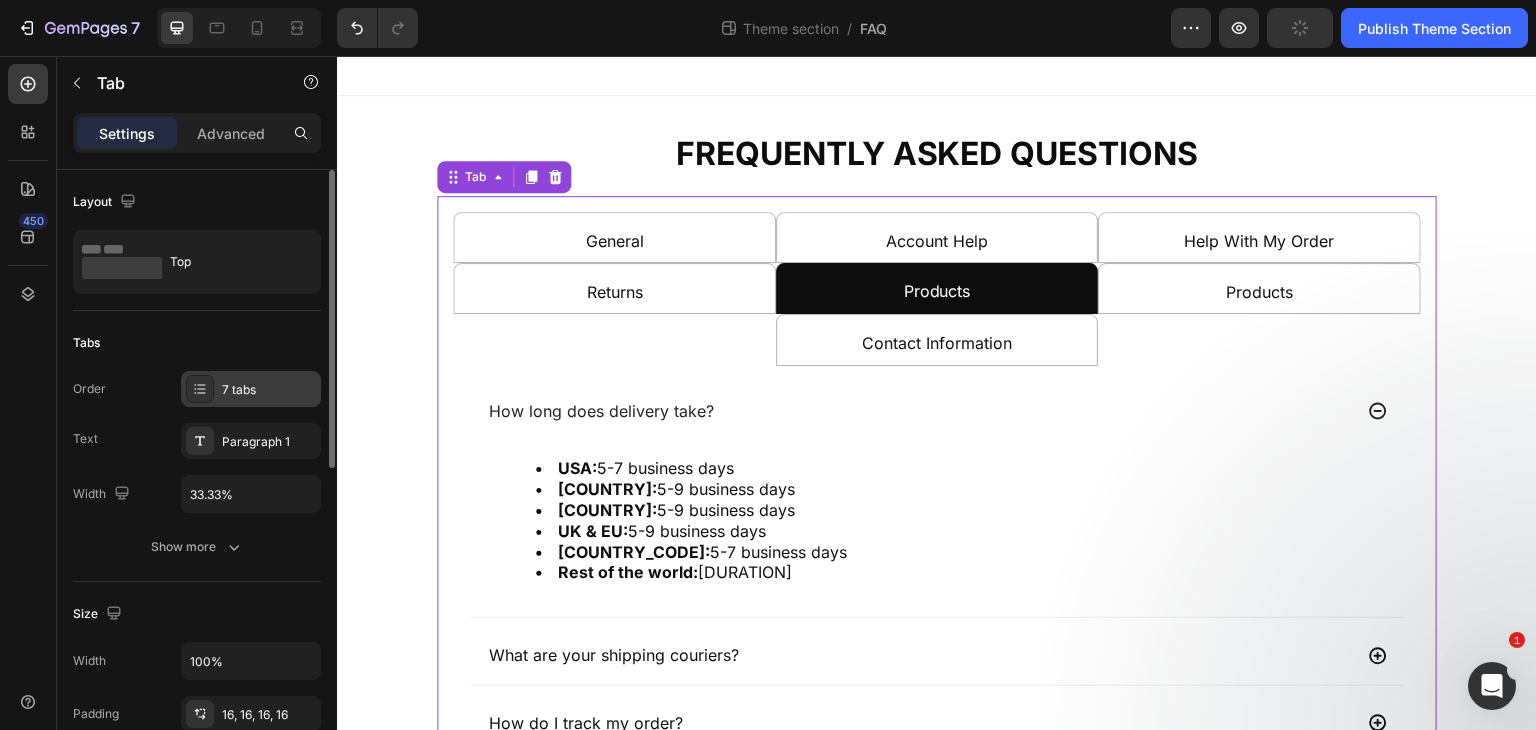 click on "7 tabs" at bounding box center (269, 390) 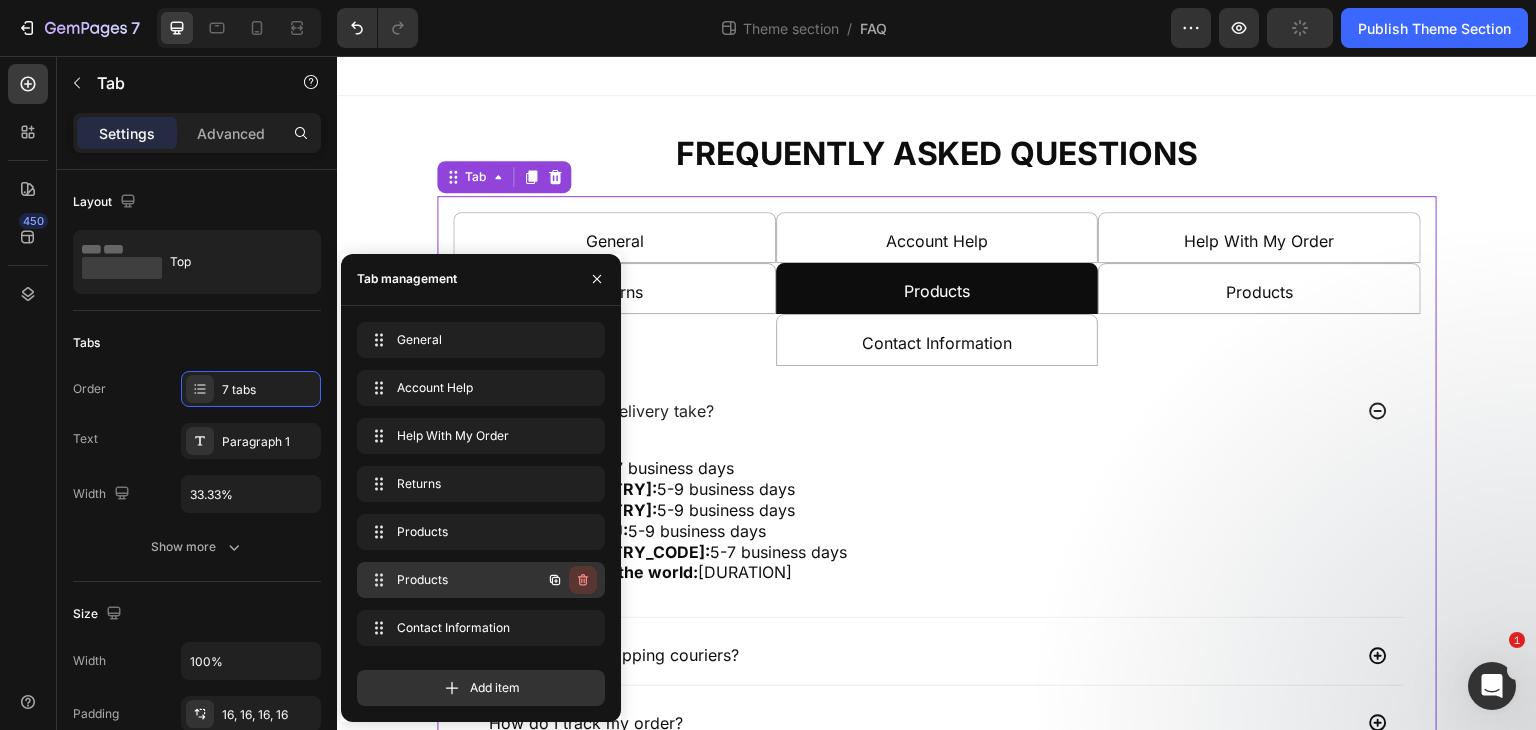 click 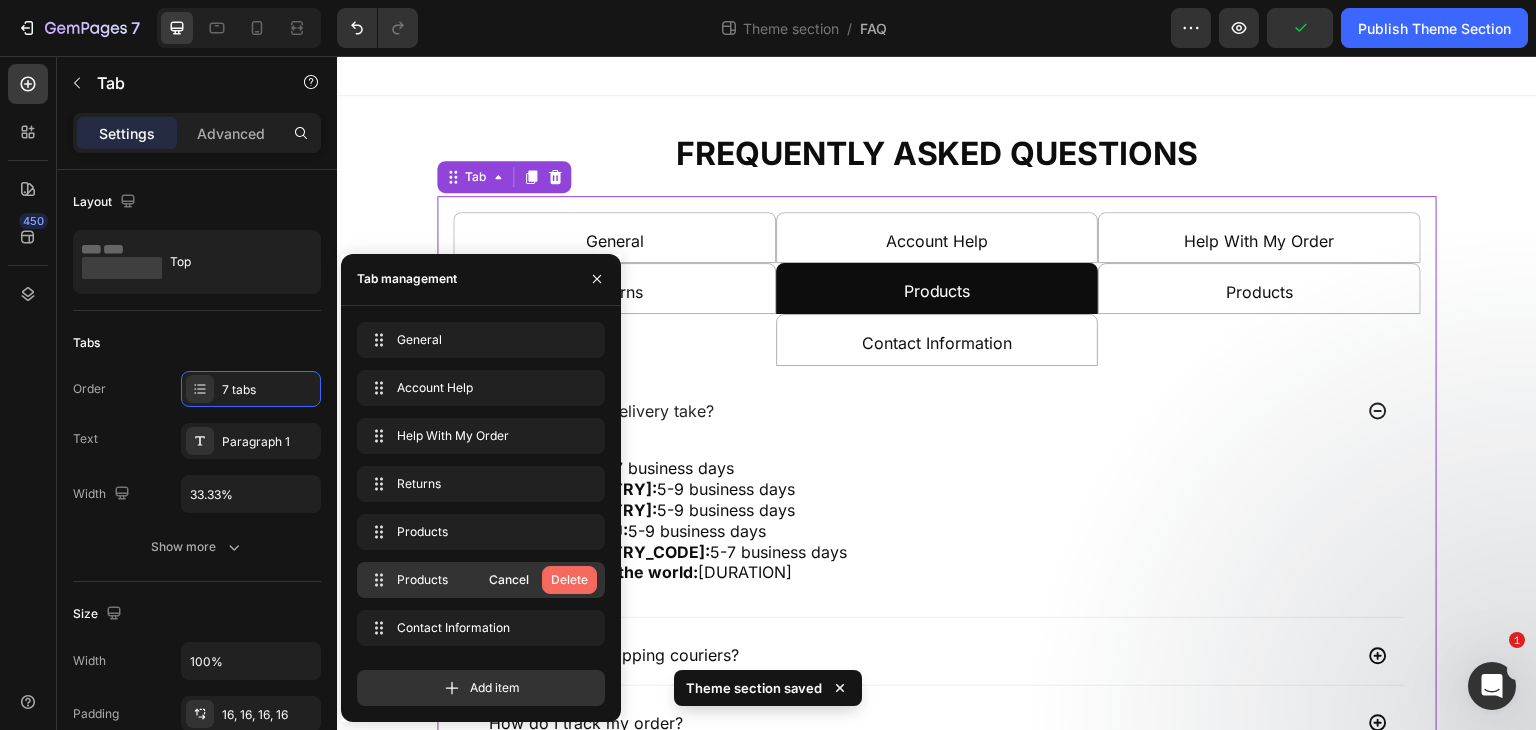 click on "Delete" at bounding box center (569, 580) 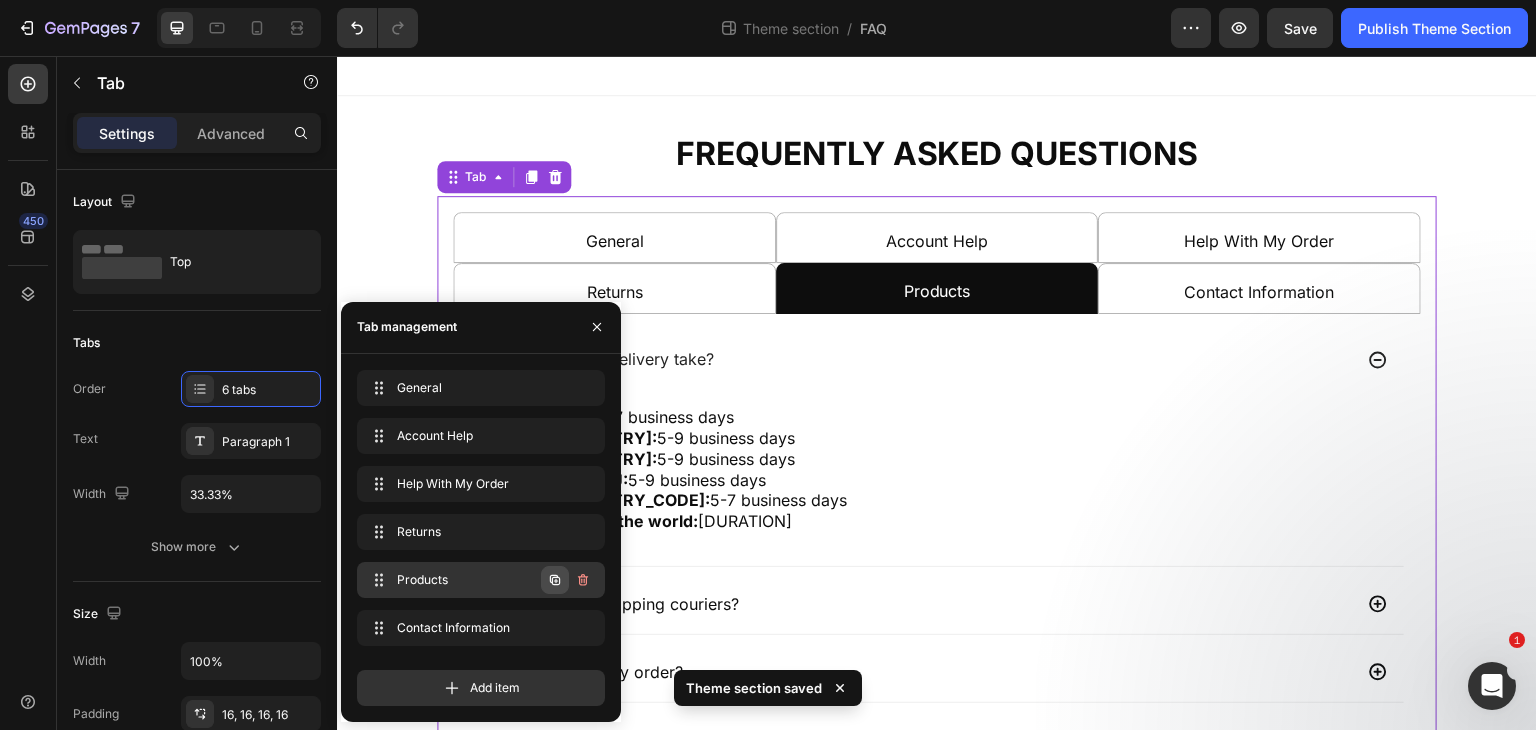 click 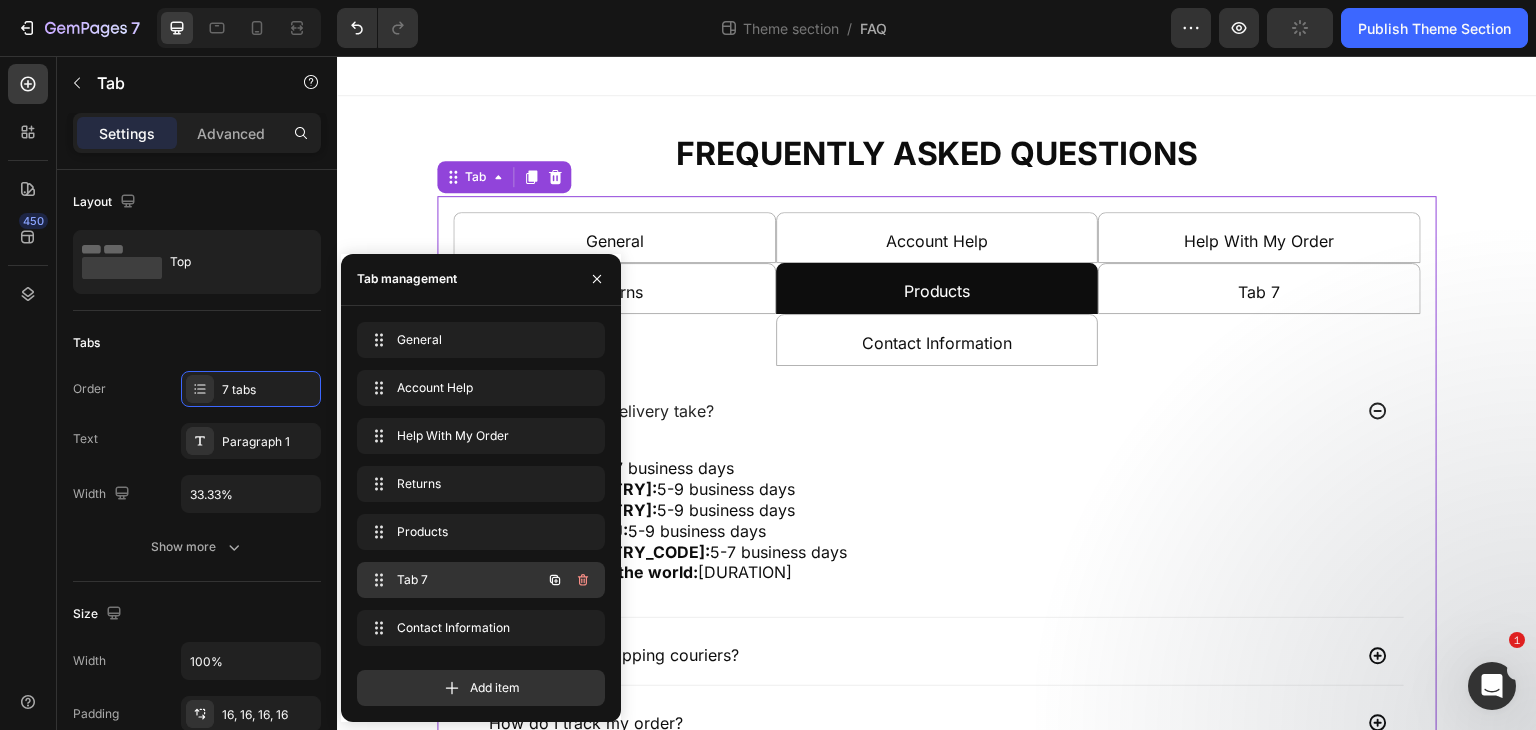 click on "Tab 7" at bounding box center [453, 580] 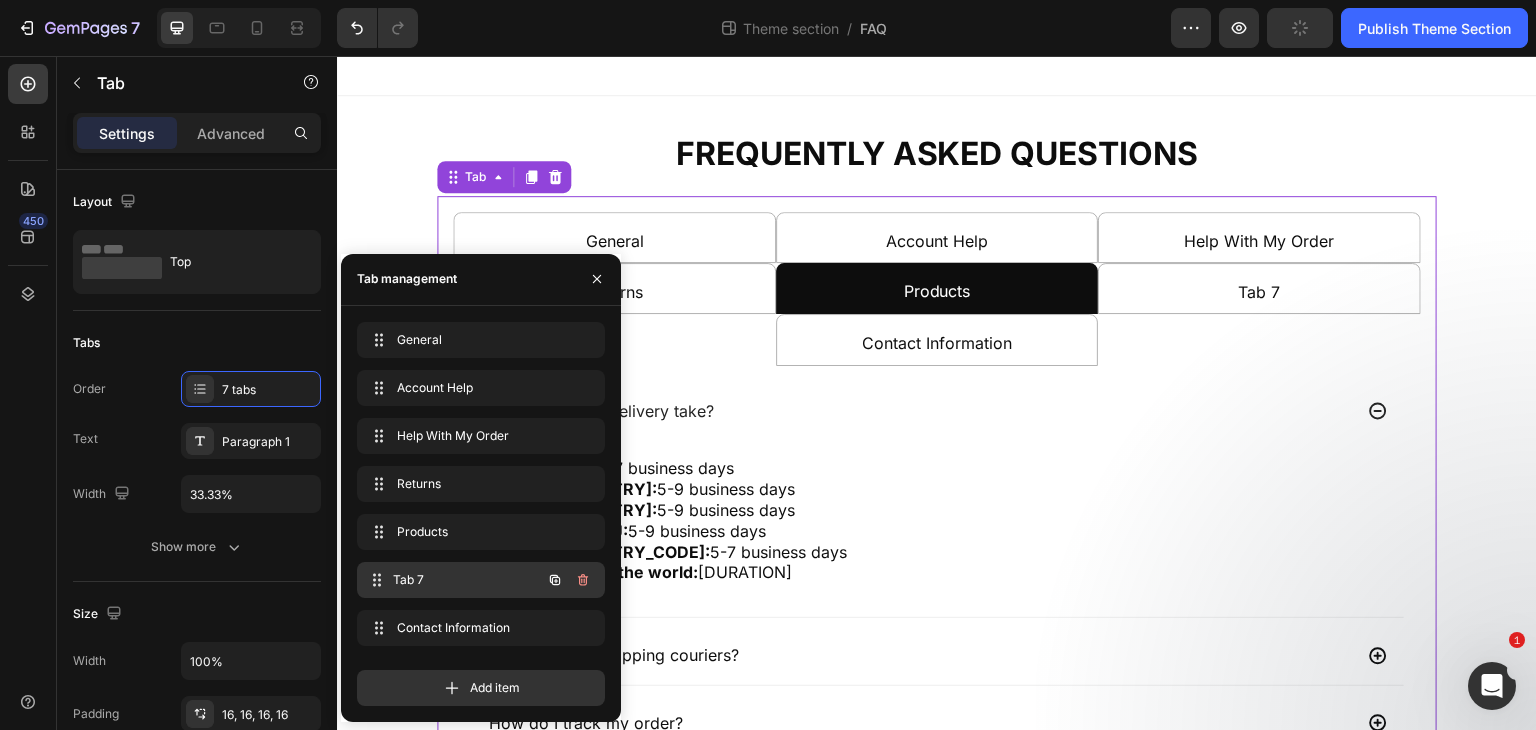 click on "Tab 7" at bounding box center [467, 580] 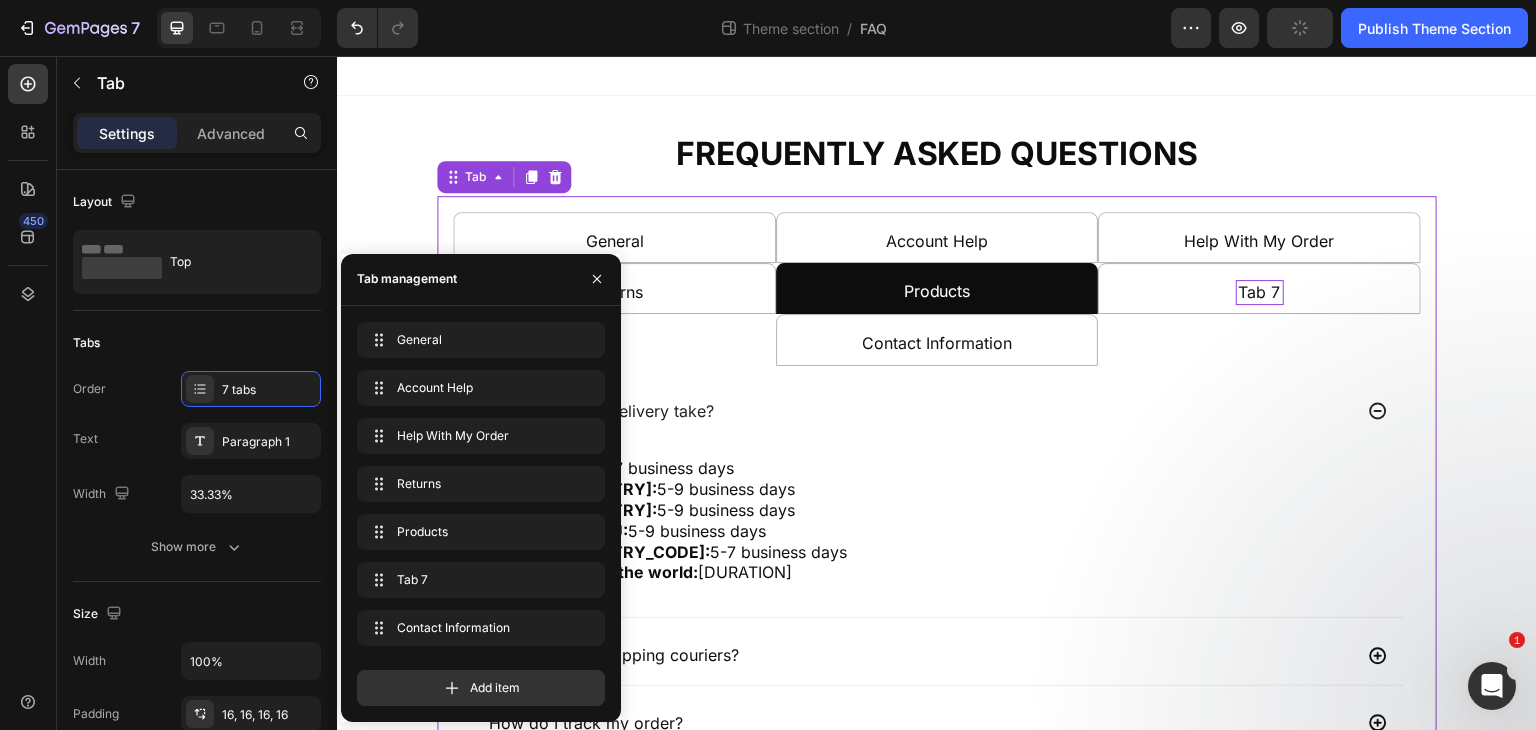 click on "Tab 7" at bounding box center [1260, 292] 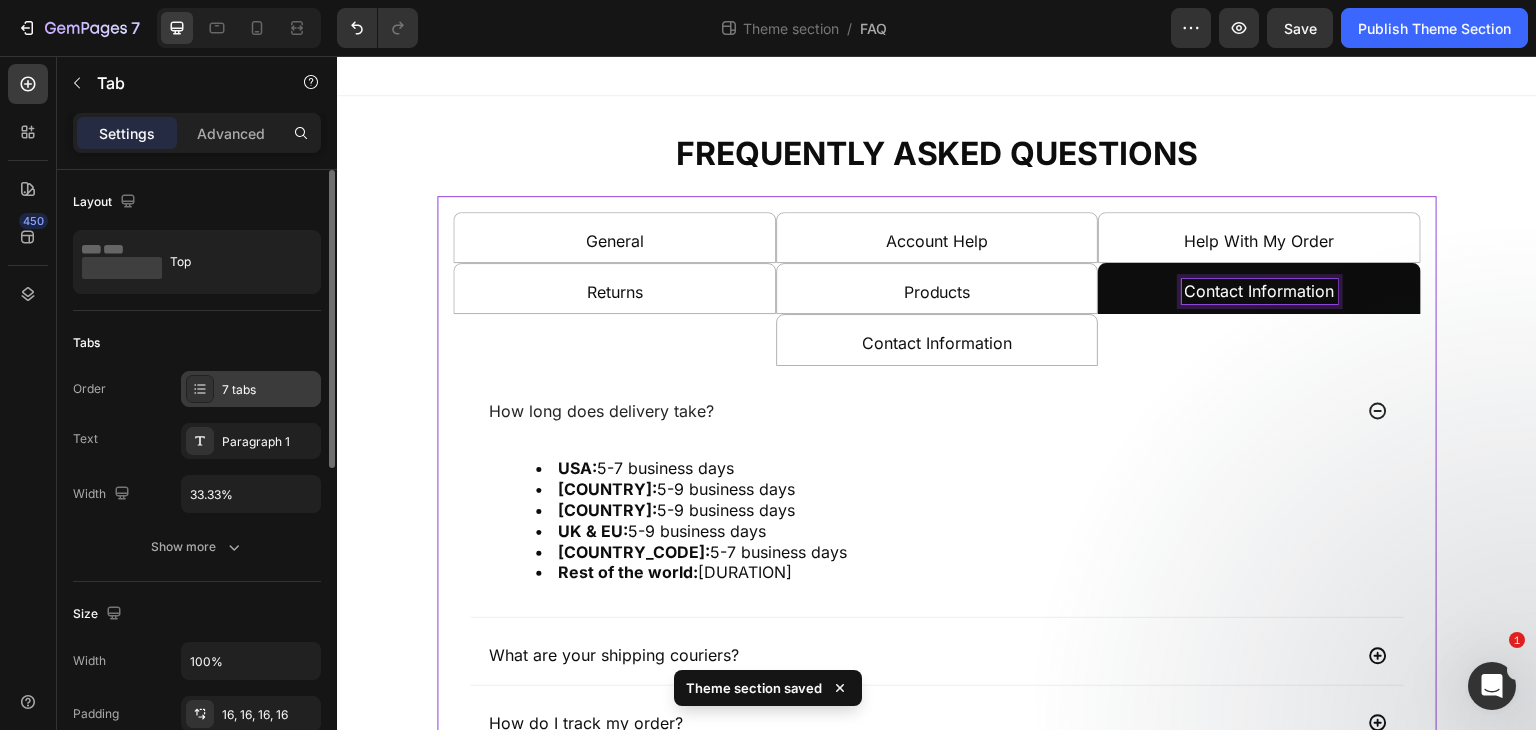 click on "7 tabs" at bounding box center [269, 390] 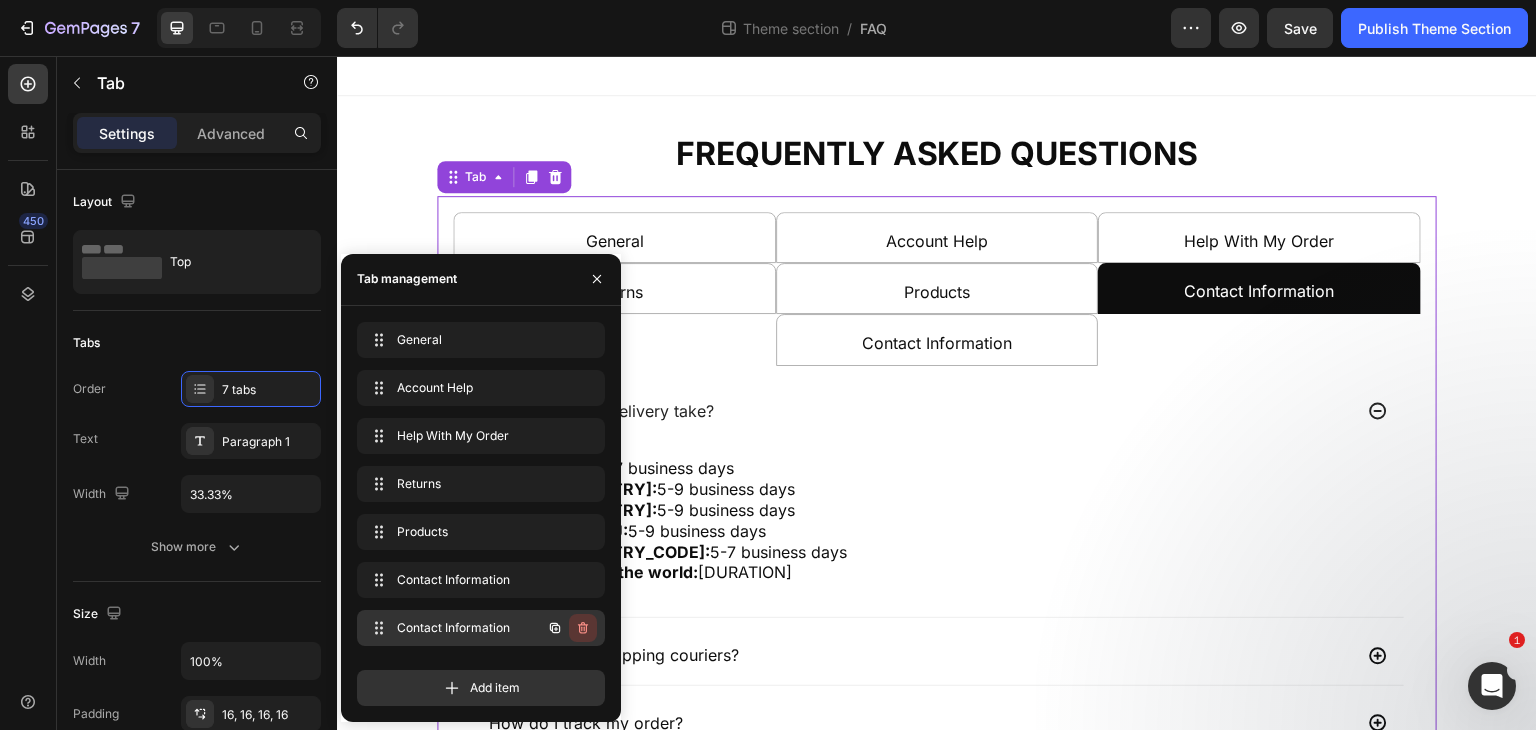 click 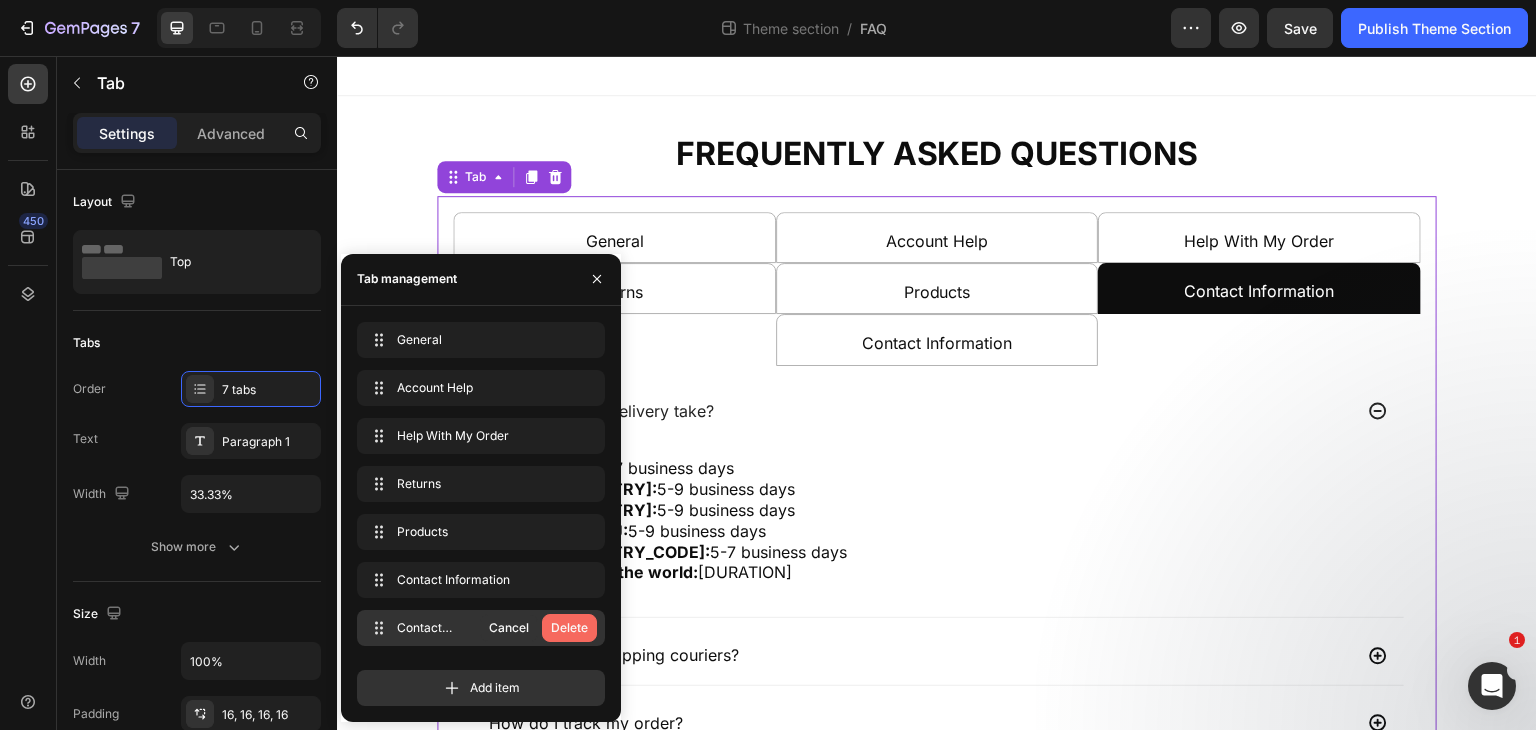 click on "Delete" at bounding box center (569, 628) 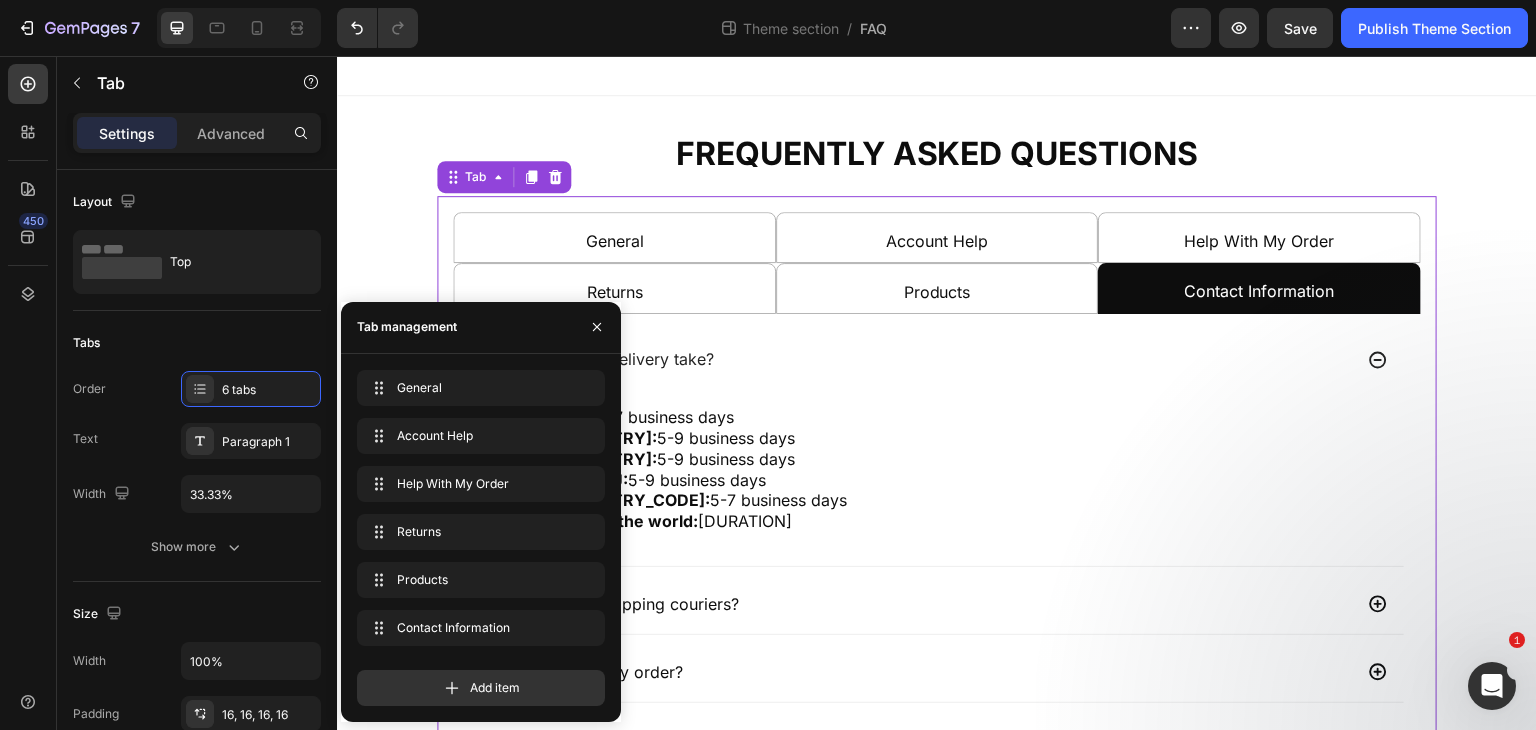click on "General" at bounding box center (614, 237) 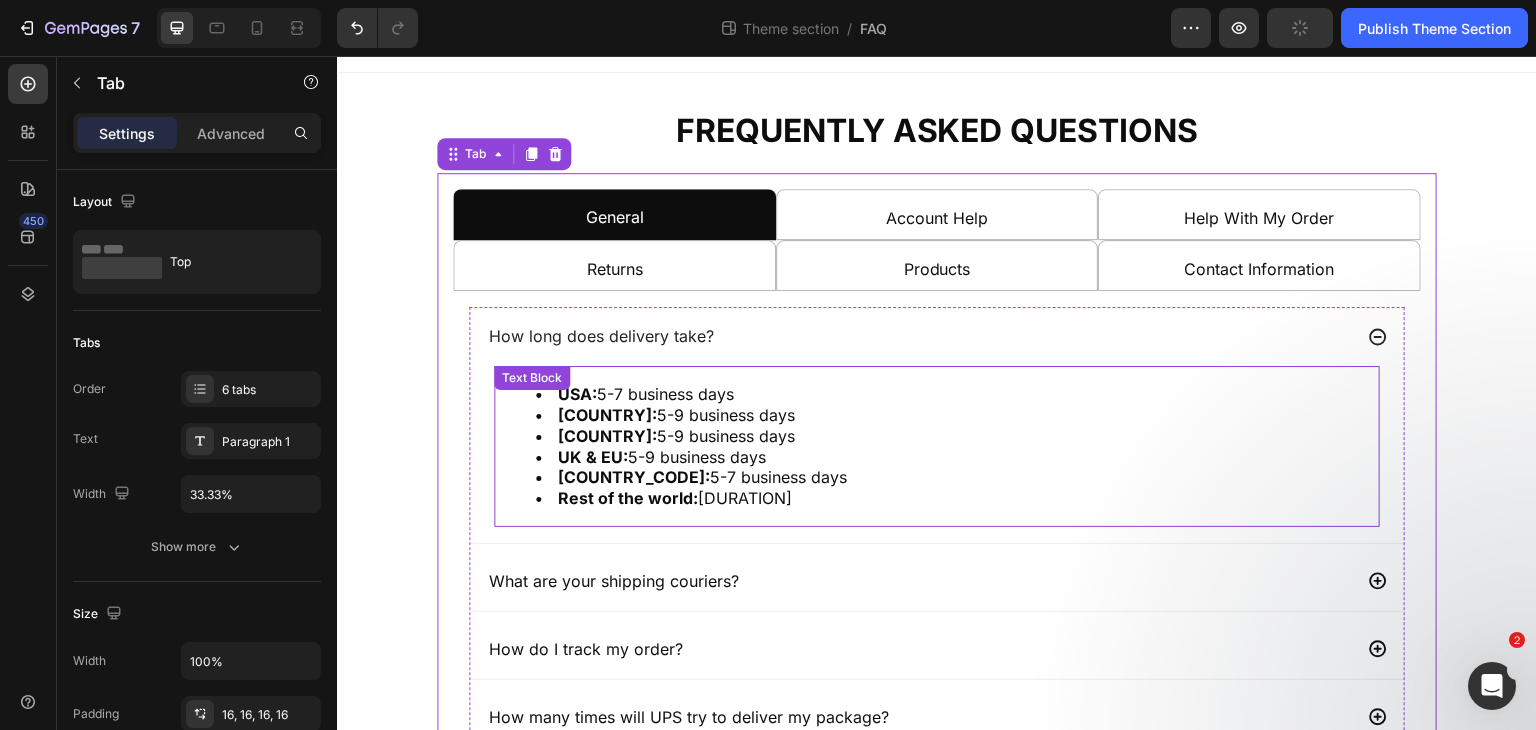 scroll, scrollTop: 0, scrollLeft: 0, axis: both 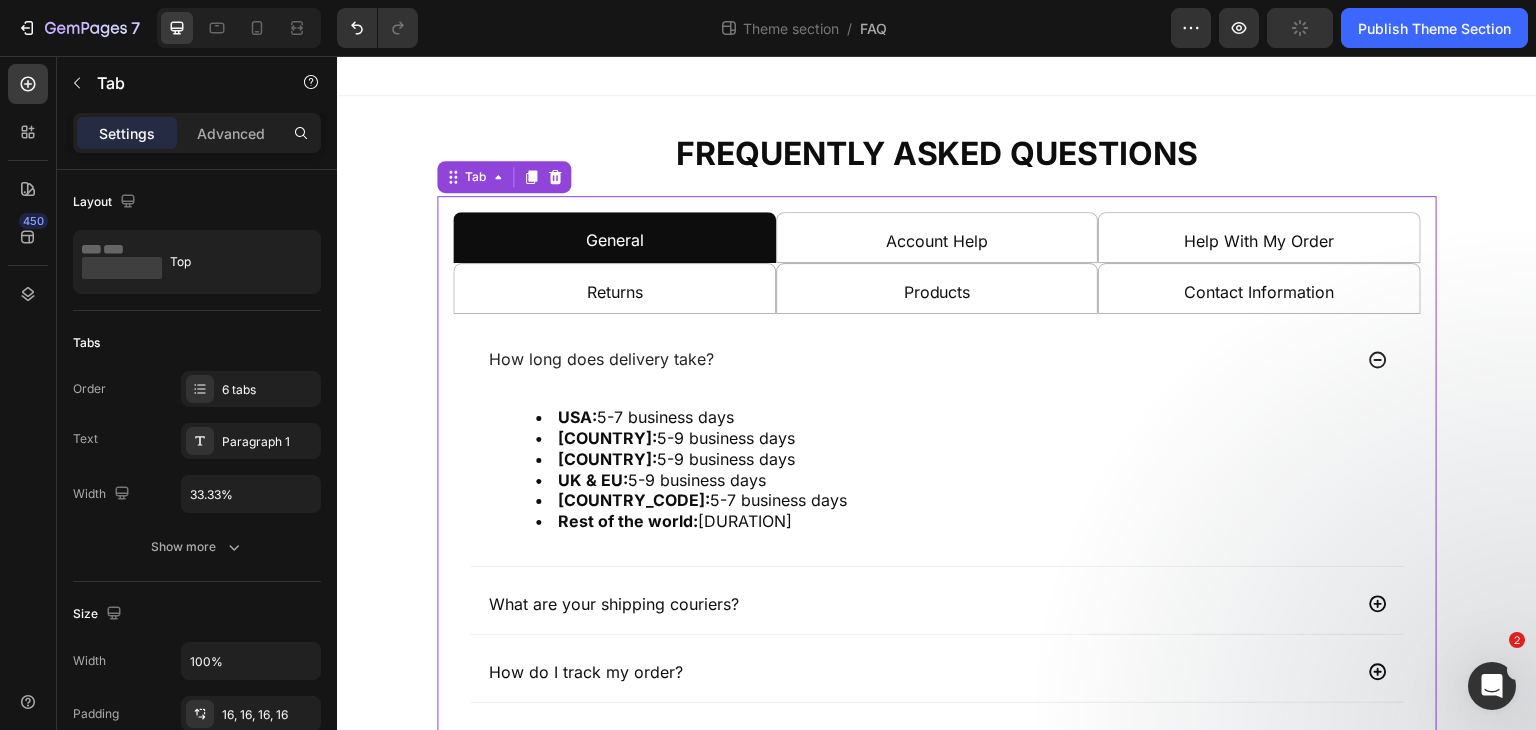 click on "Account Help" at bounding box center [937, 237] 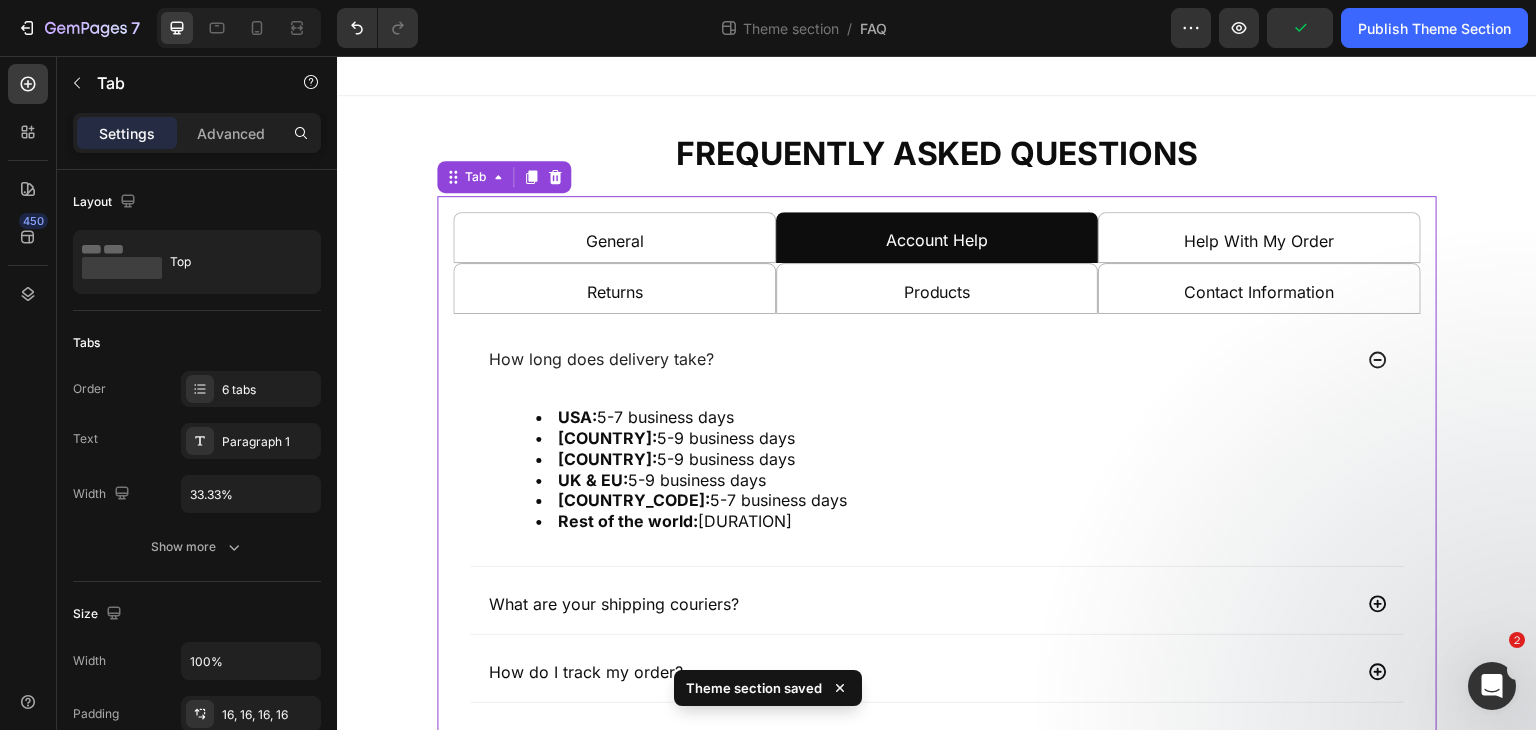 click on "Help With My Order" at bounding box center [1259, 237] 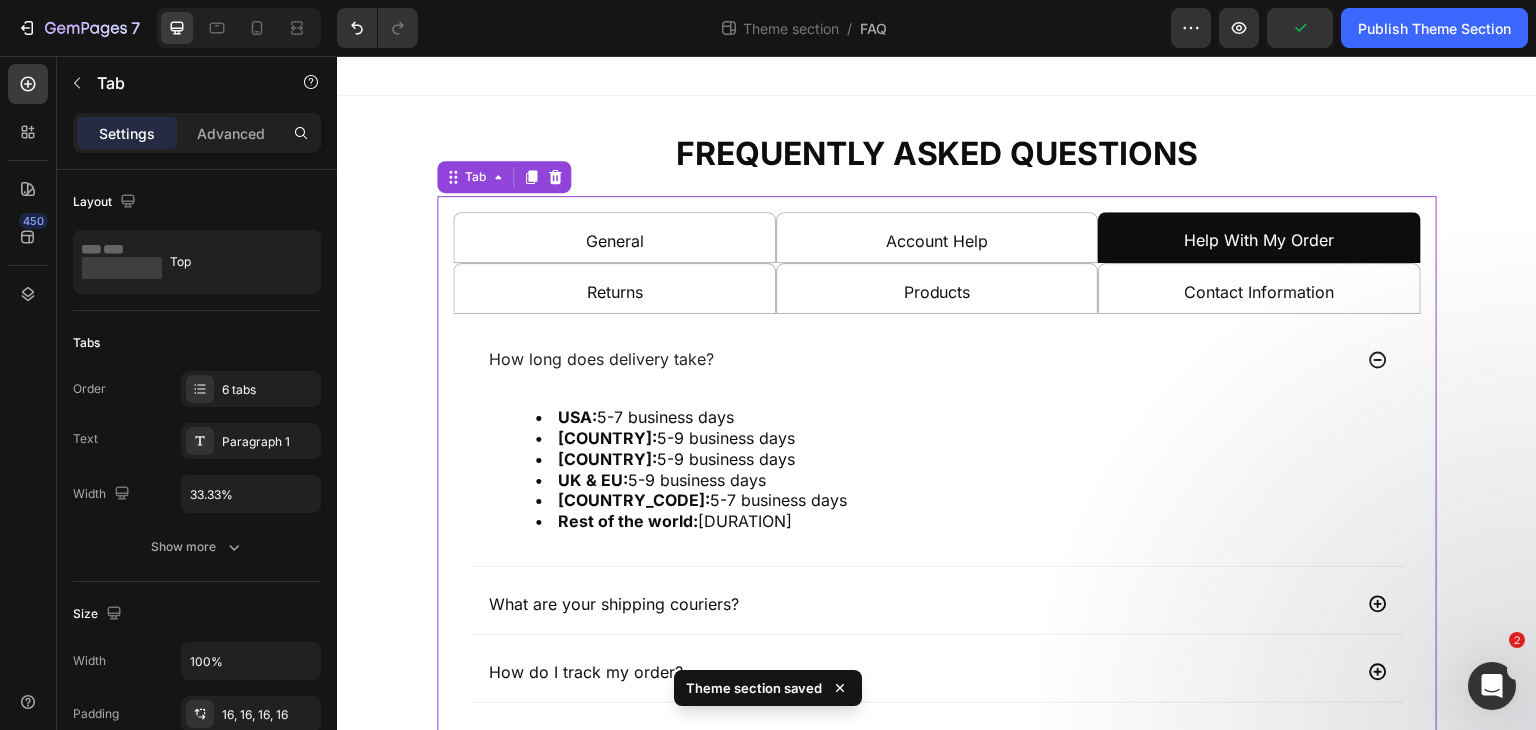 click on "Returns" at bounding box center [614, 288] 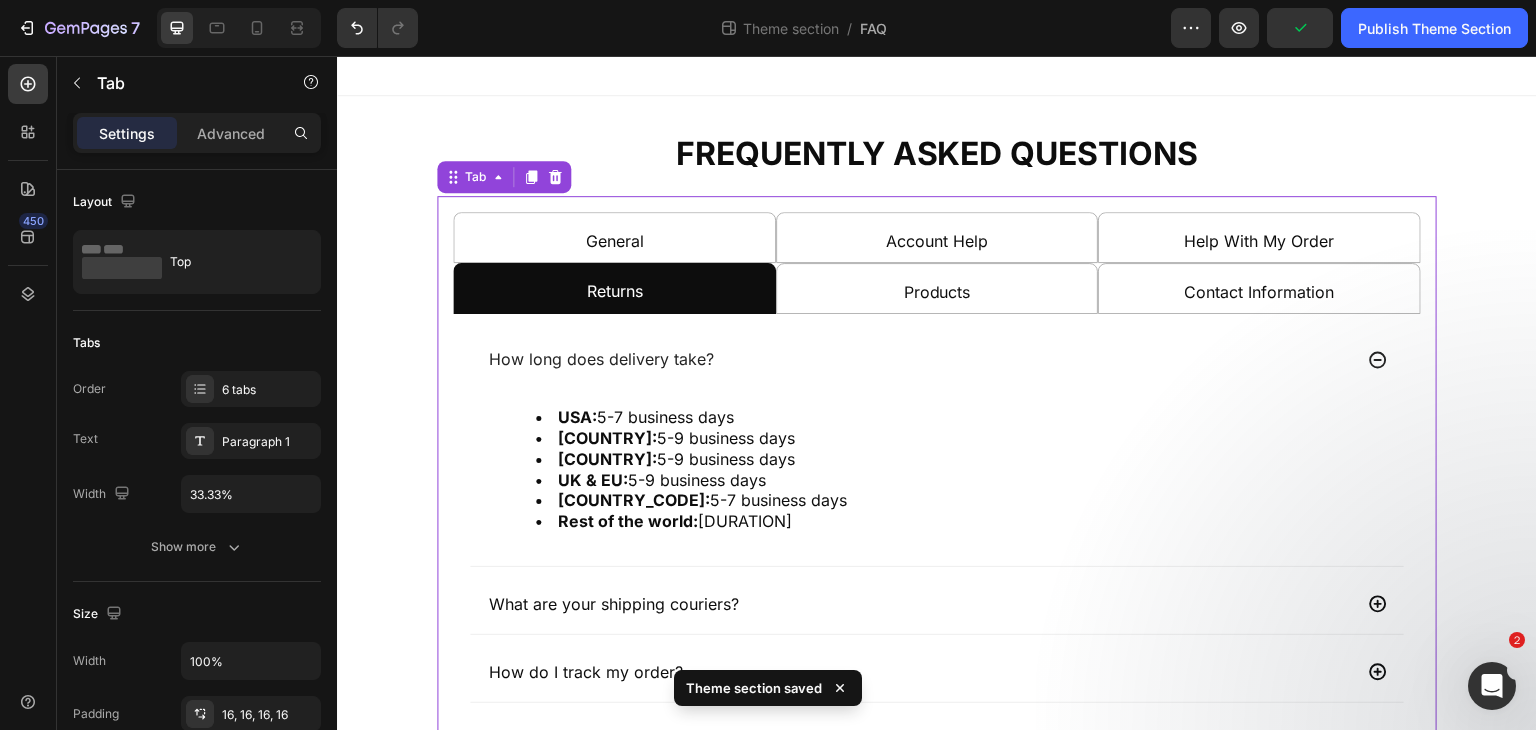 click on "Products" at bounding box center (937, 288) 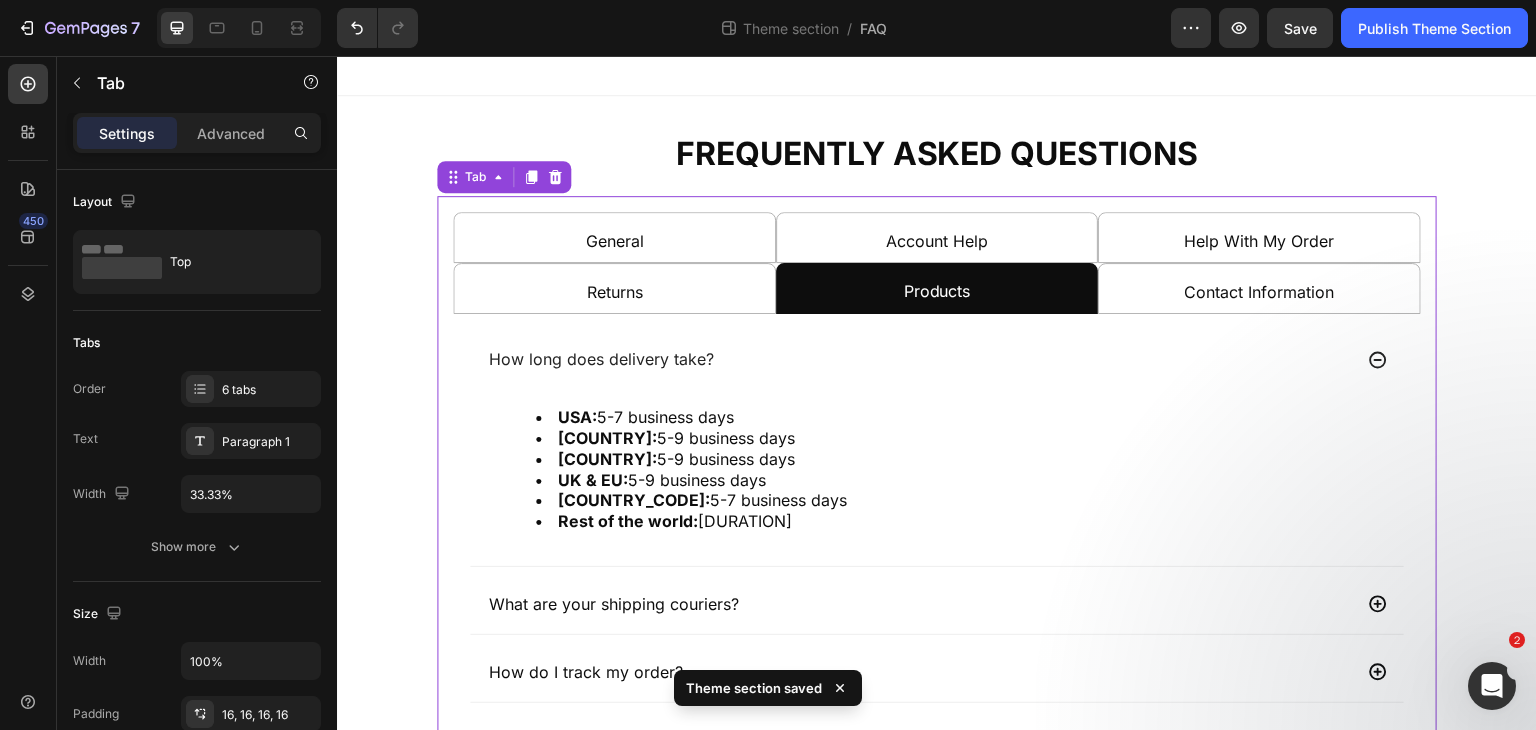 click on "Contact Information" at bounding box center [1259, 288] 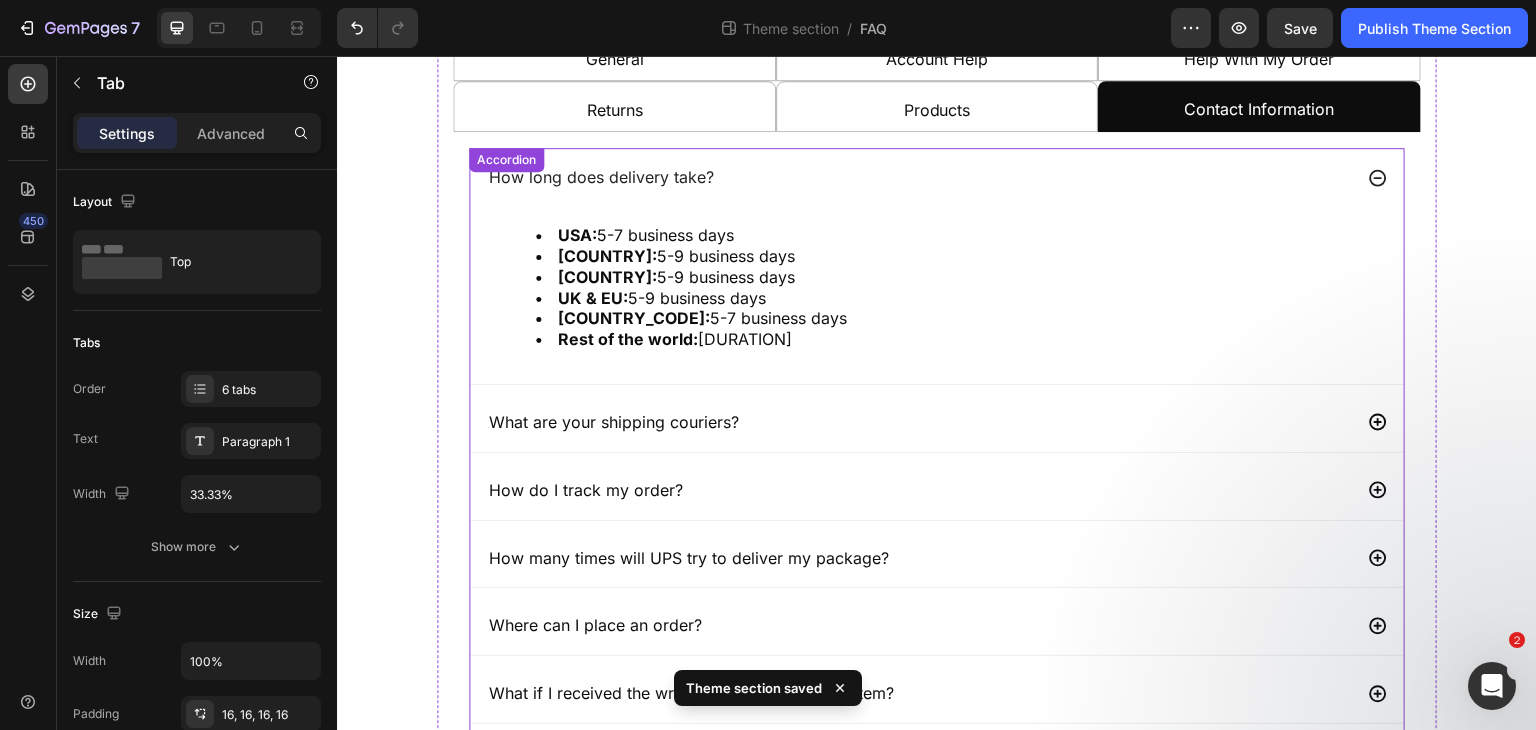 scroll, scrollTop: 452, scrollLeft: 0, axis: vertical 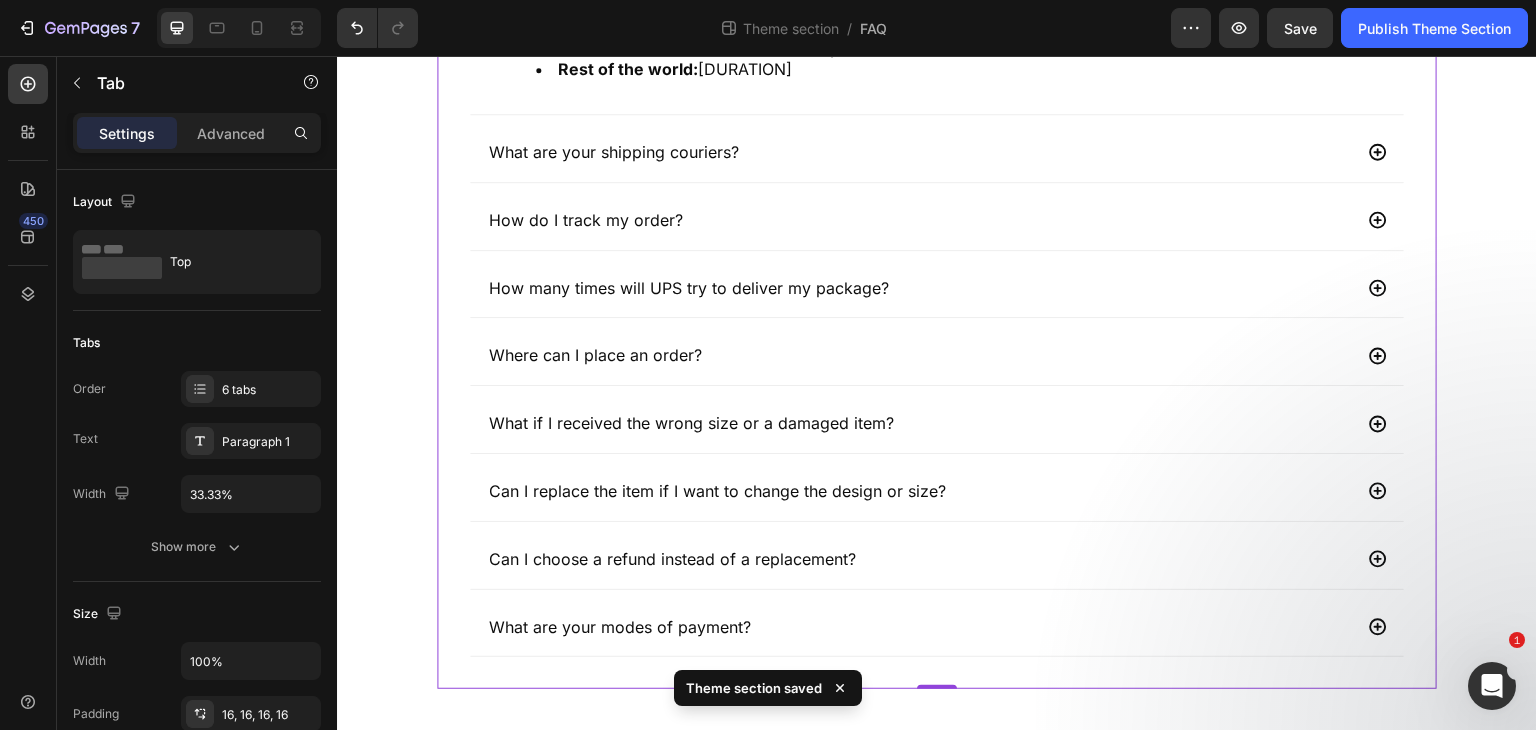 click 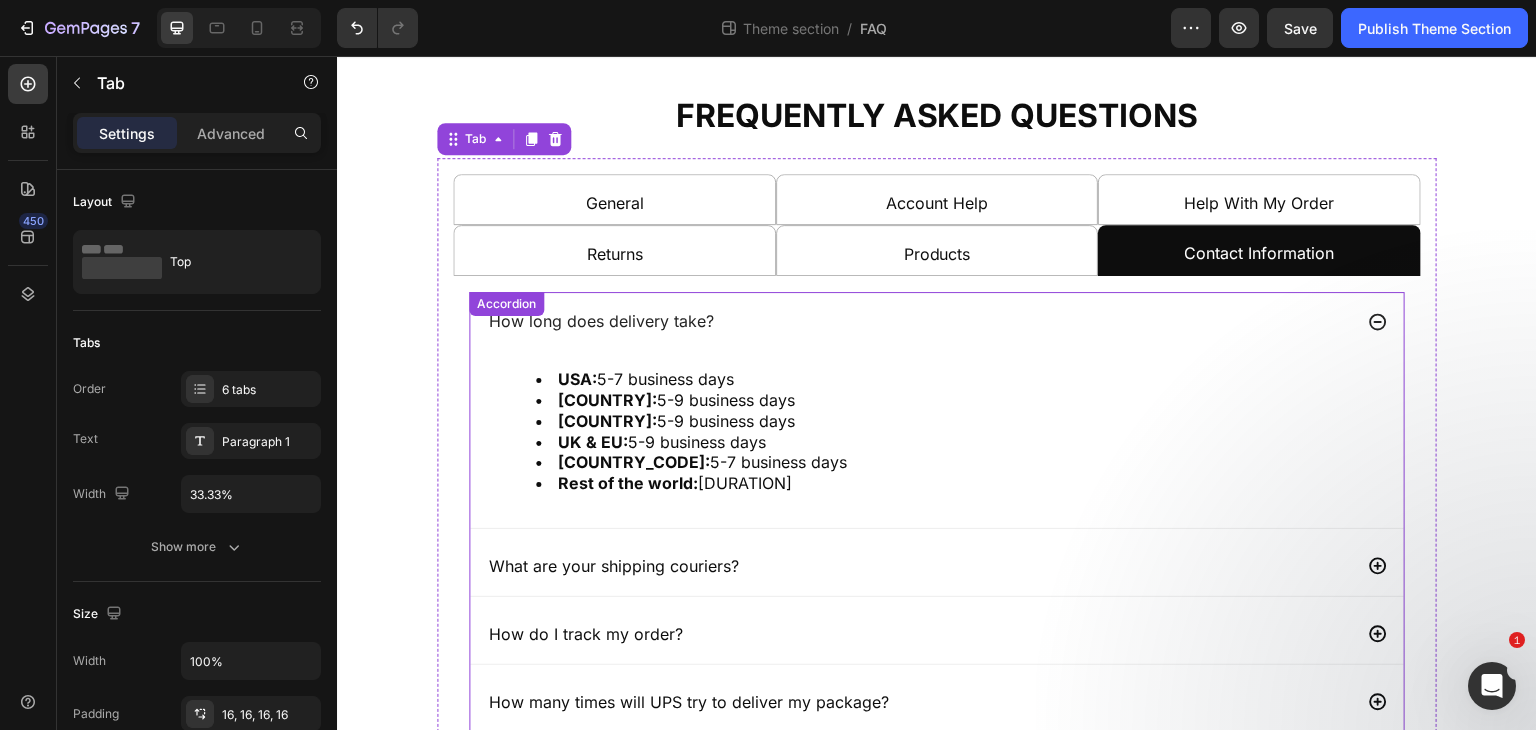 scroll, scrollTop: 0, scrollLeft: 0, axis: both 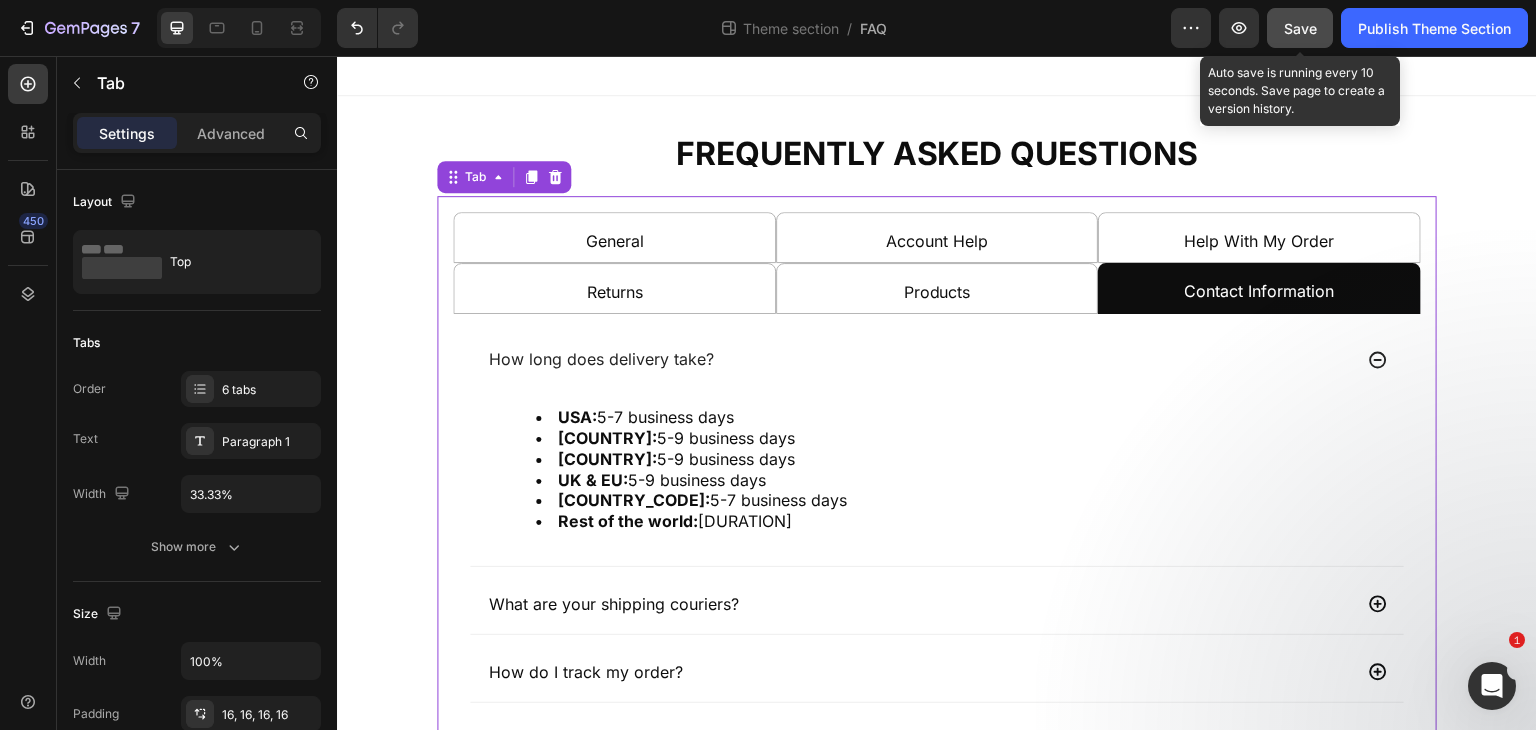 drag, startPoint x: 1296, startPoint y: 33, endPoint x: 866, endPoint y: 197, distance: 460.21298 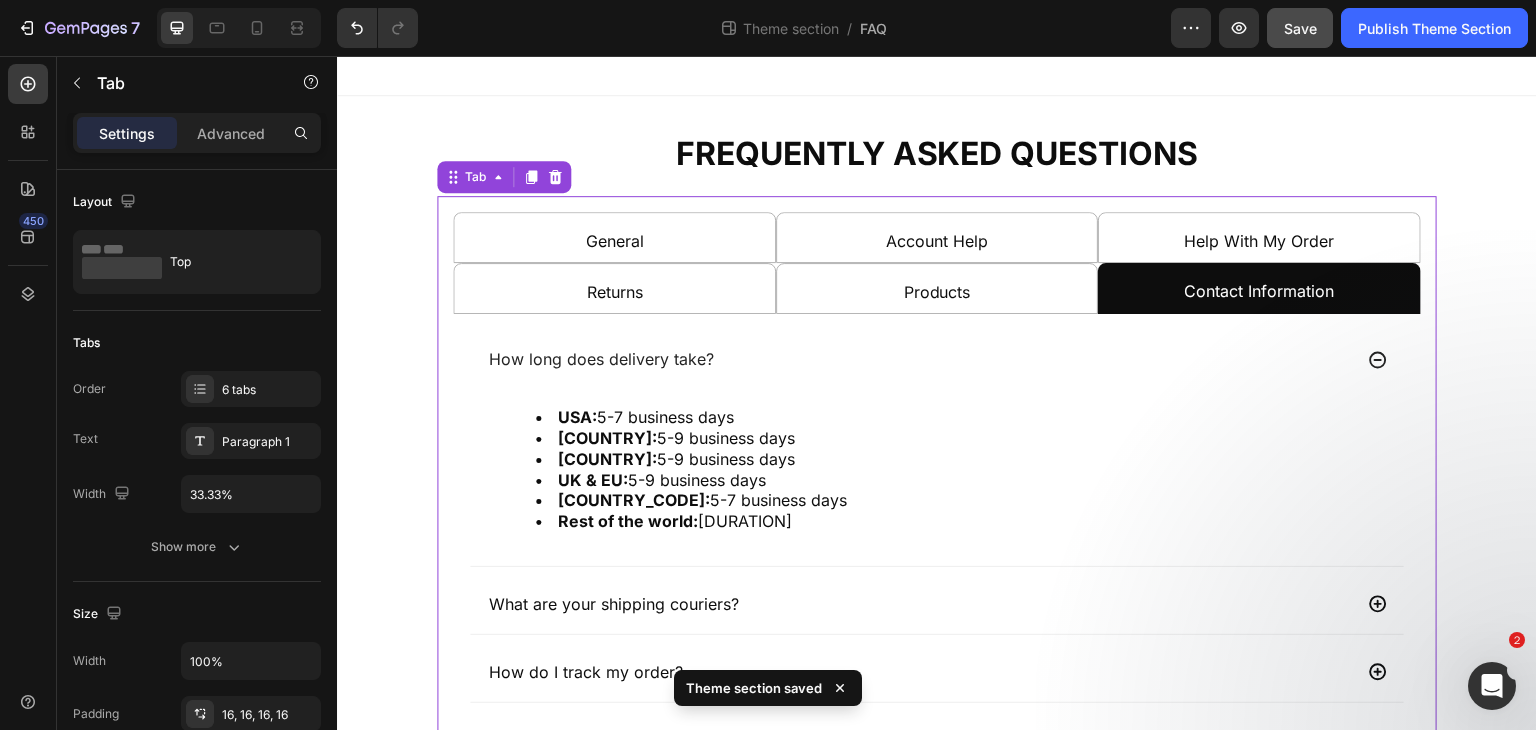 type 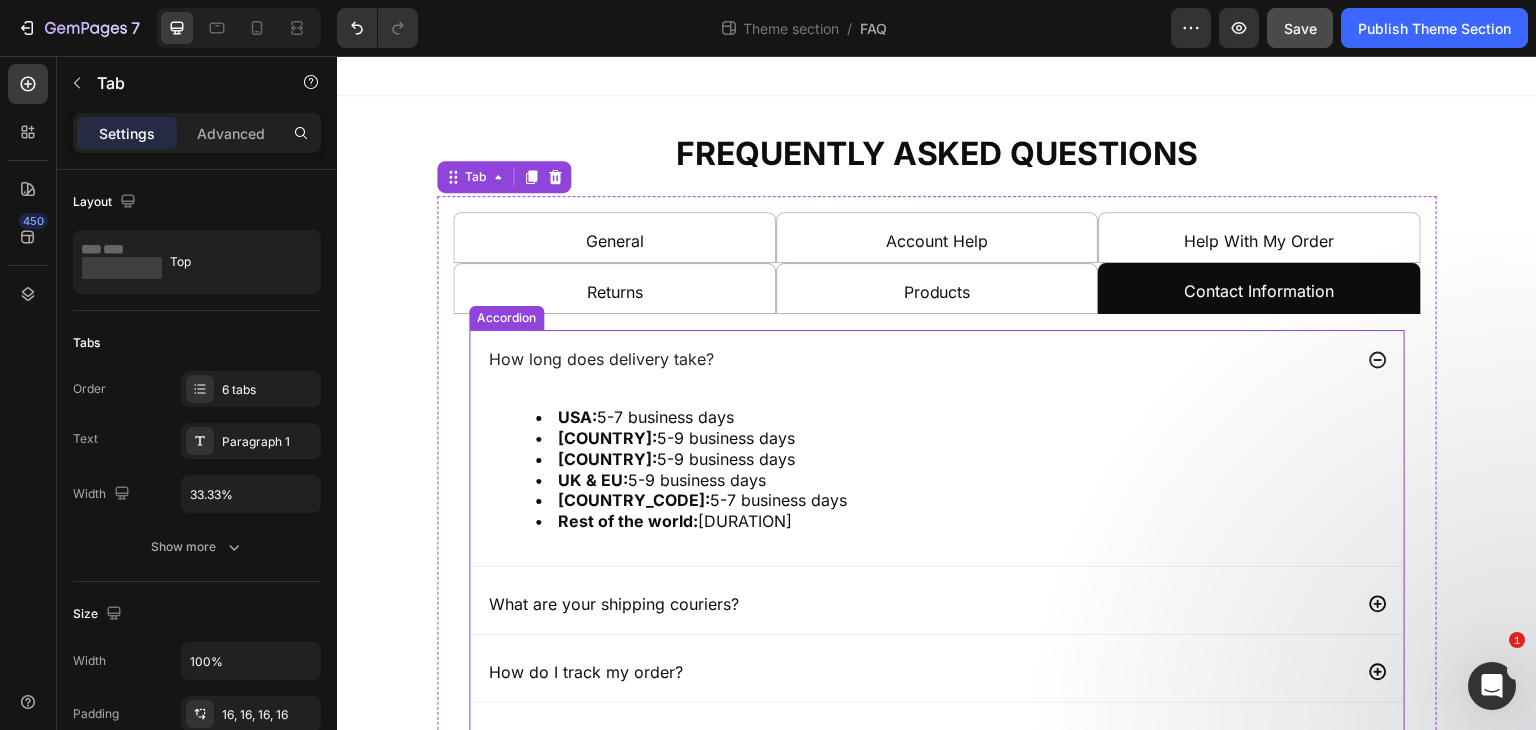 click on "How long does delivery take?" at bounding box center (919, 359) 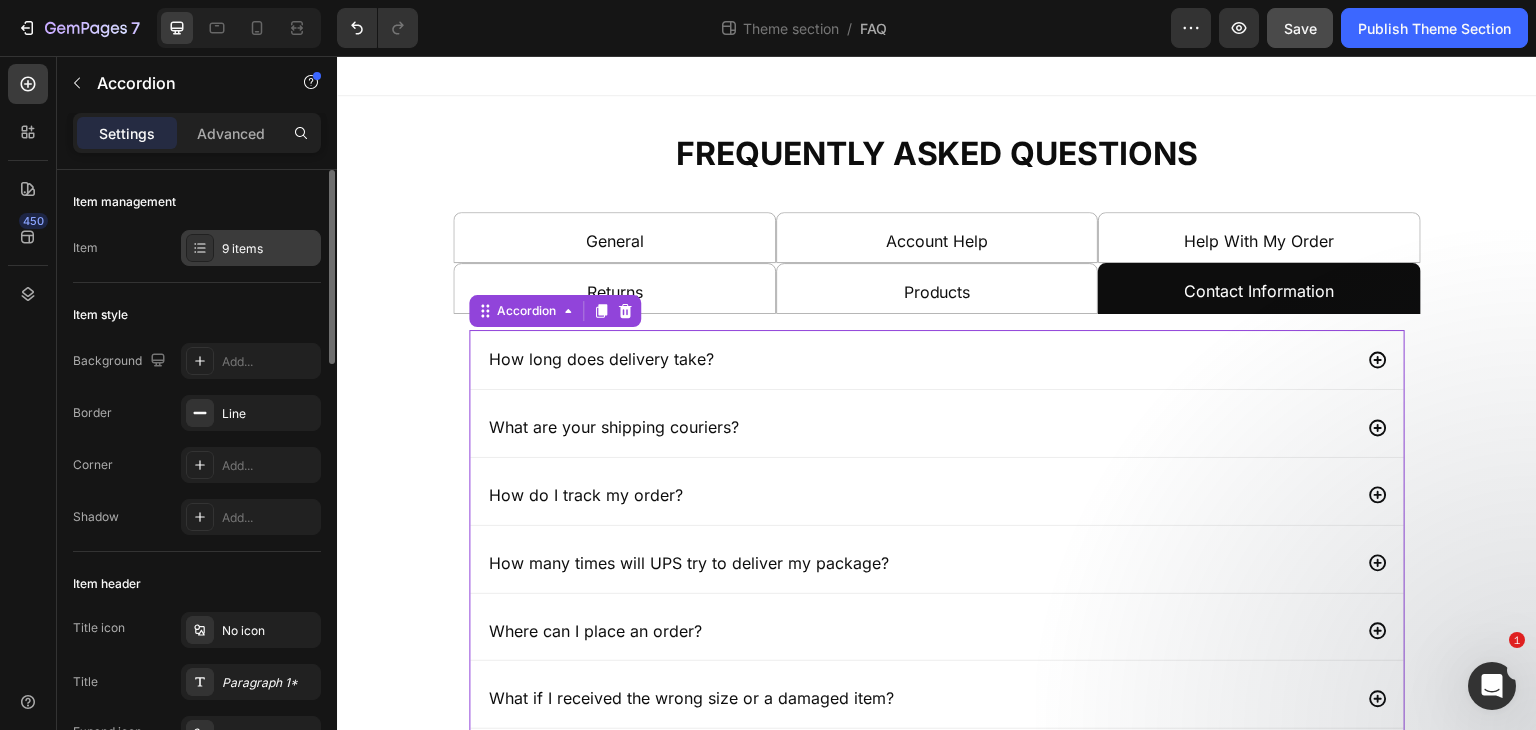 click on "9 items" at bounding box center [269, 249] 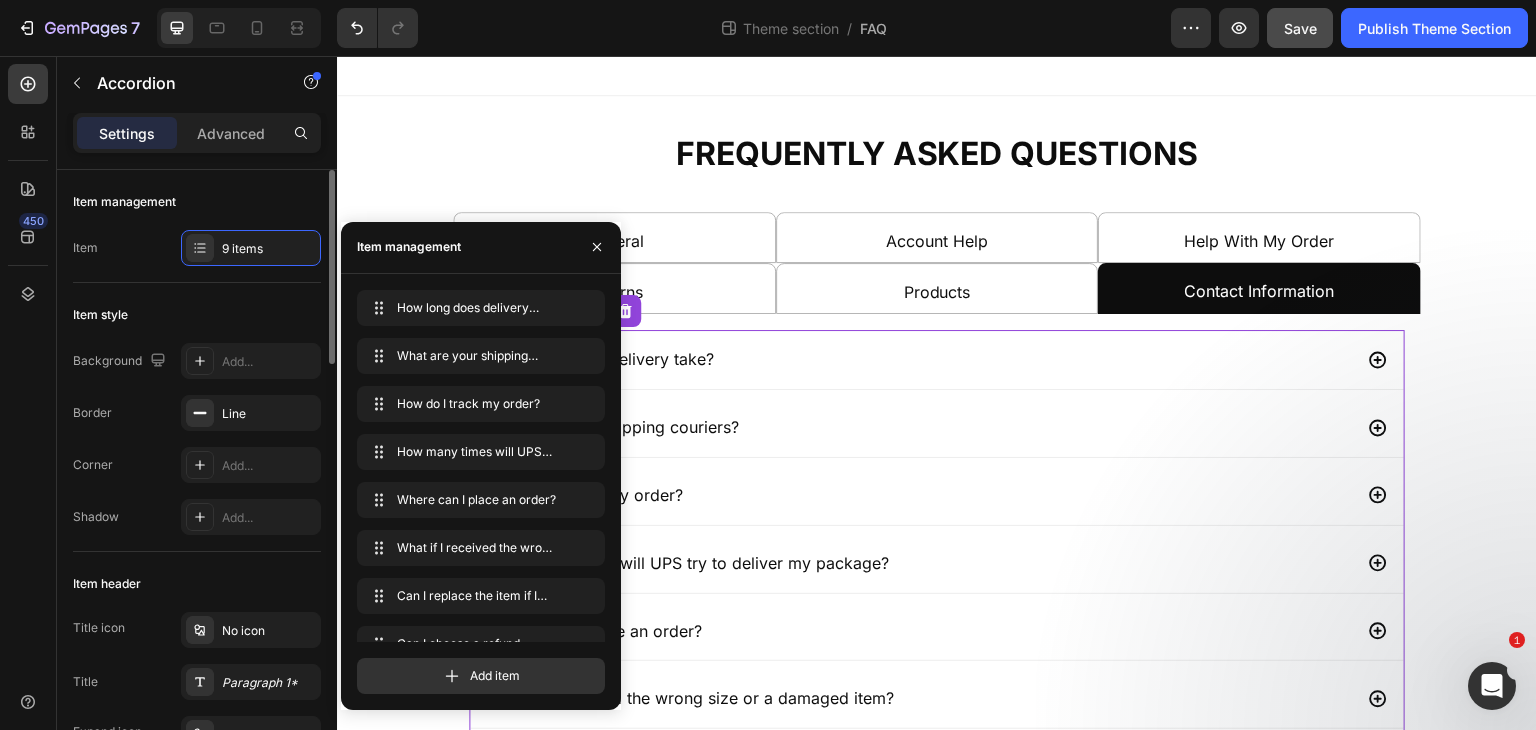 click on "Item 9 items" at bounding box center (197, 248) 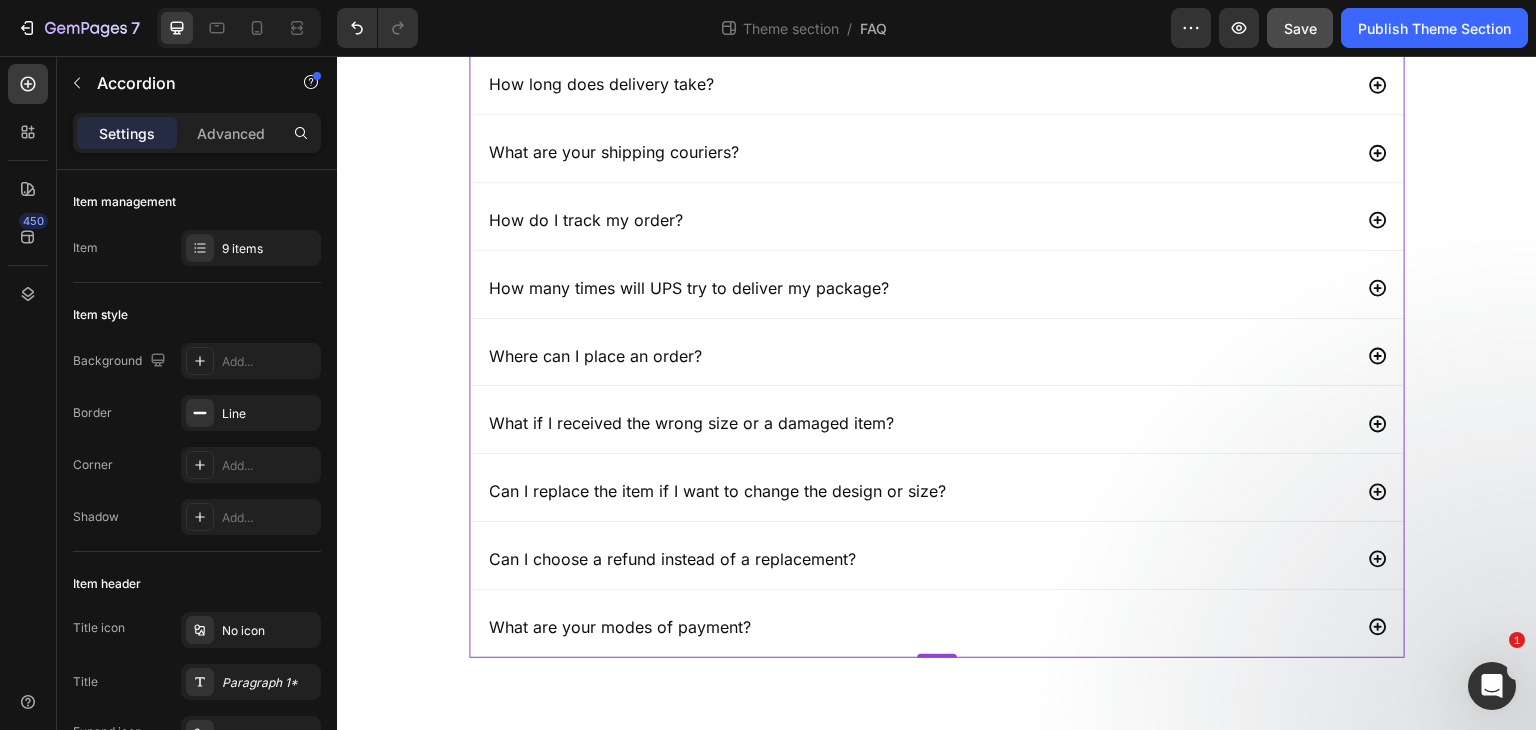 scroll, scrollTop: 0, scrollLeft: 0, axis: both 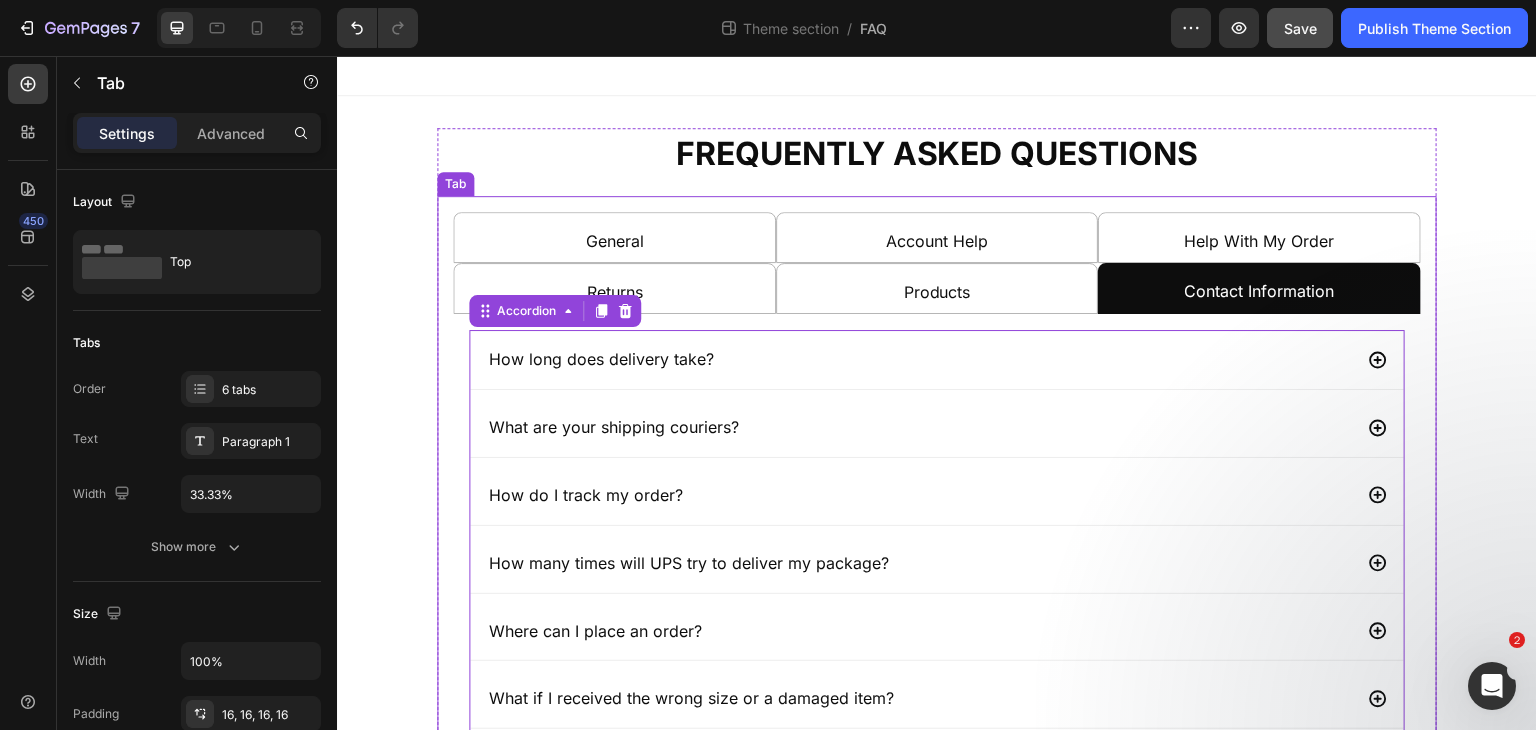 click on "Products" at bounding box center [937, 288] 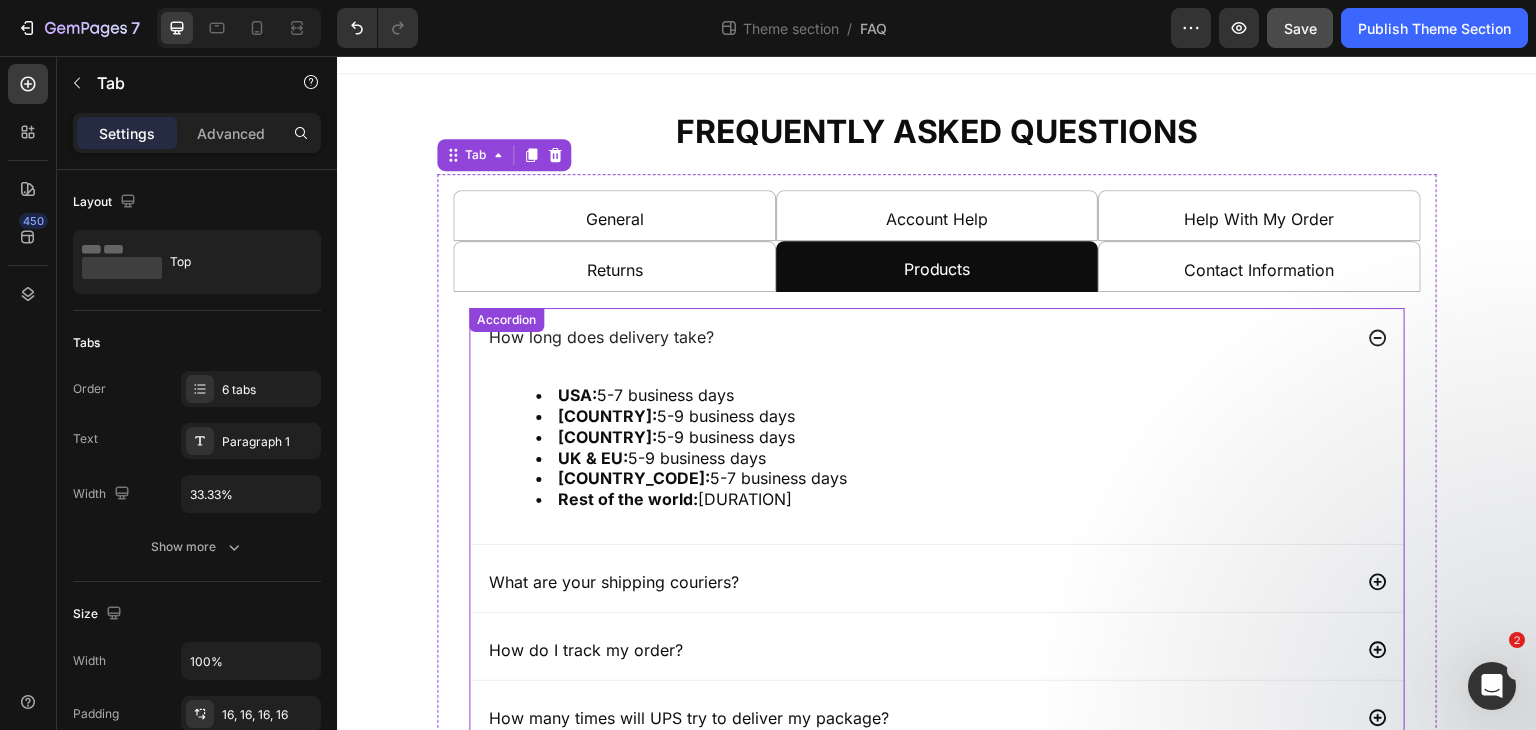 scroll, scrollTop: 0, scrollLeft: 0, axis: both 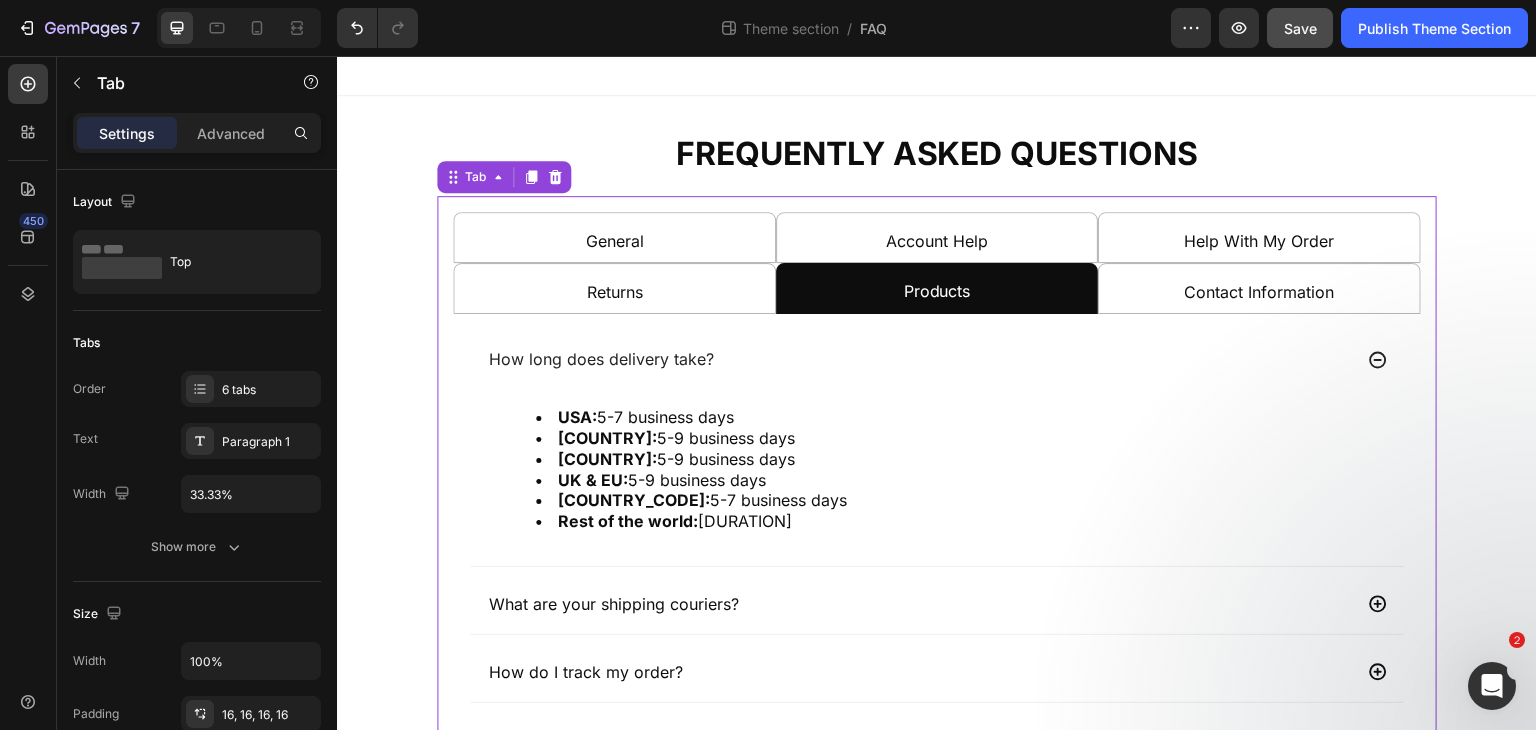 click on "Contact Information" at bounding box center (1259, 288) 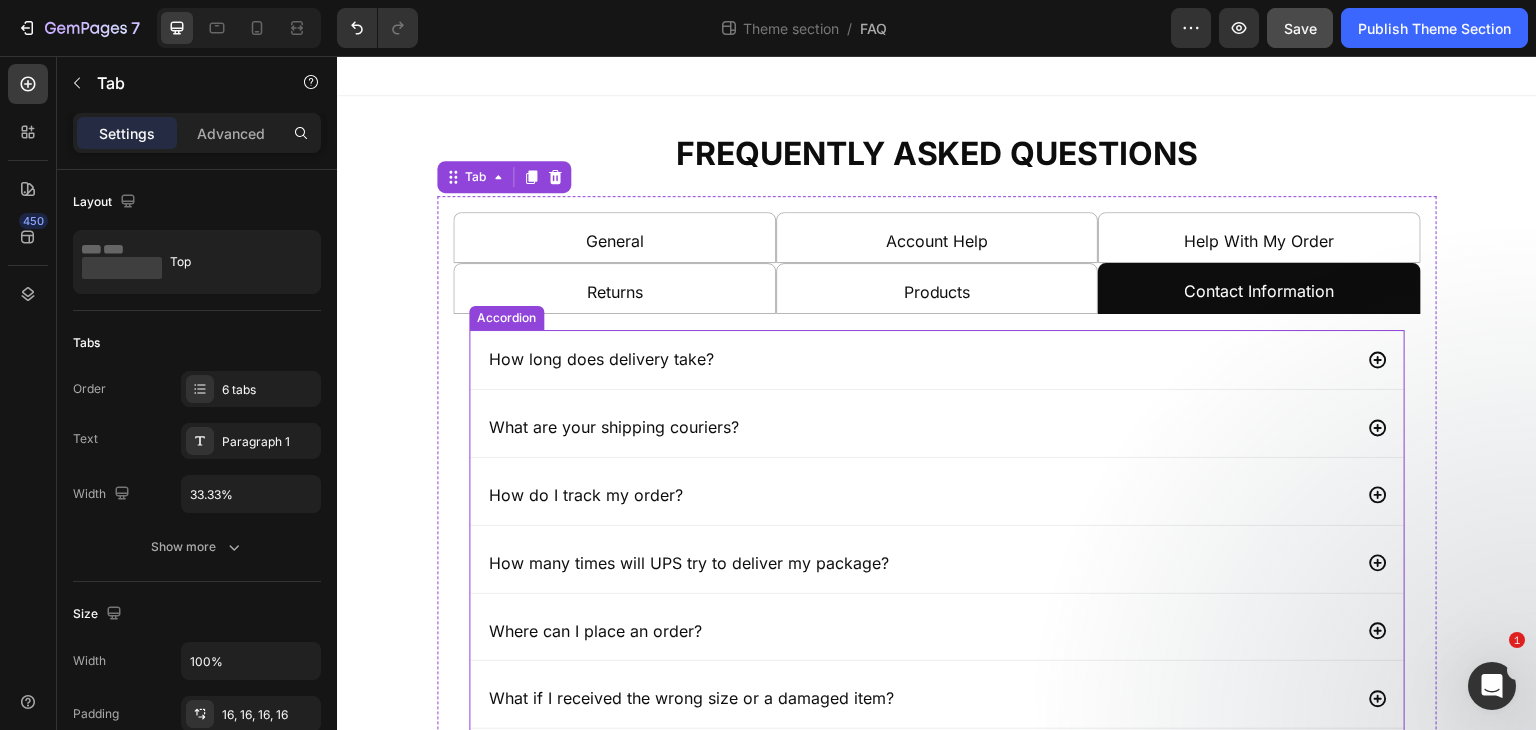 drag, startPoint x: 800, startPoint y: 345, endPoint x: 783, endPoint y: 348, distance: 17.262676 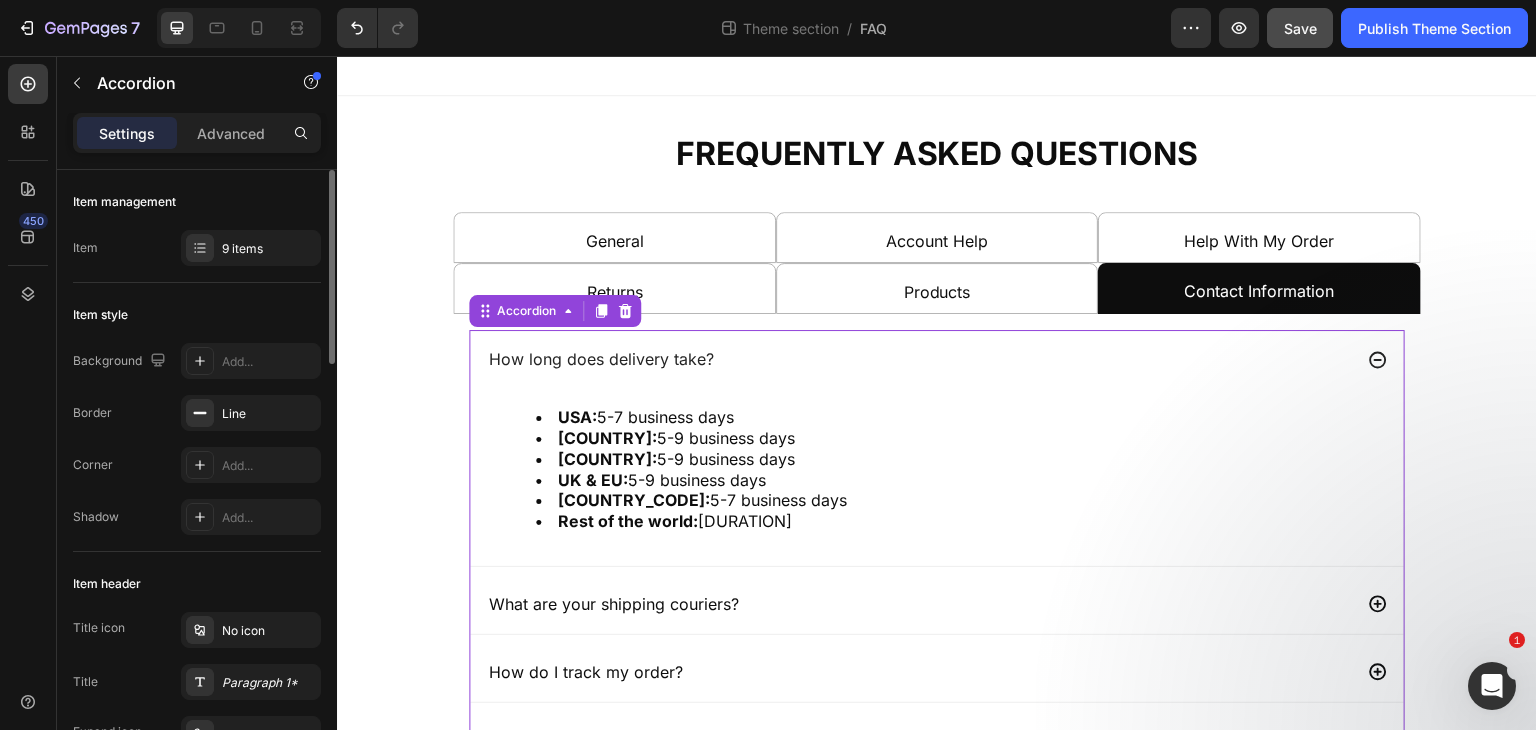 drag, startPoint x: 236, startPoint y: 261, endPoint x: 248, endPoint y: 266, distance: 13 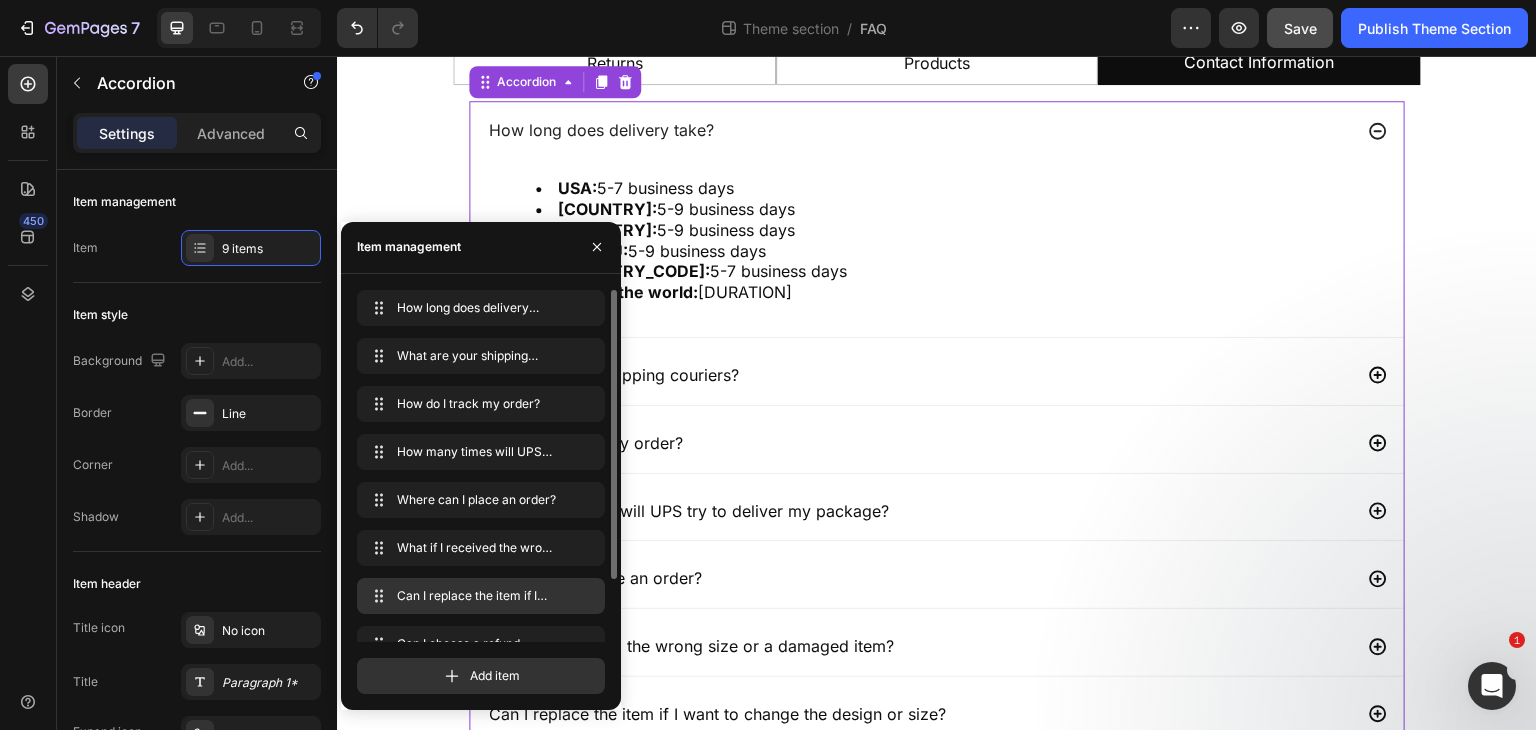 scroll, scrollTop: 76, scrollLeft: 0, axis: vertical 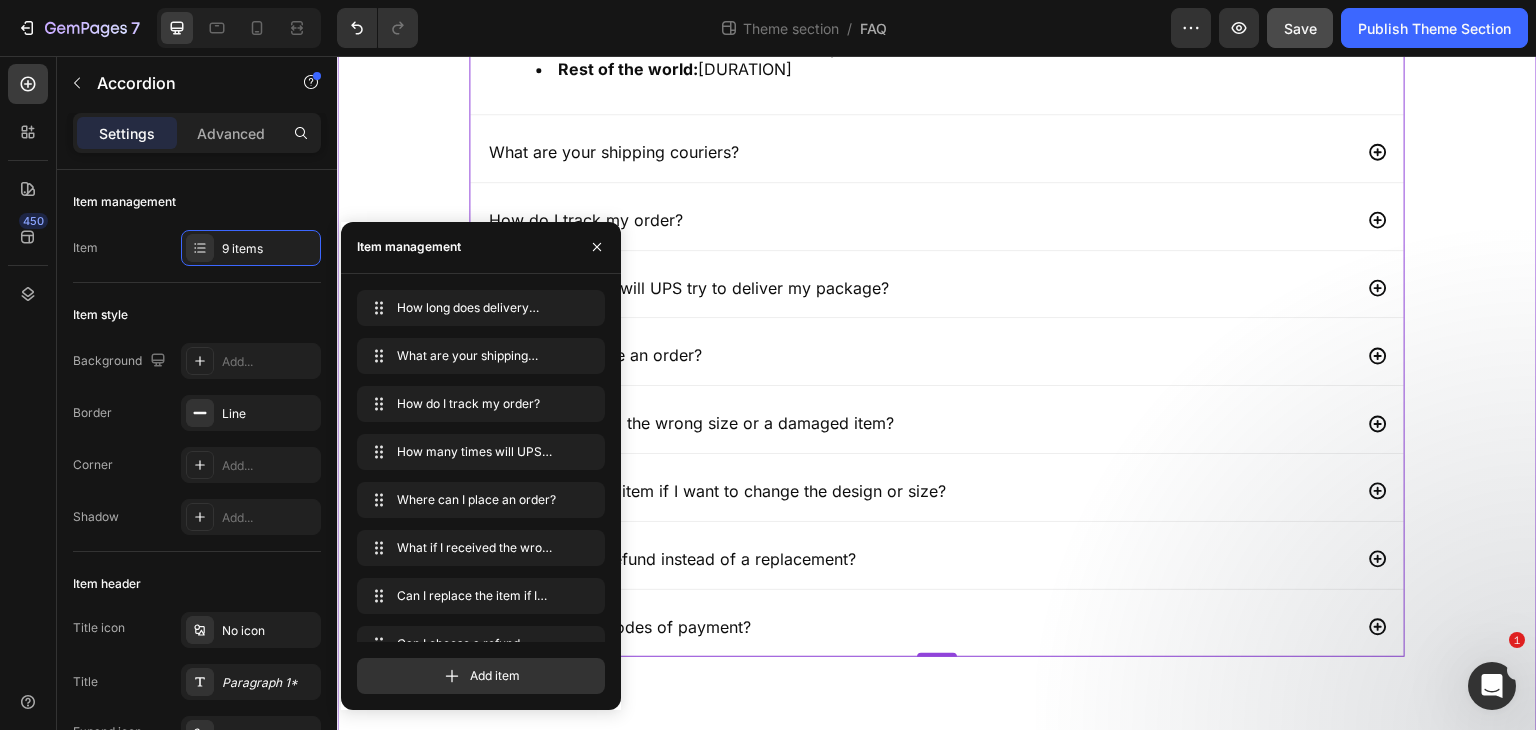click on "Frequently Asked Questions Heading General Account Help Help With My Order Returns Products Contact Information
How long does delivery take? USA:  5-7 business days CANADA:  5-9 business days Australia/New Zealand:  5-9 business days UK & EU:  5-9 business days PH:  5-7 business days Rest of the world:  2-4 weeks Text Block
What are your shipping couriers?
How do I track my order?
How many times will UPS try to deliver my package?
Where can I place an order?
What if I received the wrong size or a damaged item?
Can I replace the item if I want to change the design or size?
Can I choose a refund instead of a replacement?
What are your modes of payment? Accordion
How long does delivery take? USA:  5-7 business days CANADA:  5-9 business days Australia/New Zealand:  5-9 business days UK & EU:  5-9 business days PH:  5-7 business days Rest of the world: [COUNTRY_CODE]:" at bounding box center (937, 182) 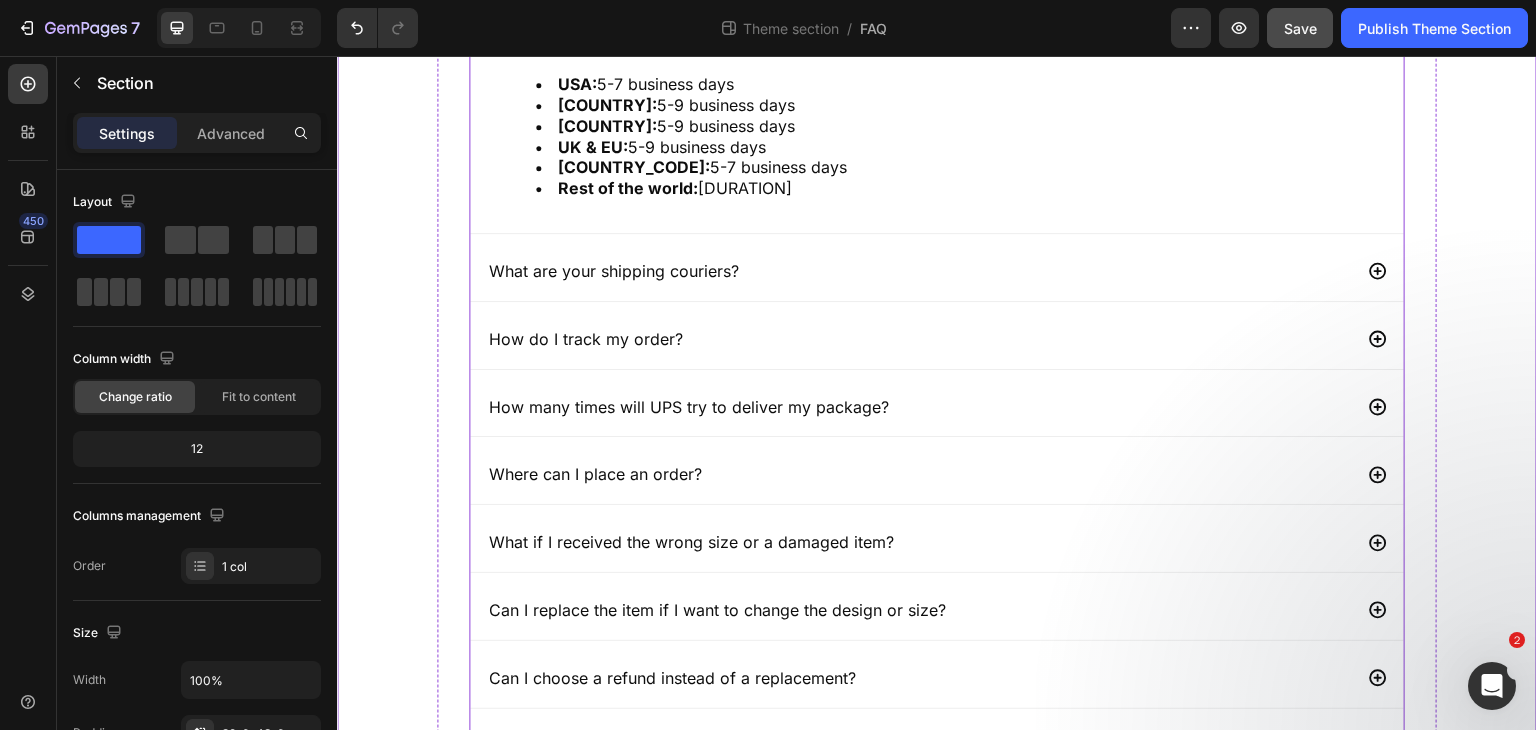 scroll, scrollTop: 0, scrollLeft: 0, axis: both 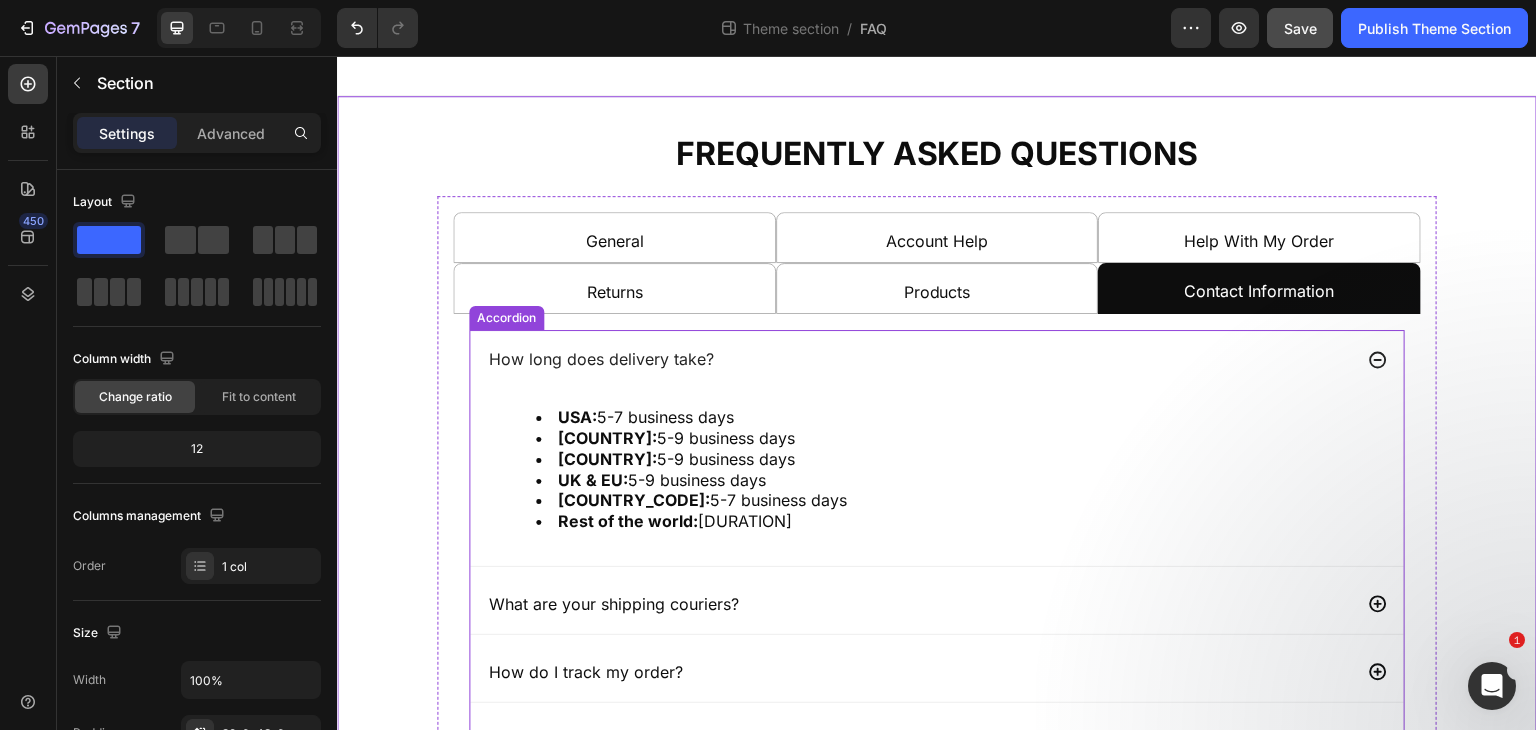 click on "How long does delivery take?" at bounding box center [919, 359] 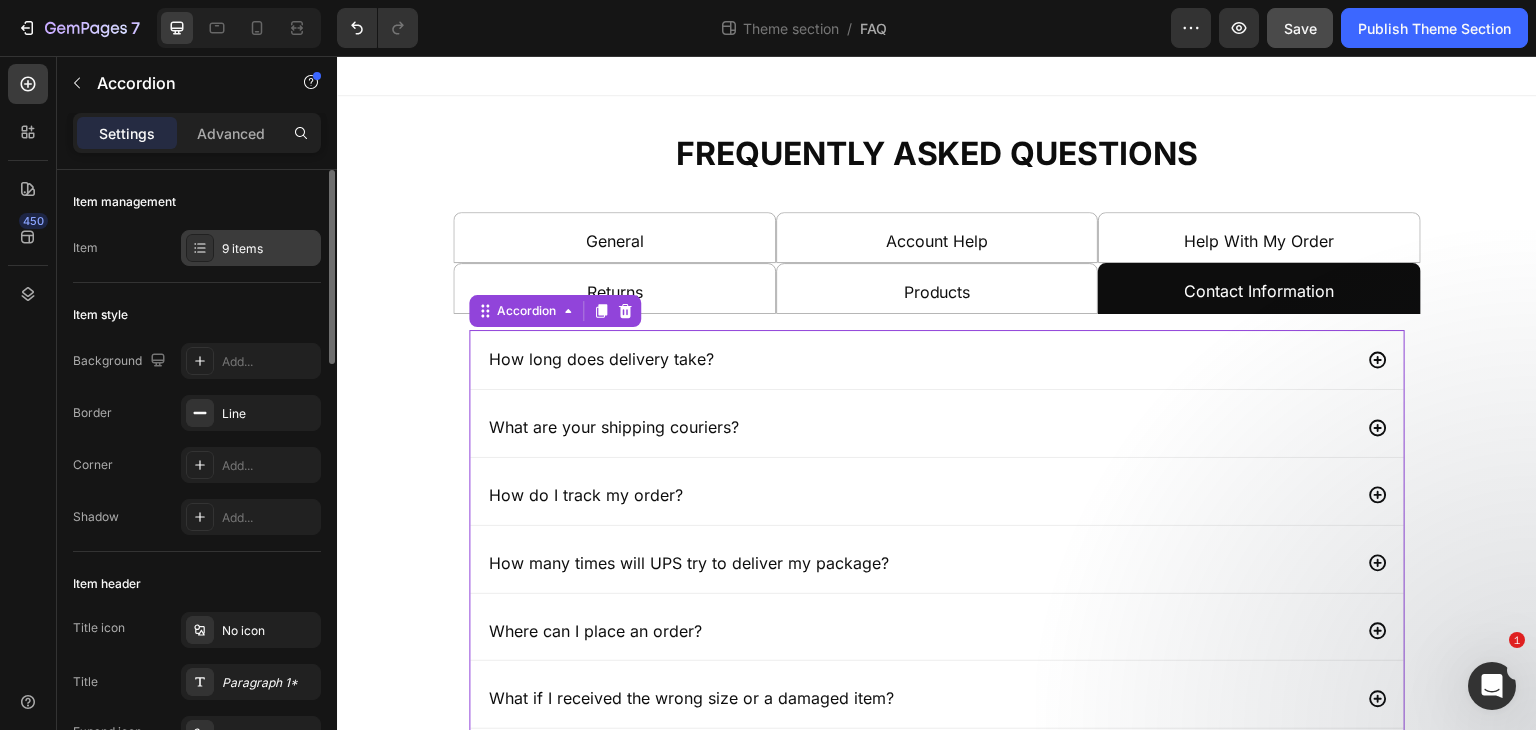 click on "9 items" at bounding box center [269, 249] 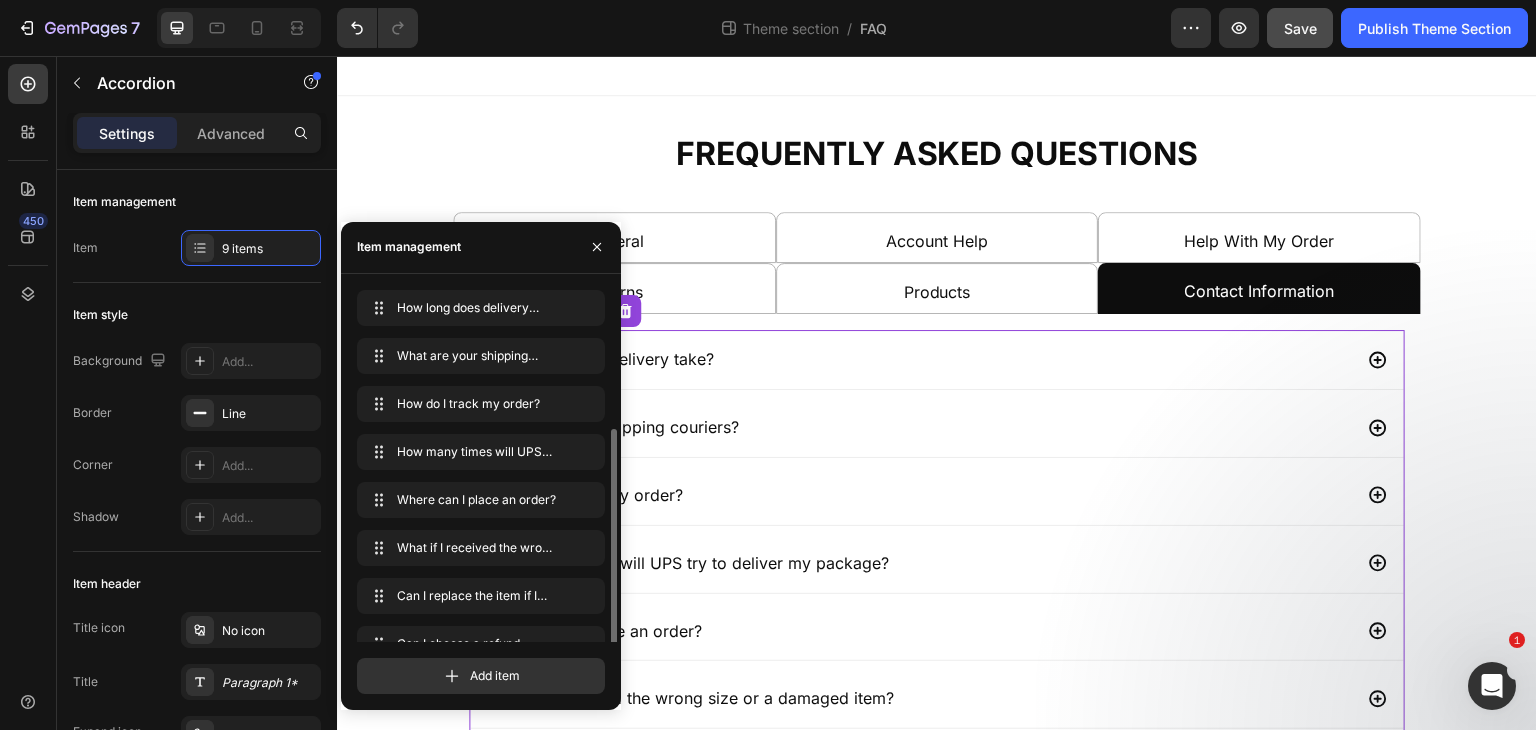 scroll, scrollTop: 76, scrollLeft: 0, axis: vertical 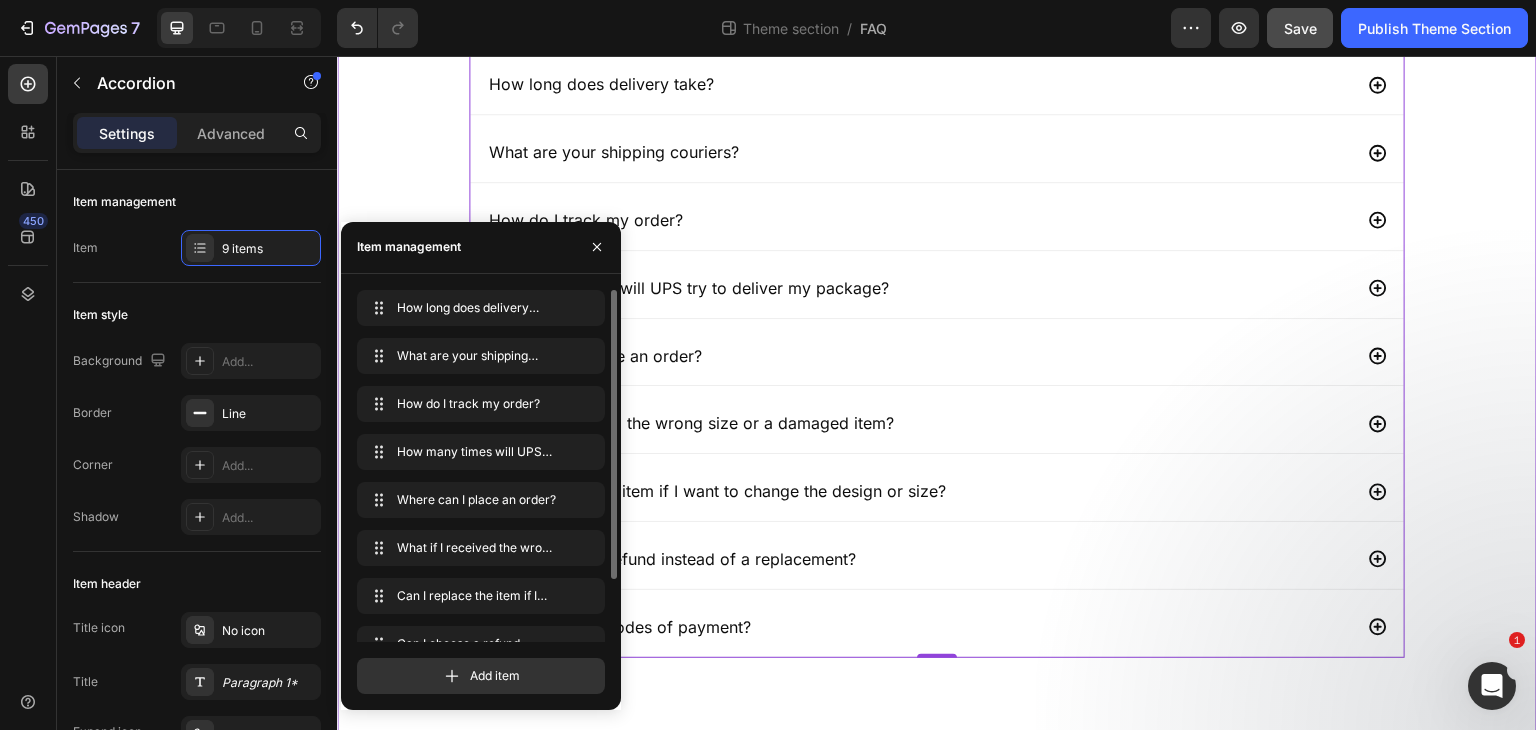 click on "Frequently Asked Questions Heading General Account Help Help With My Order Returns Products Contact Information
How long does delivery take? USA:  5-7 business days CANADA:  5-9 business days Australia/New Zealand:  5-9 business days UK & EU:  5-9 business days PH:  5-7 business days Rest of the world:  2-4 weeks Text Block
What are your shipping couriers?
How do I track my order?
How many times will UPS try to deliver my package?
Where can I place an order?
What if I received the wrong size or a damaged item?
Can I replace the item if I want to change the design or size?
Can I choose a refund instead of a replacement?
What are your modes of payment? Accordion
How long does delivery take? USA:  5-7 business days CANADA:  5-9 business days Australia/New Zealand:  5-9 business days UK & EU:  5-9 business days PH:  5-7 business days Rest of the world: [COUNTRY_CODE]:" at bounding box center (937, 271) 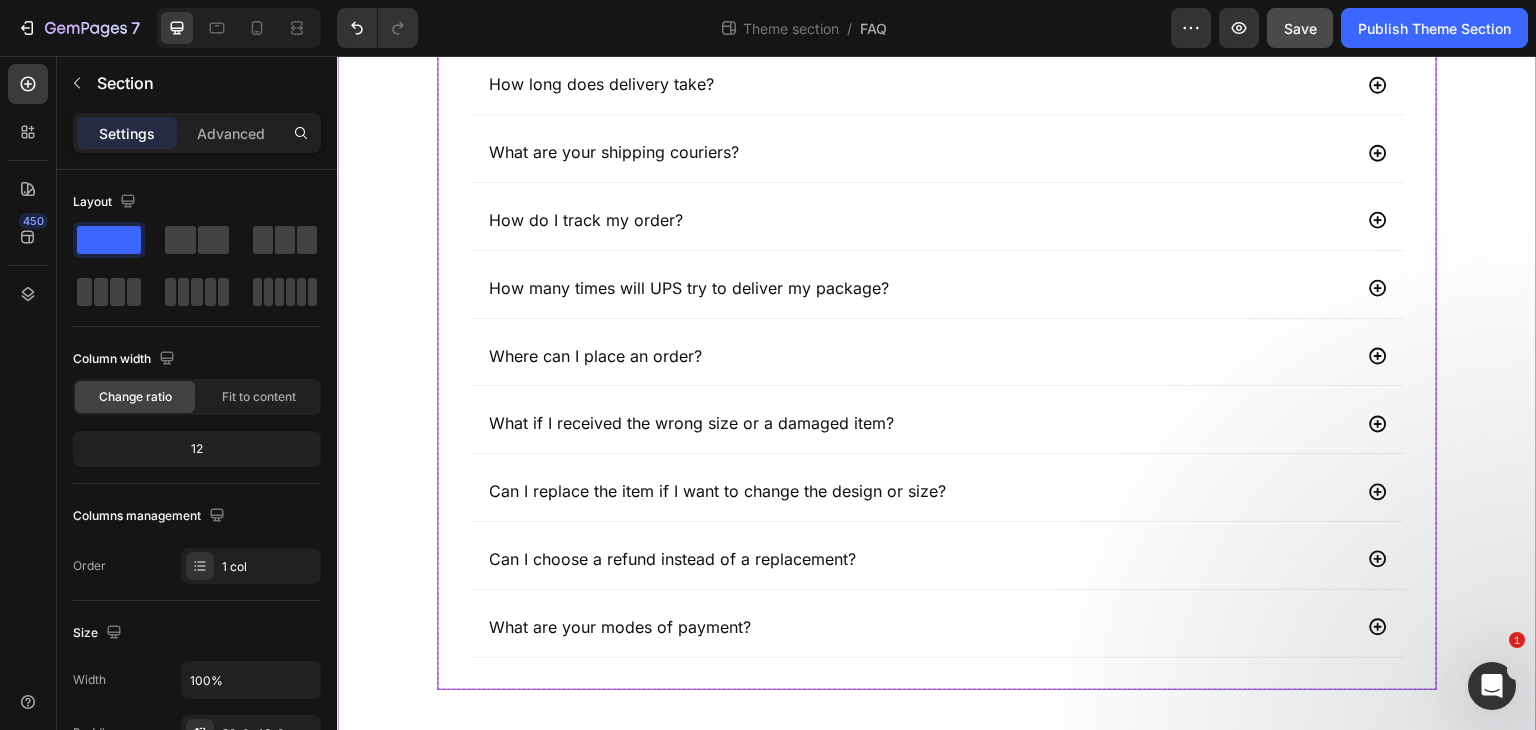 scroll, scrollTop: 0, scrollLeft: 0, axis: both 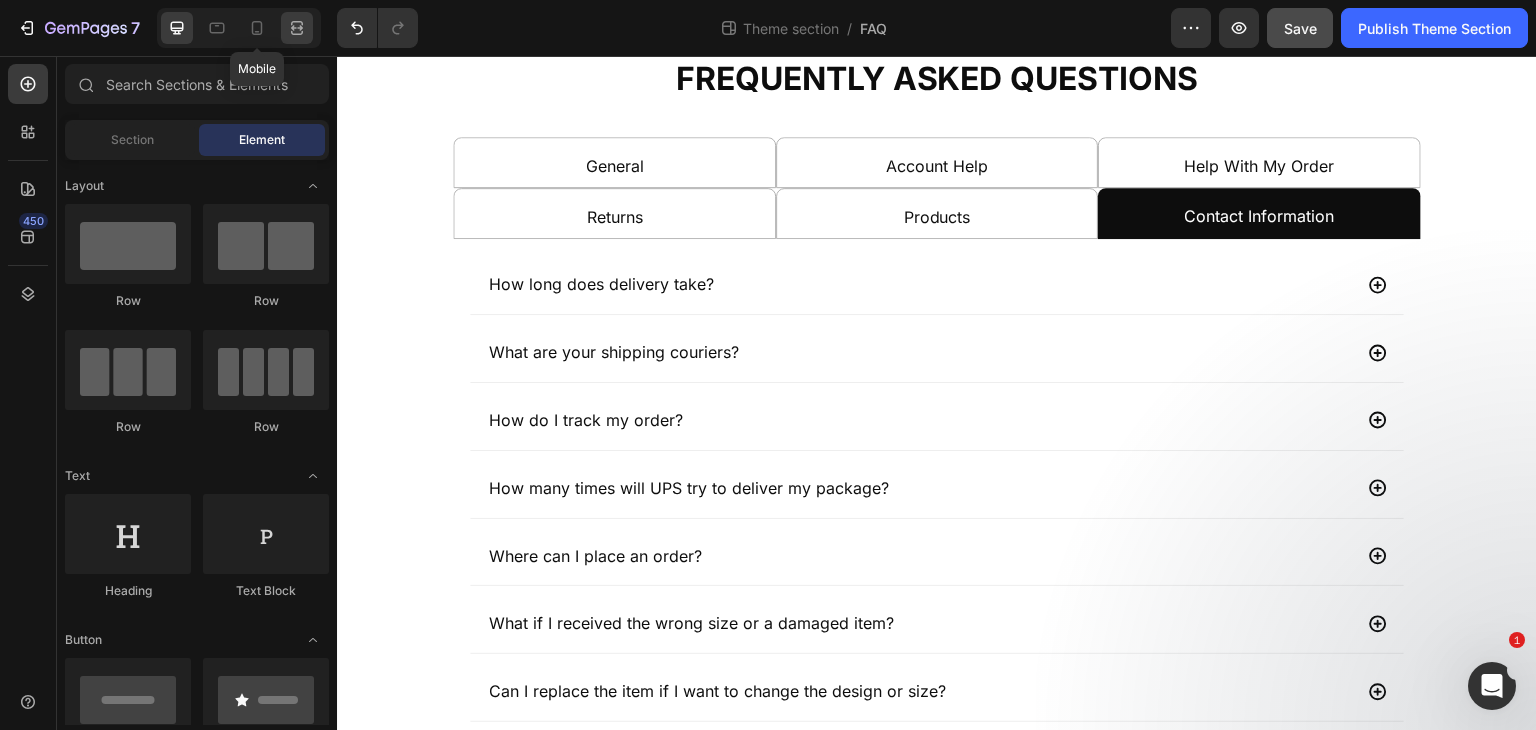 click 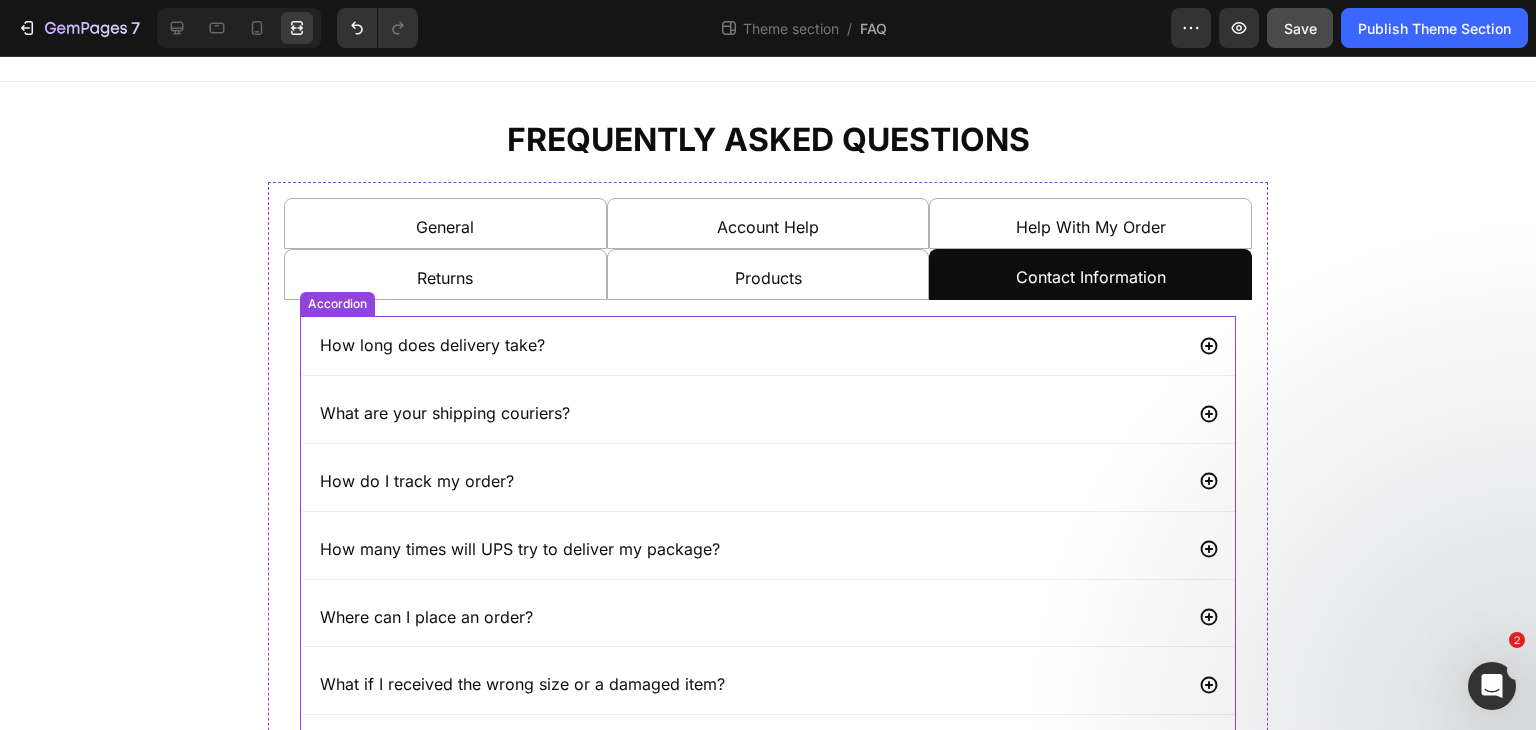 scroll, scrollTop: 0, scrollLeft: 0, axis: both 